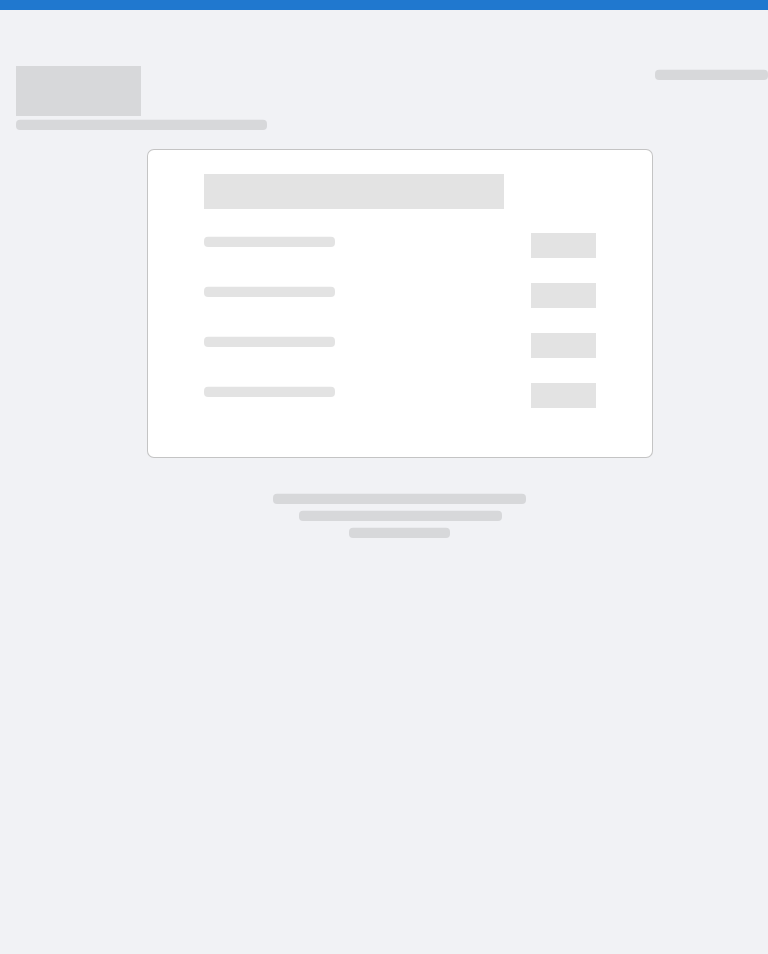 scroll, scrollTop: 0, scrollLeft: 0, axis: both 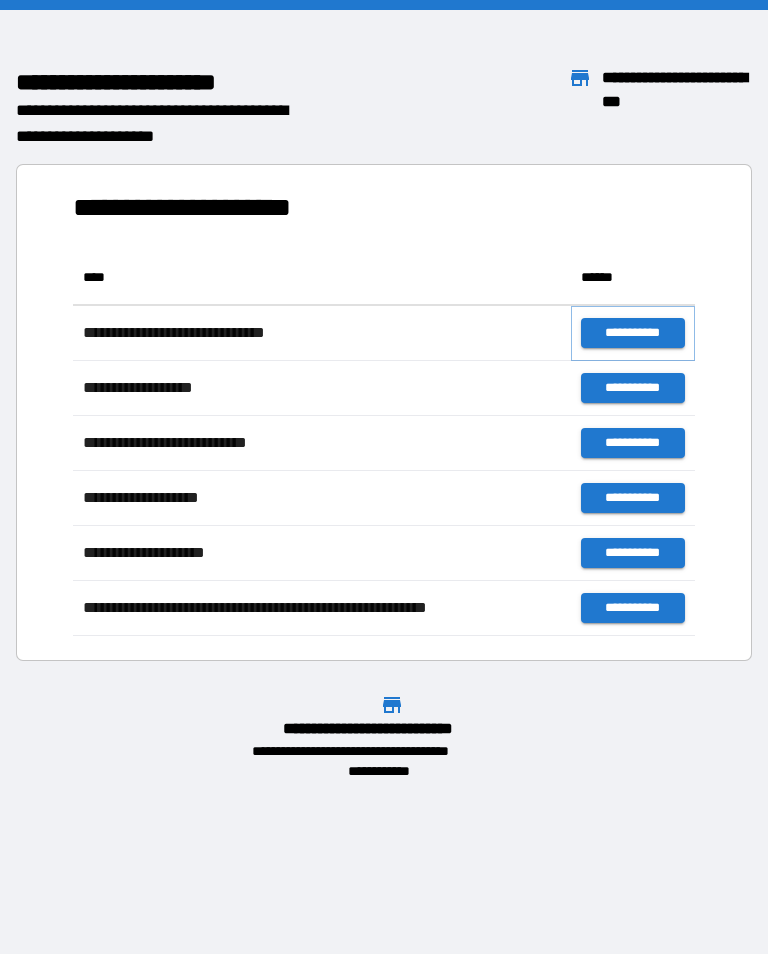 click on "**********" at bounding box center (633, 333) 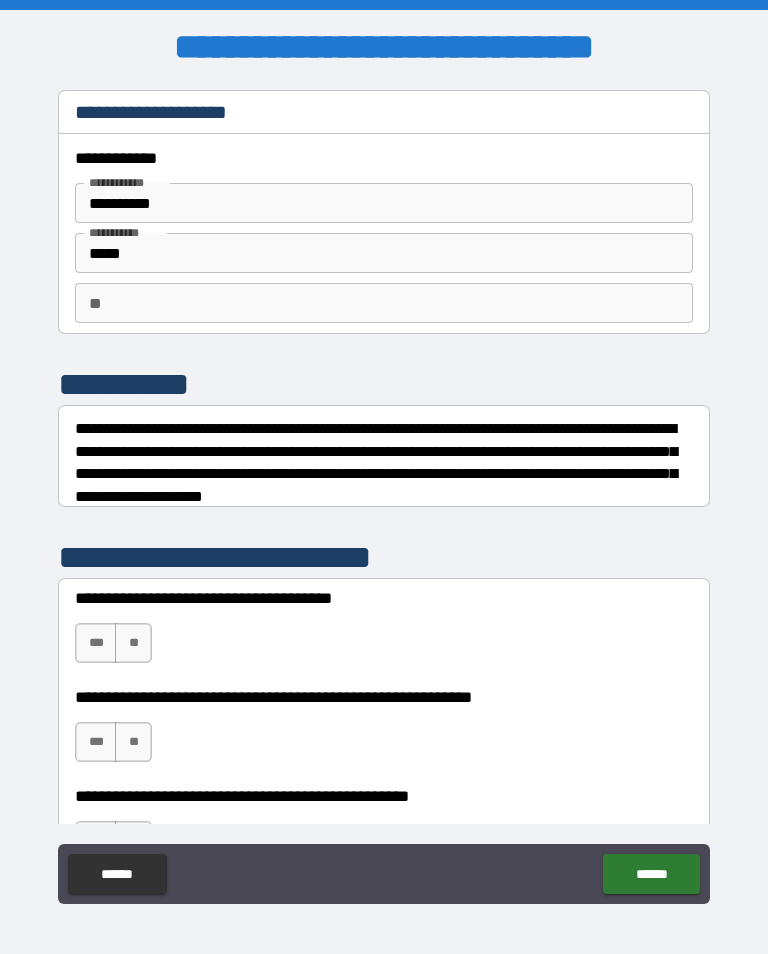 click on "**" at bounding box center [384, 303] 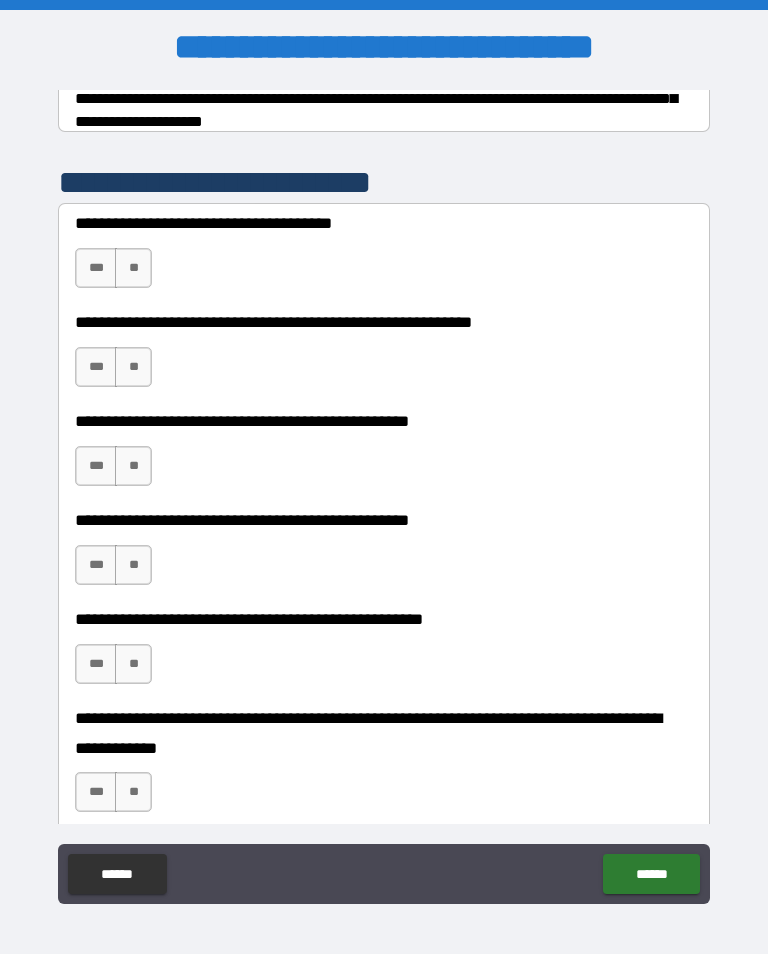 scroll, scrollTop: 386, scrollLeft: 0, axis: vertical 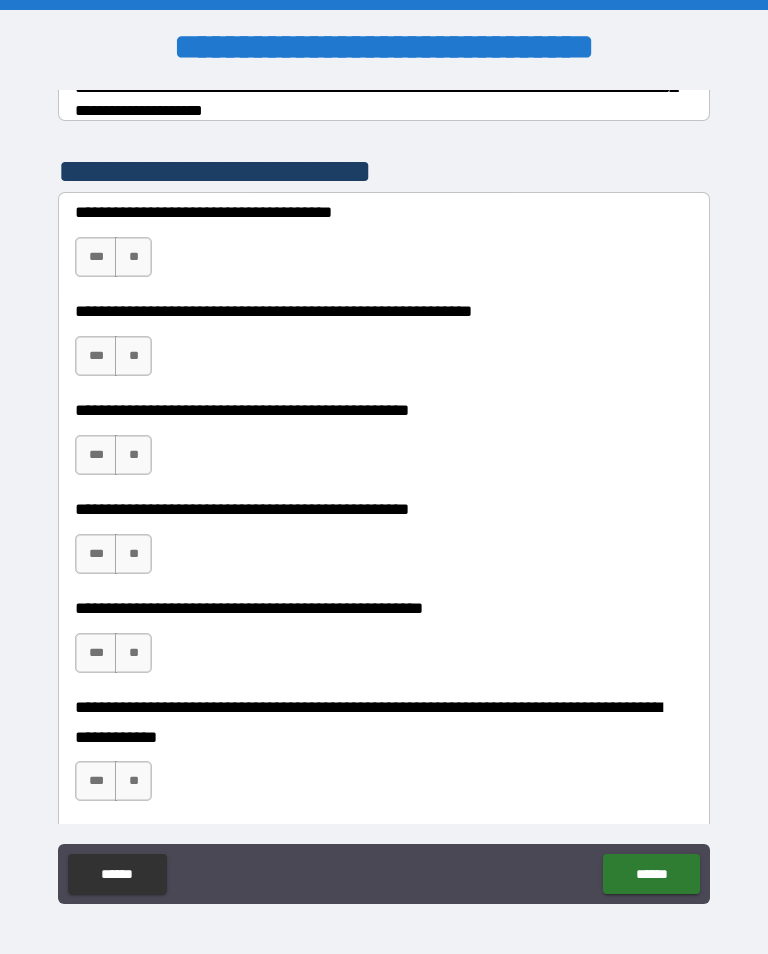 type on "******" 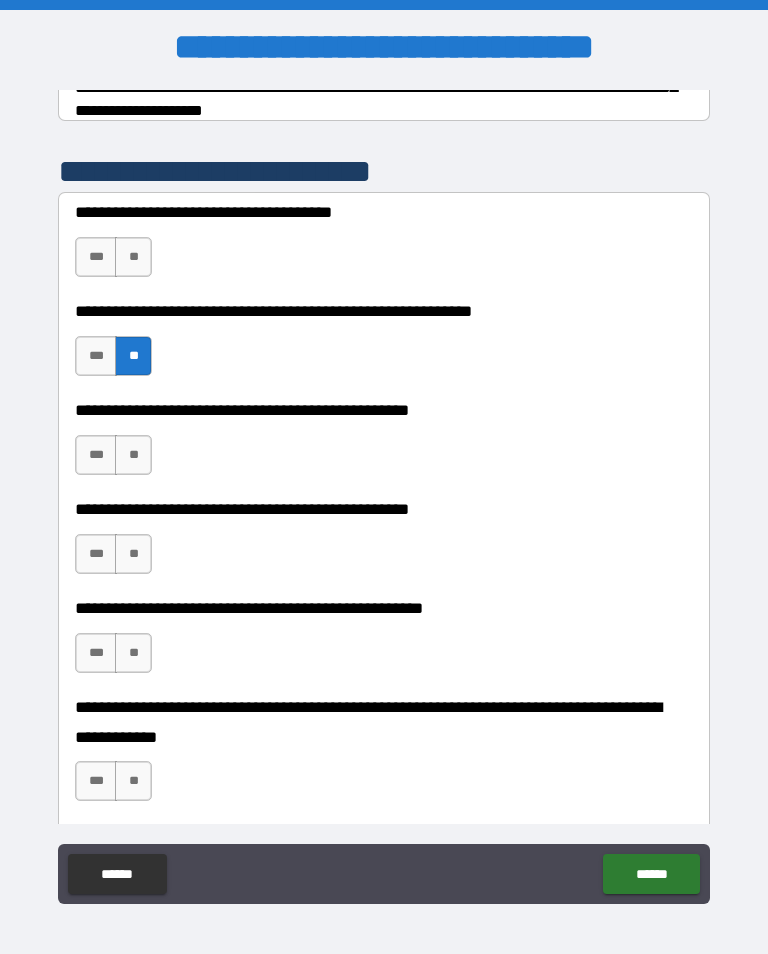 click on "**" at bounding box center (133, 257) 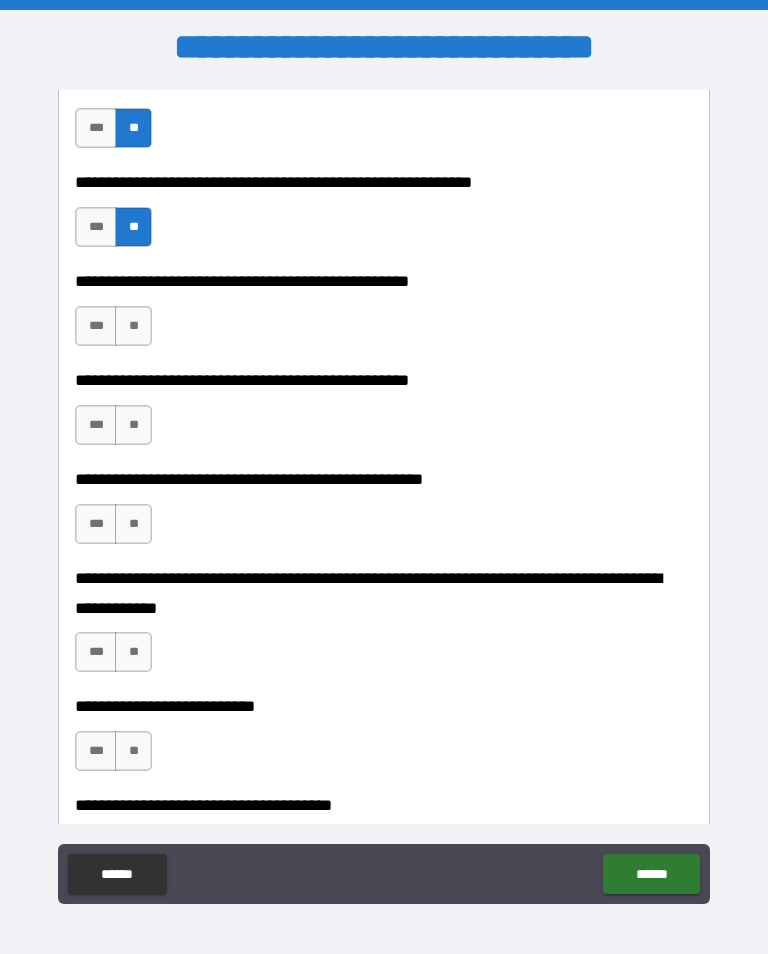 scroll, scrollTop: 530, scrollLeft: 0, axis: vertical 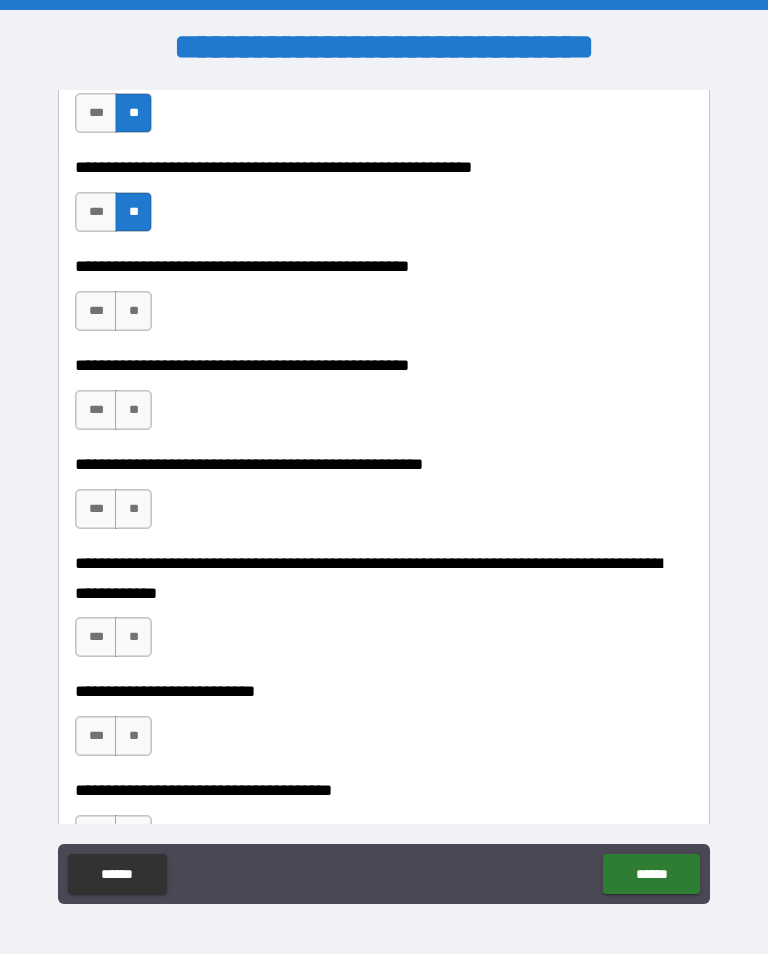 click on "**" at bounding box center (133, 311) 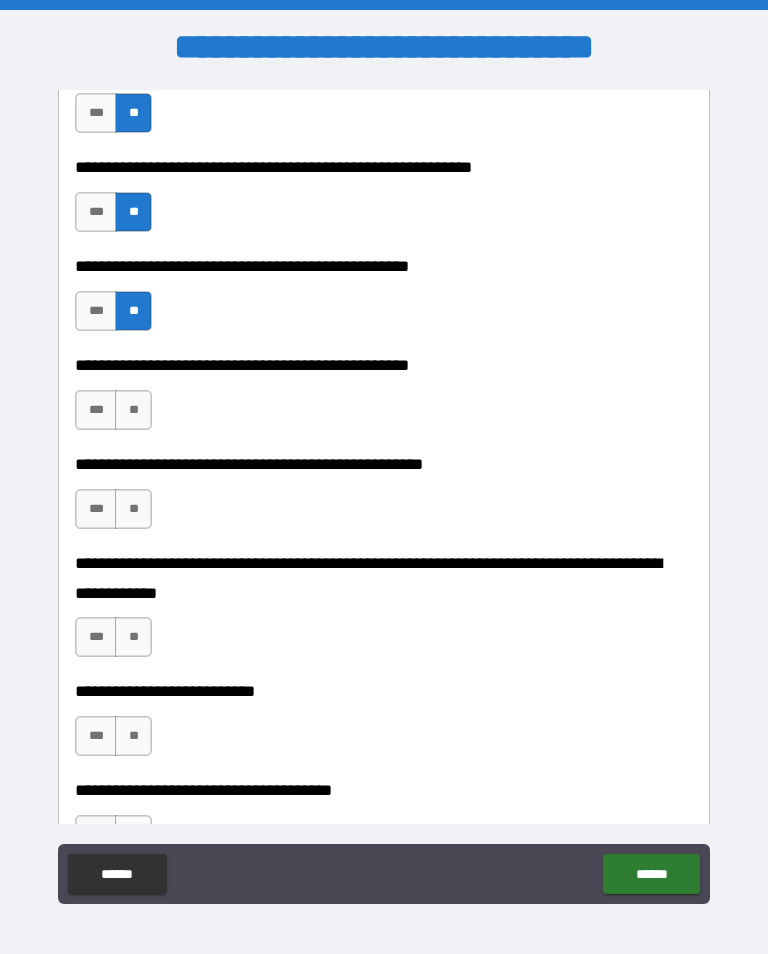click on "***" at bounding box center [96, 410] 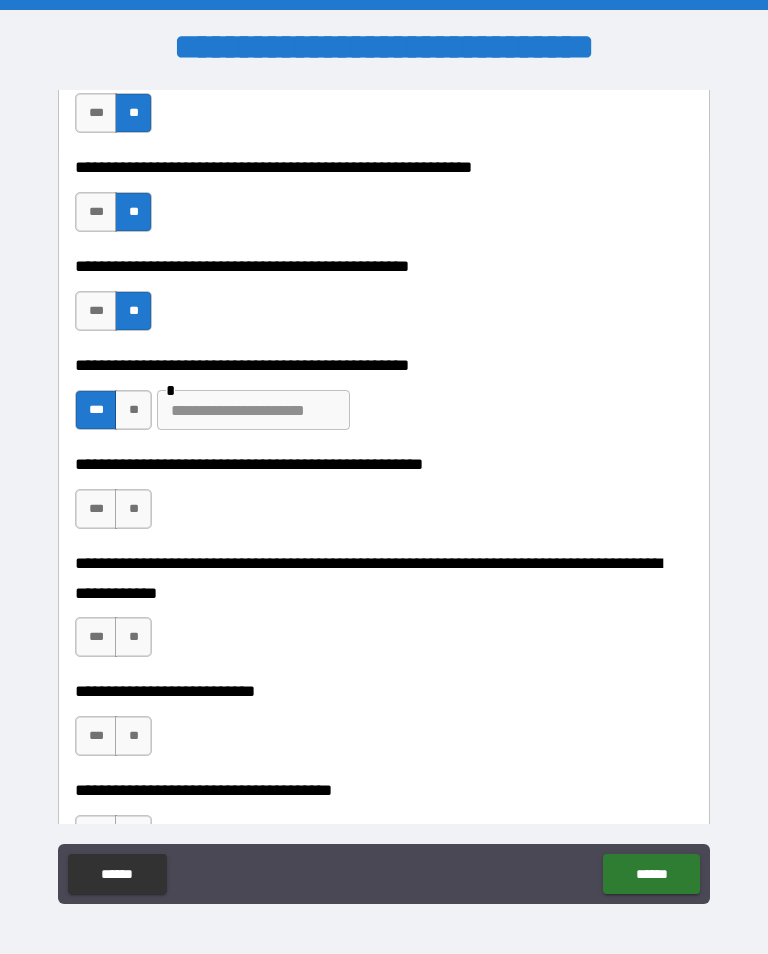 click at bounding box center [253, 410] 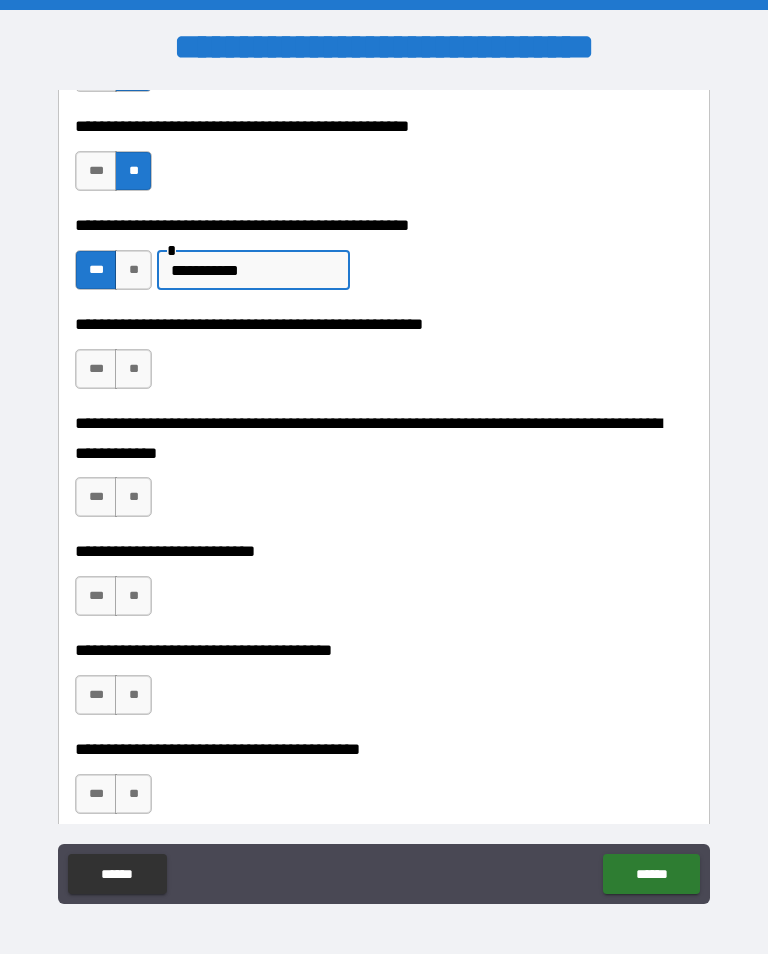 scroll, scrollTop: 684, scrollLeft: 0, axis: vertical 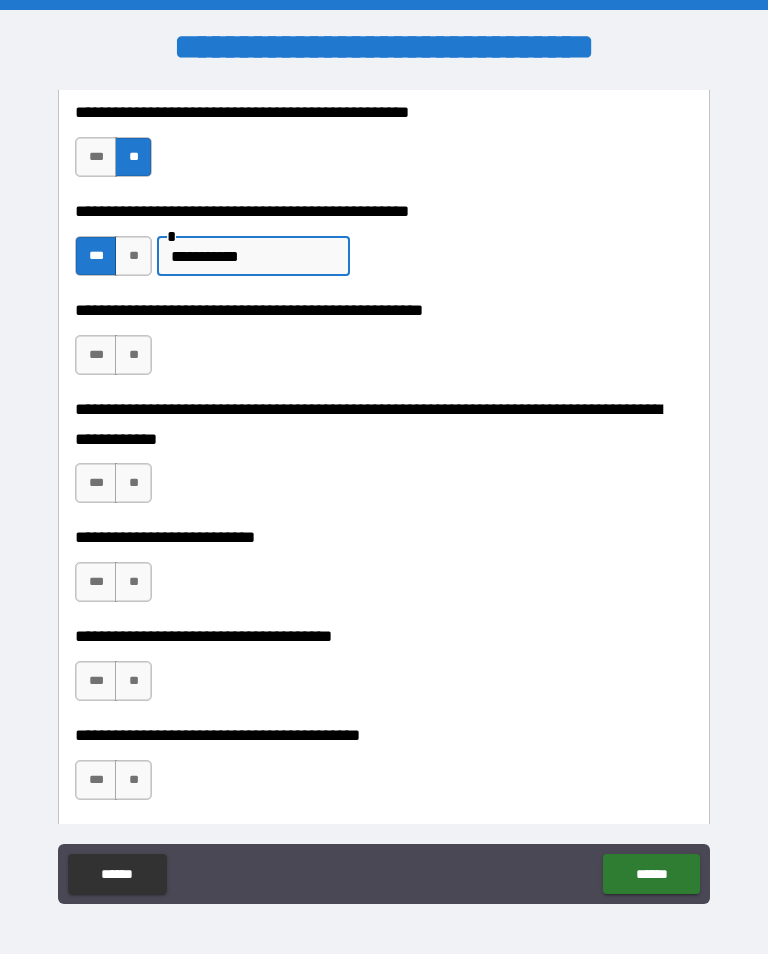 type on "**********" 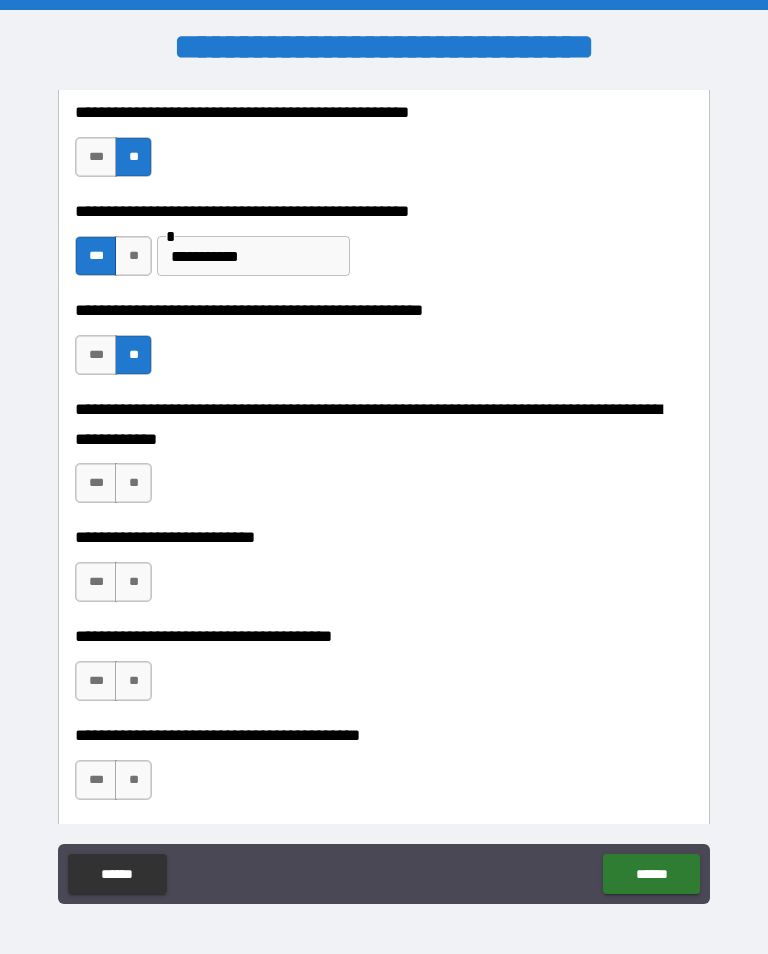 click on "**" at bounding box center [133, 483] 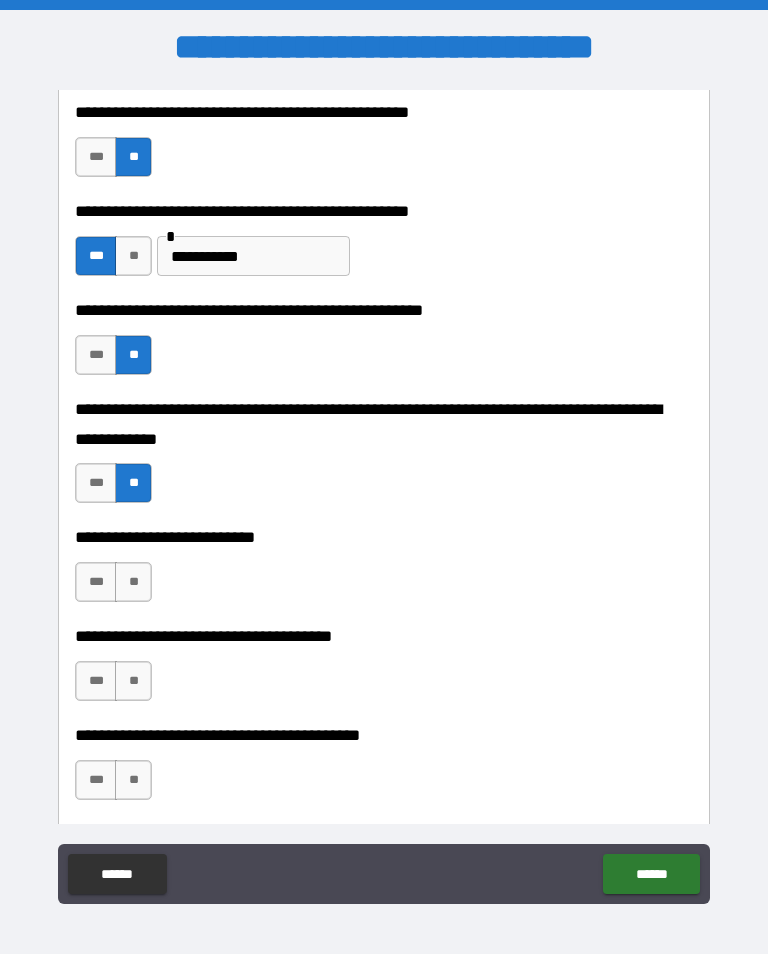 click on "**" at bounding box center [133, 582] 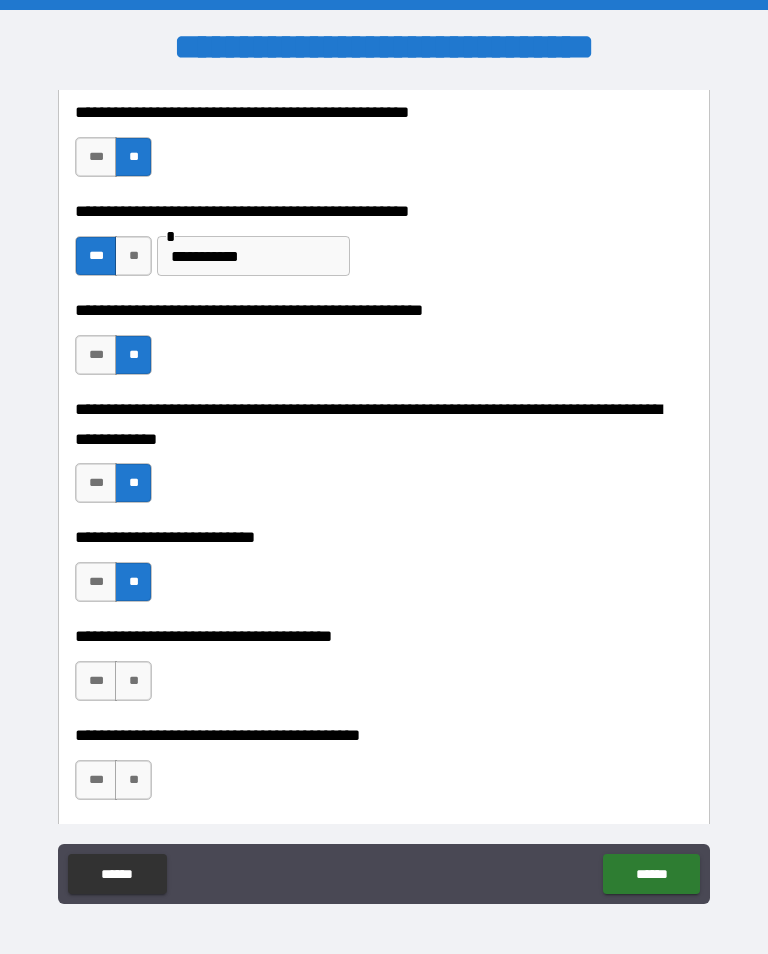 click on "**" at bounding box center (133, 681) 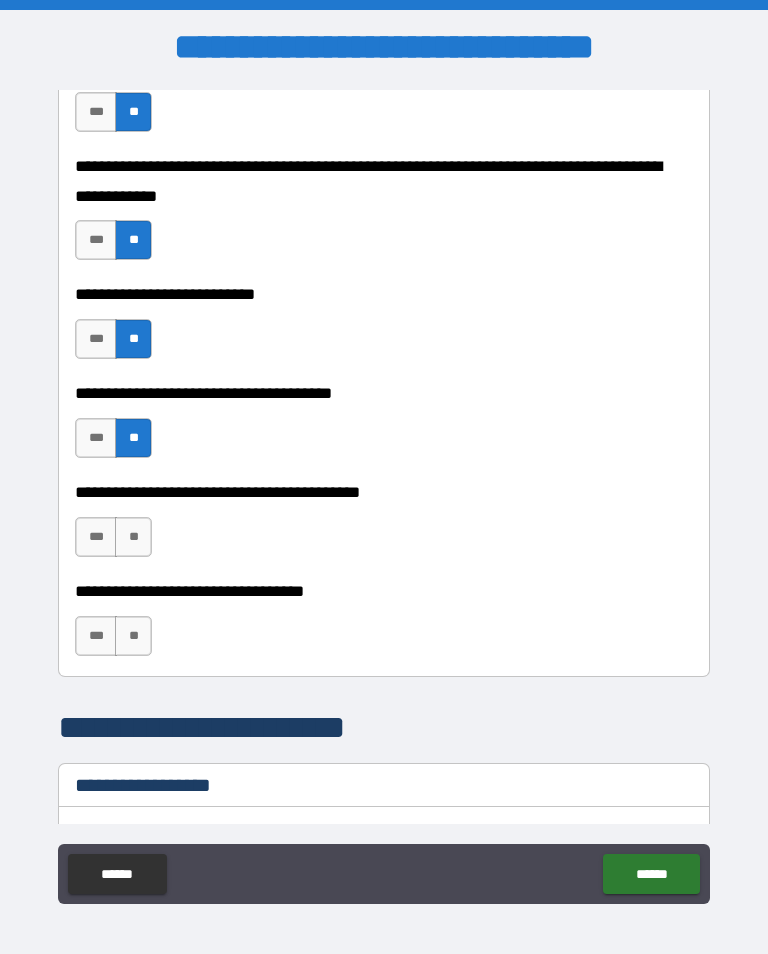 scroll, scrollTop: 952, scrollLeft: 0, axis: vertical 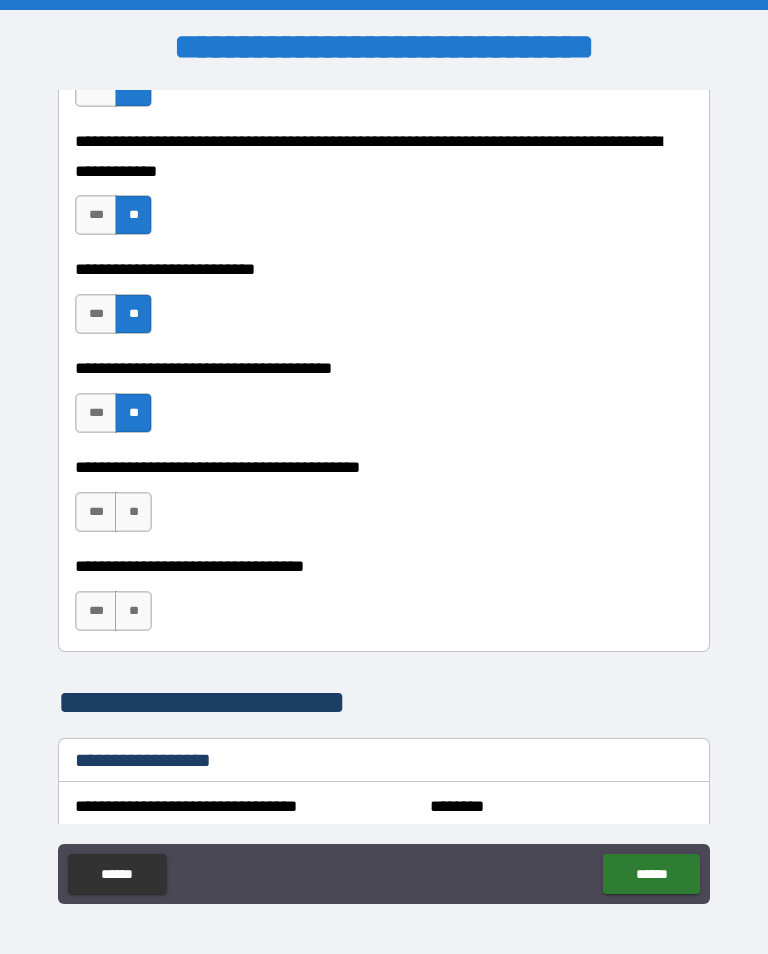 click on "**" at bounding box center [133, 512] 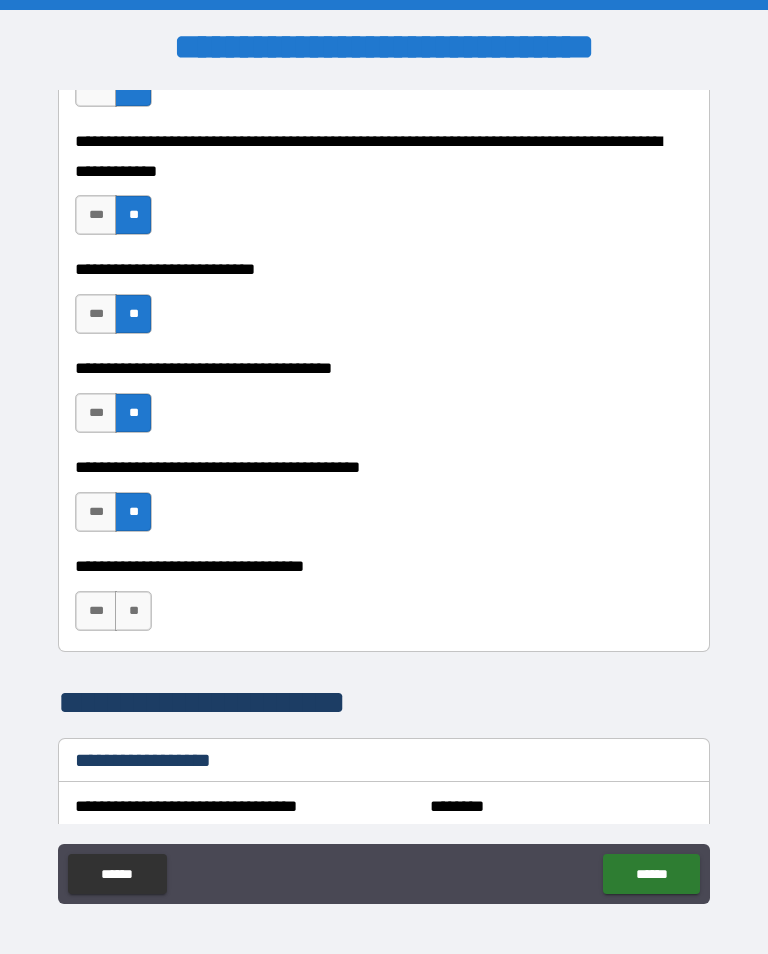 click on "**" at bounding box center (133, 611) 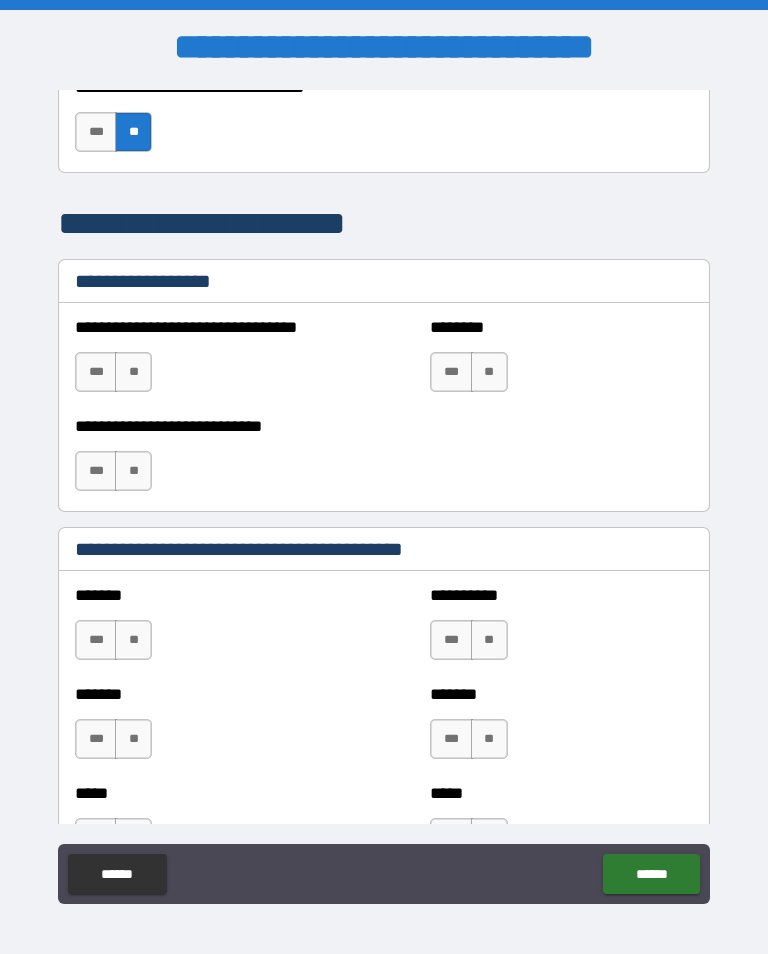 scroll, scrollTop: 1431, scrollLeft: 0, axis: vertical 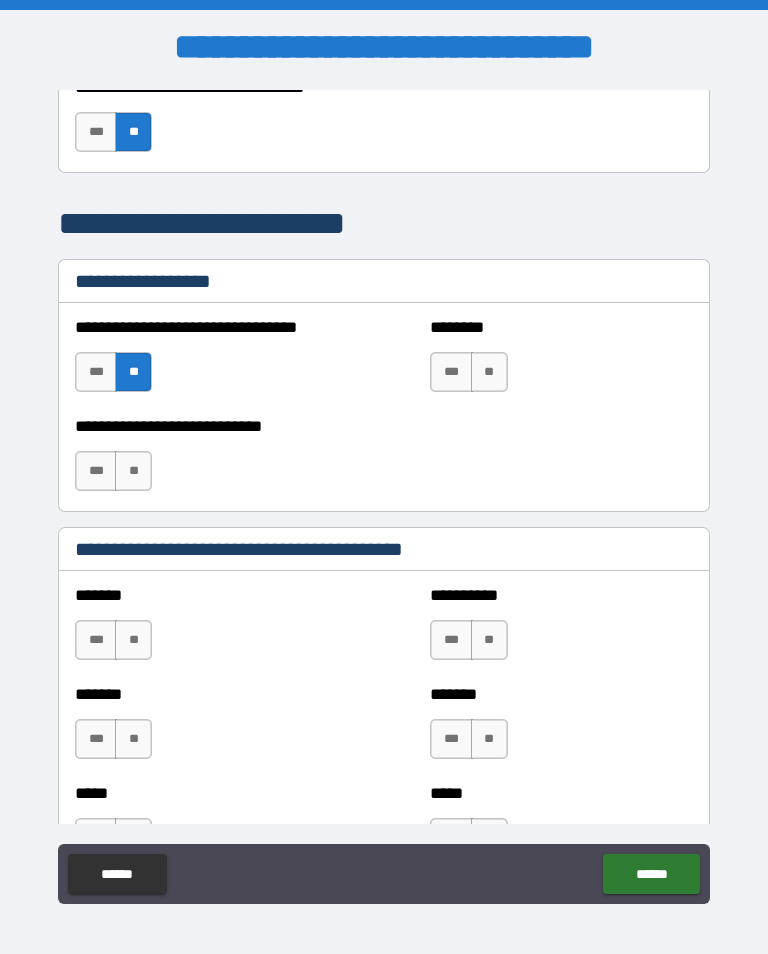 click on "**" at bounding box center [489, 372] 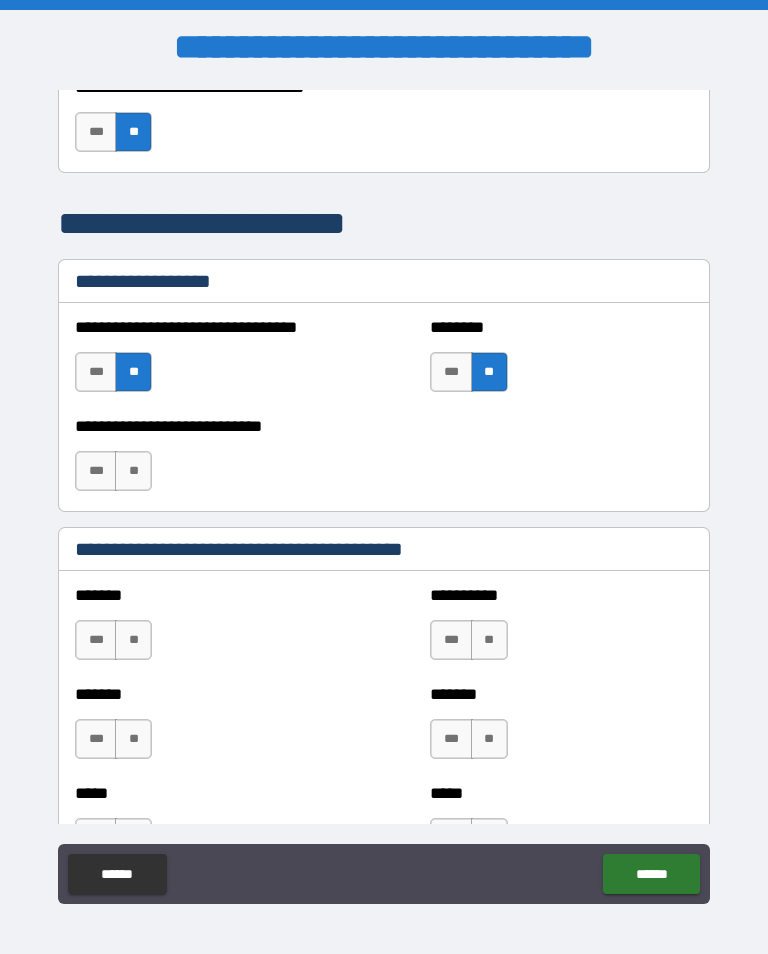 click on "**" at bounding box center [133, 471] 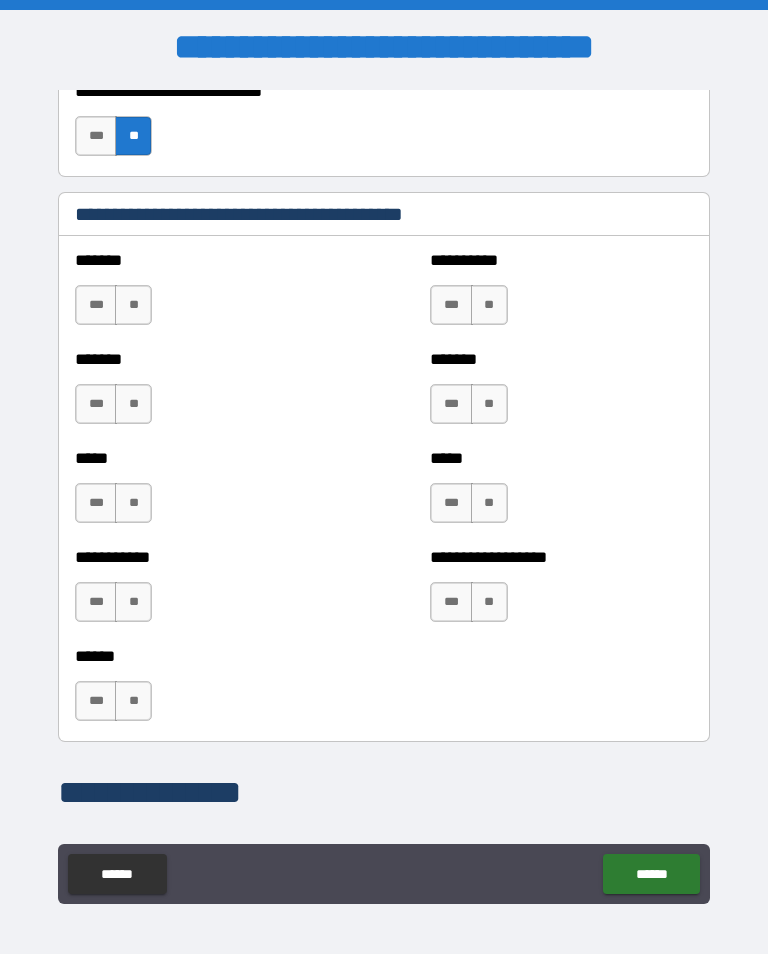 scroll, scrollTop: 1767, scrollLeft: 0, axis: vertical 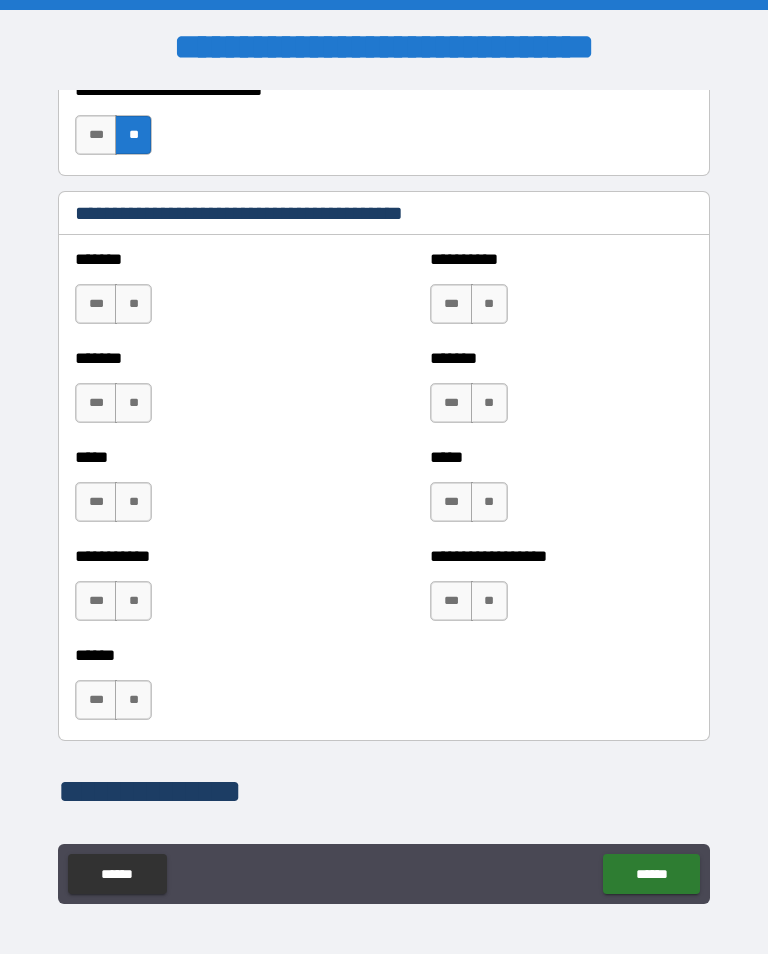 click on "**" at bounding box center (133, 304) 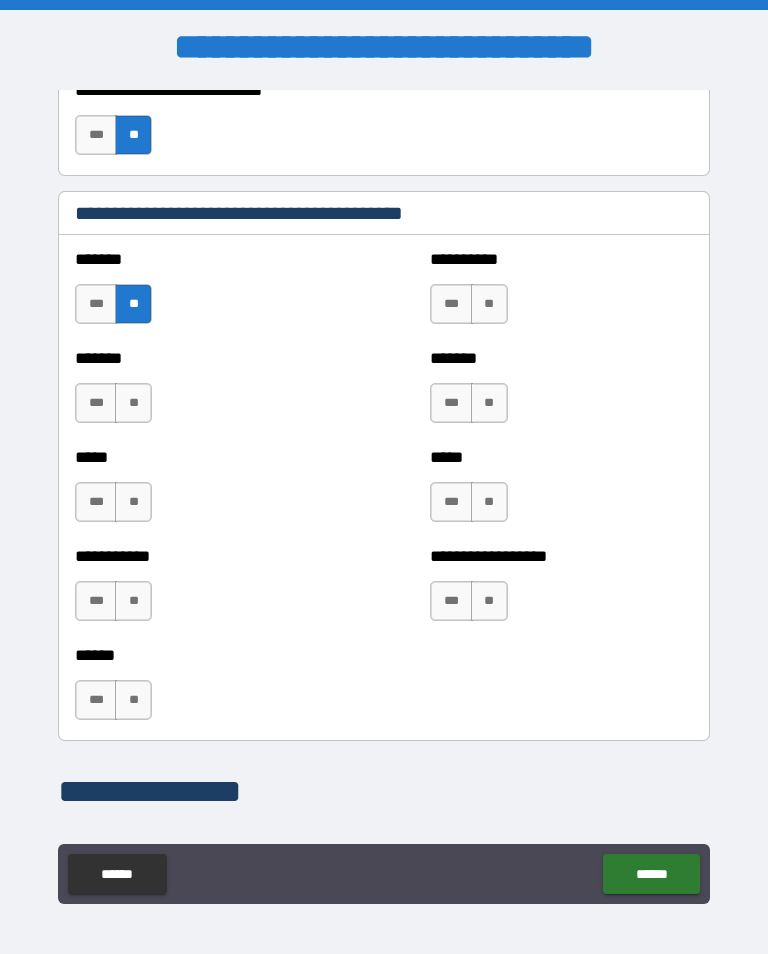 click on "**" at bounding box center (133, 403) 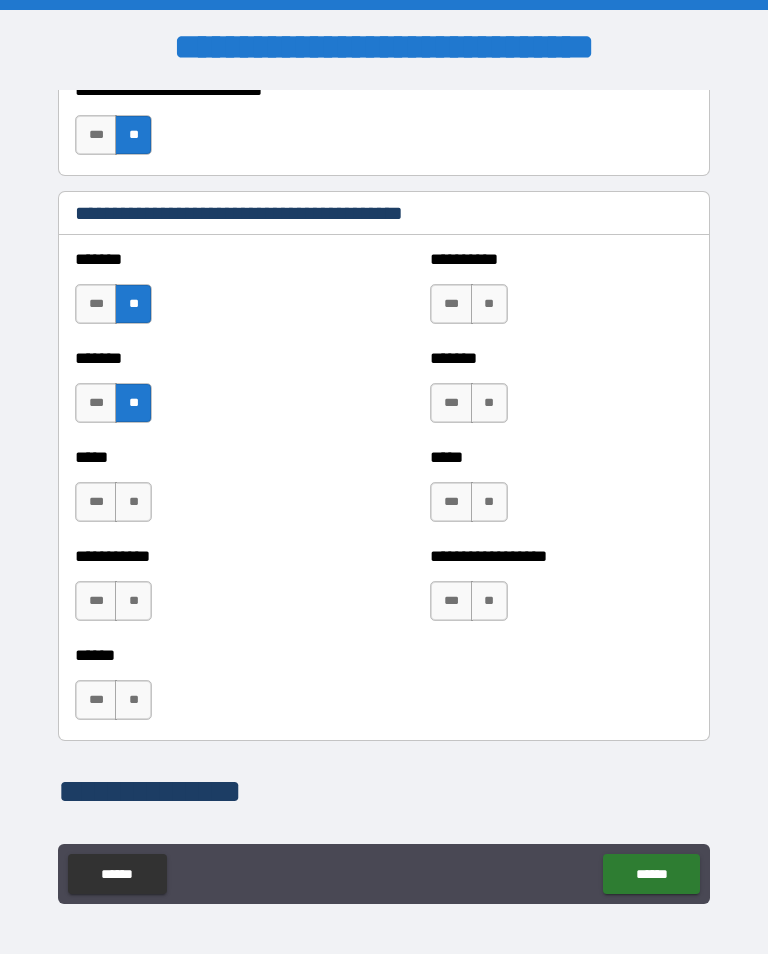 click on "**" at bounding box center [133, 502] 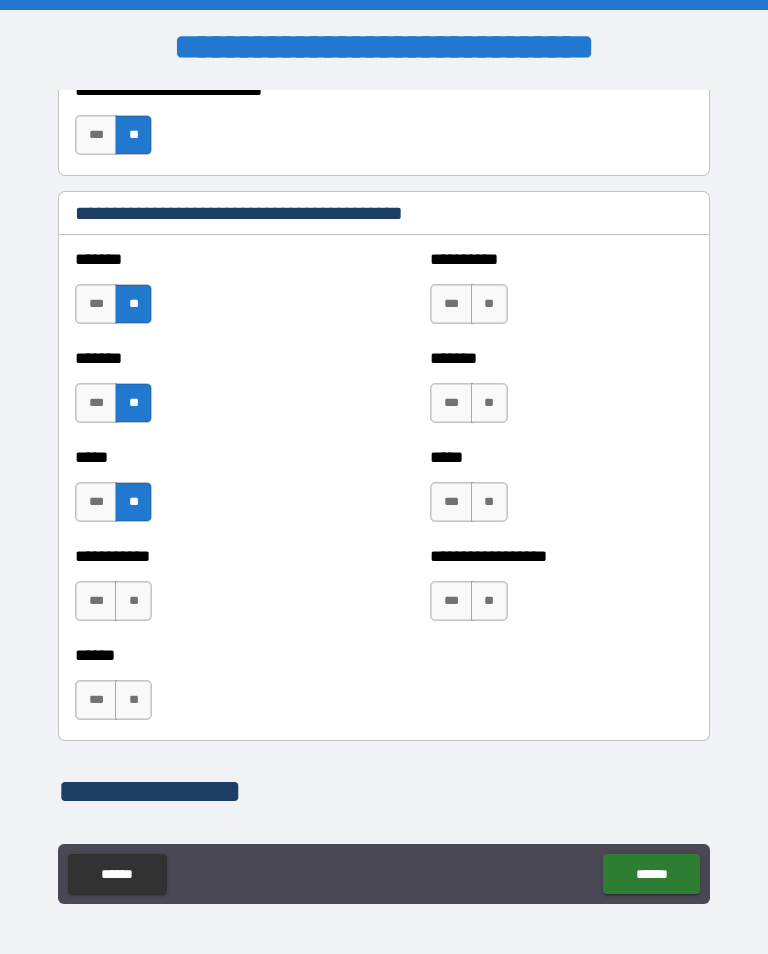 click on "**" at bounding box center (133, 601) 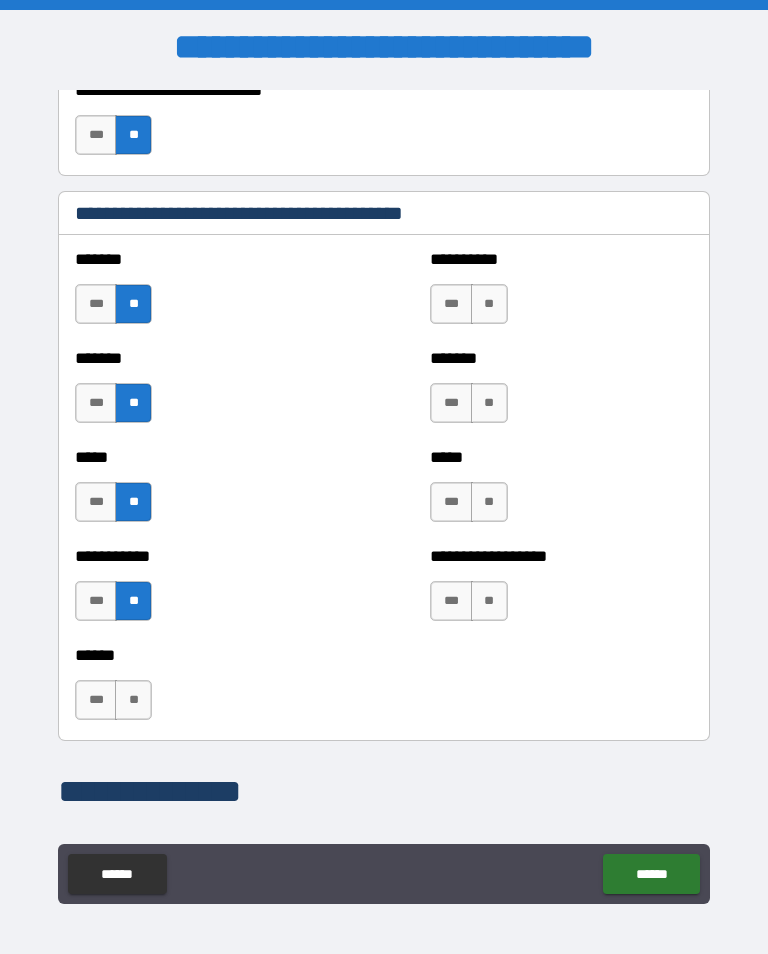 click on "**" at bounding box center (133, 700) 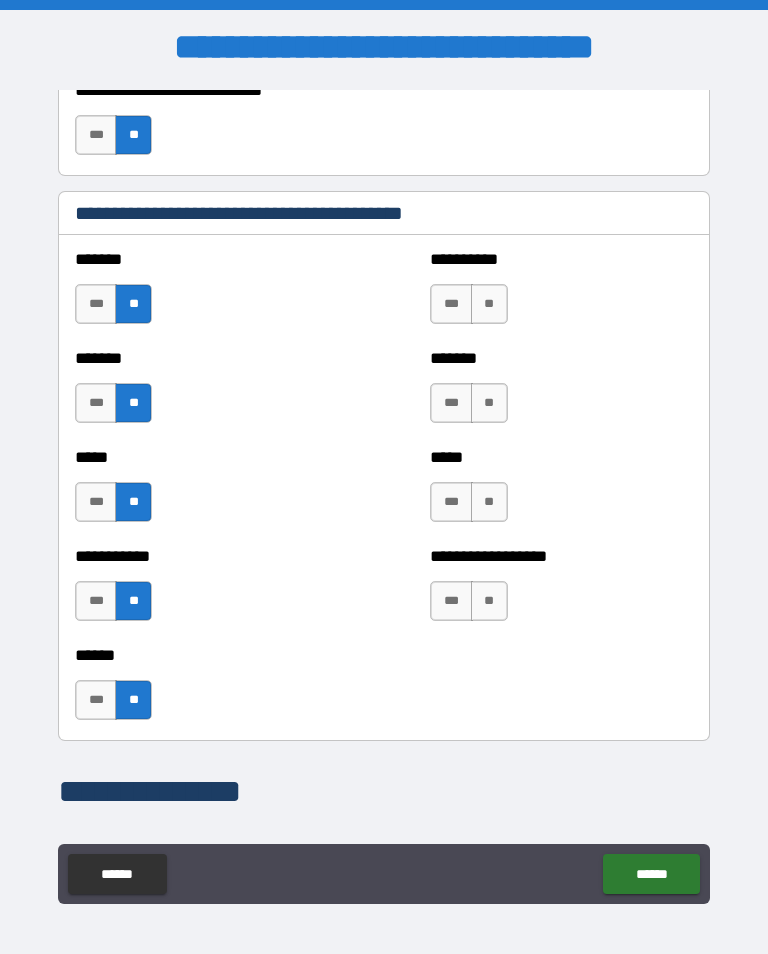 click on "**" at bounding box center (489, 304) 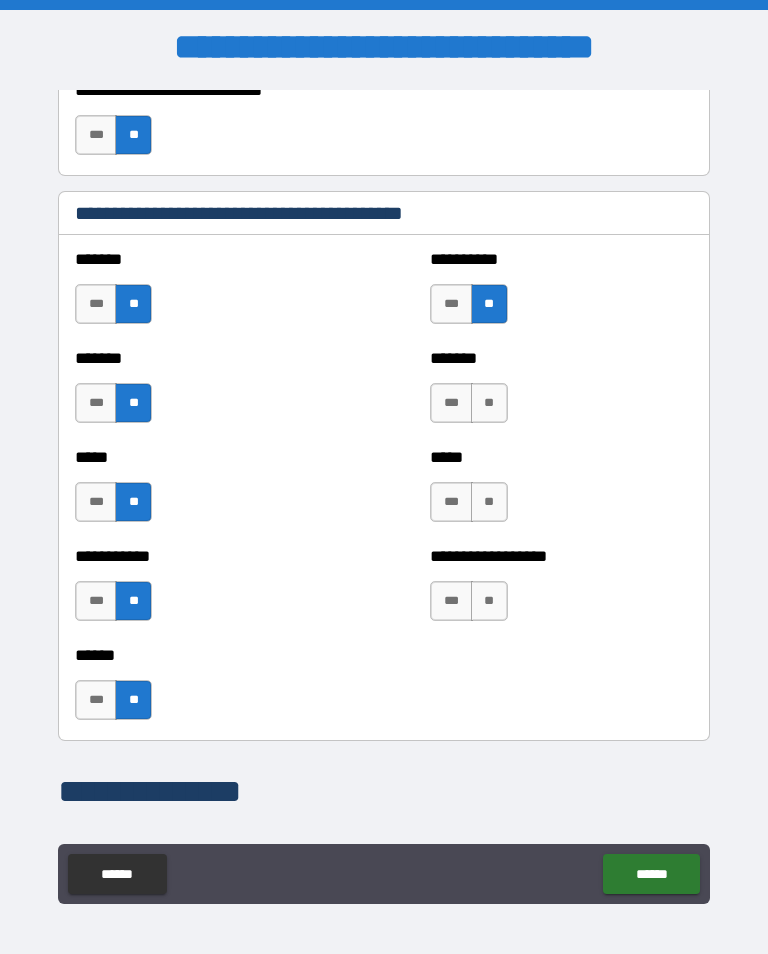click on "**" at bounding box center [489, 403] 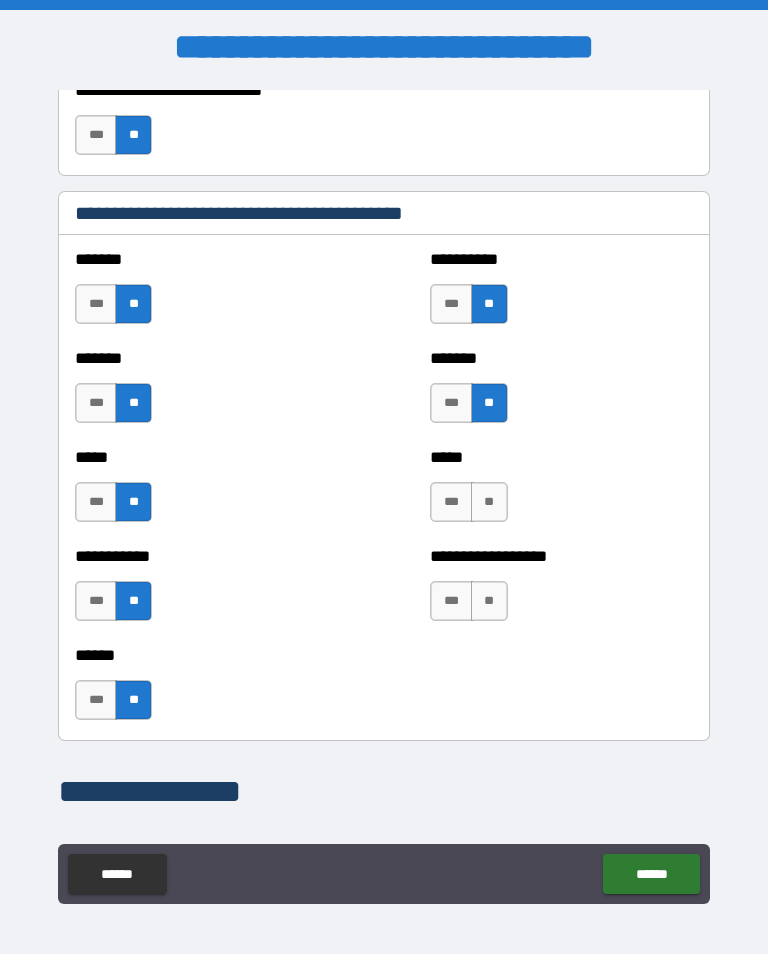 click on "**" at bounding box center (489, 502) 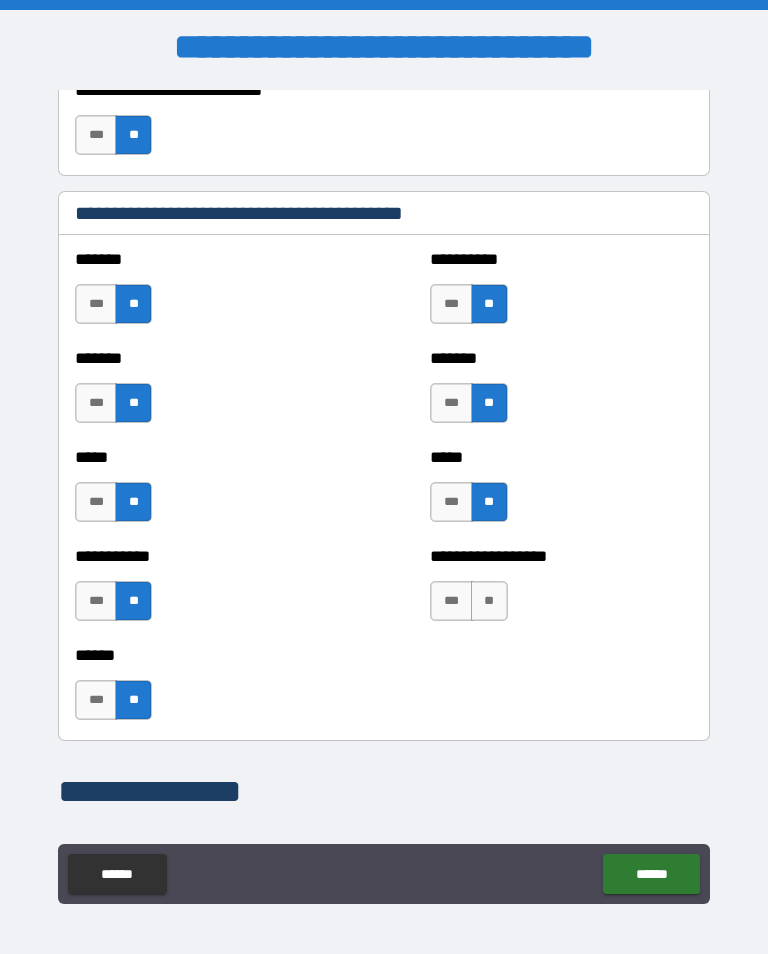 click on "**" at bounding box center (489, 601) 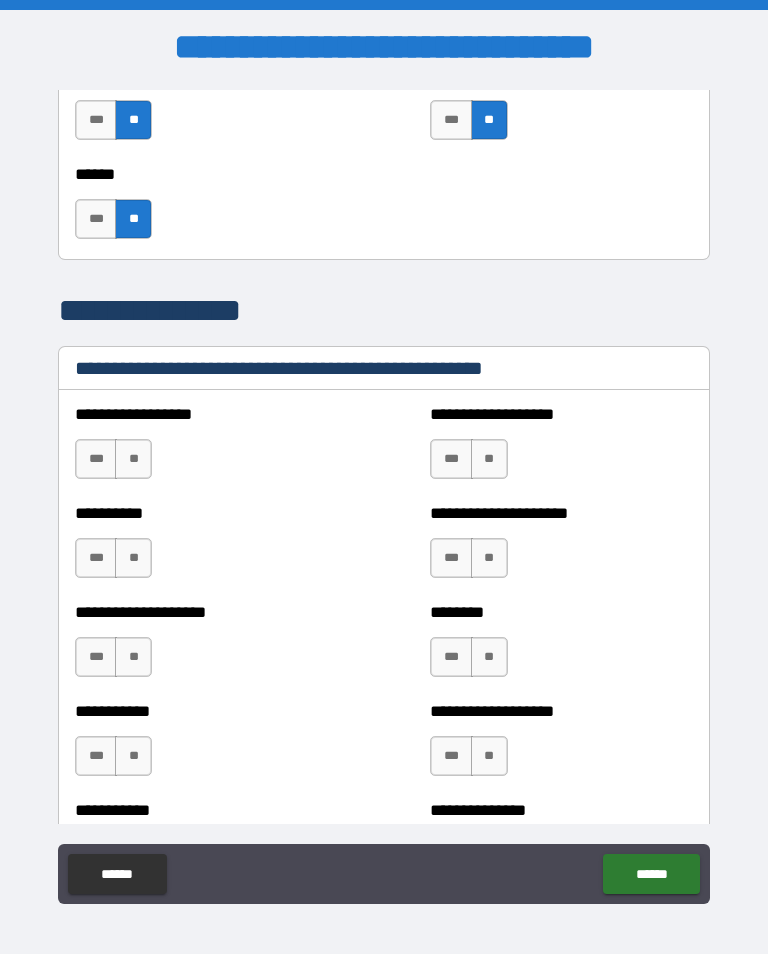 scroll, scrollTop: 2248, scrollLeft: 0, axis: vertical 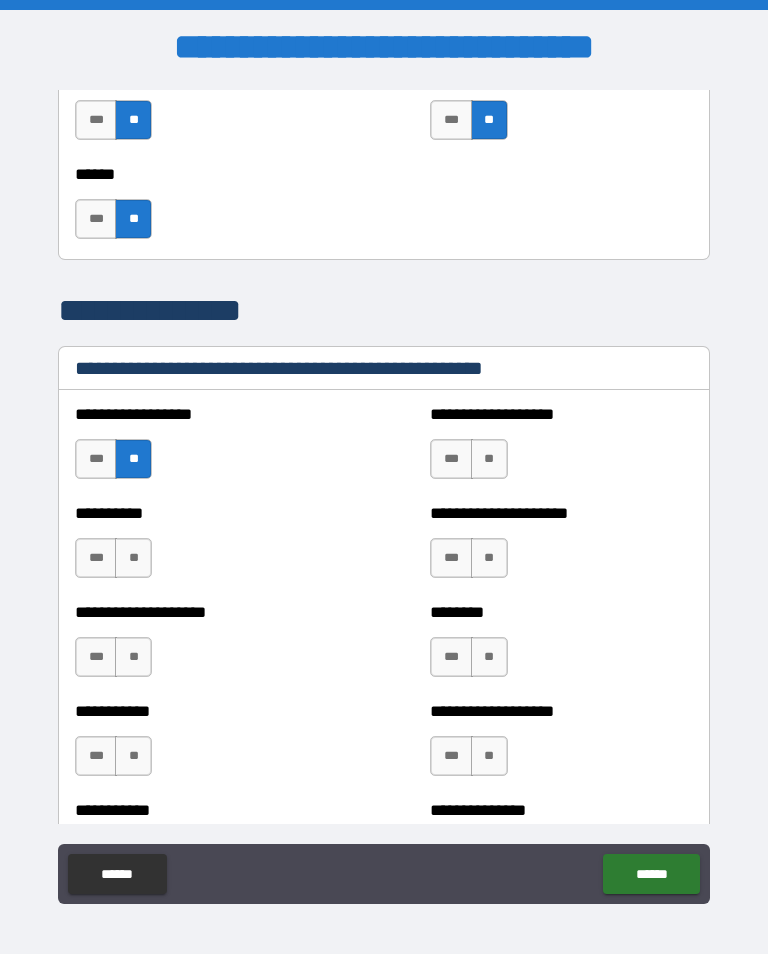 click on "**" at bounding box center [133, 558] 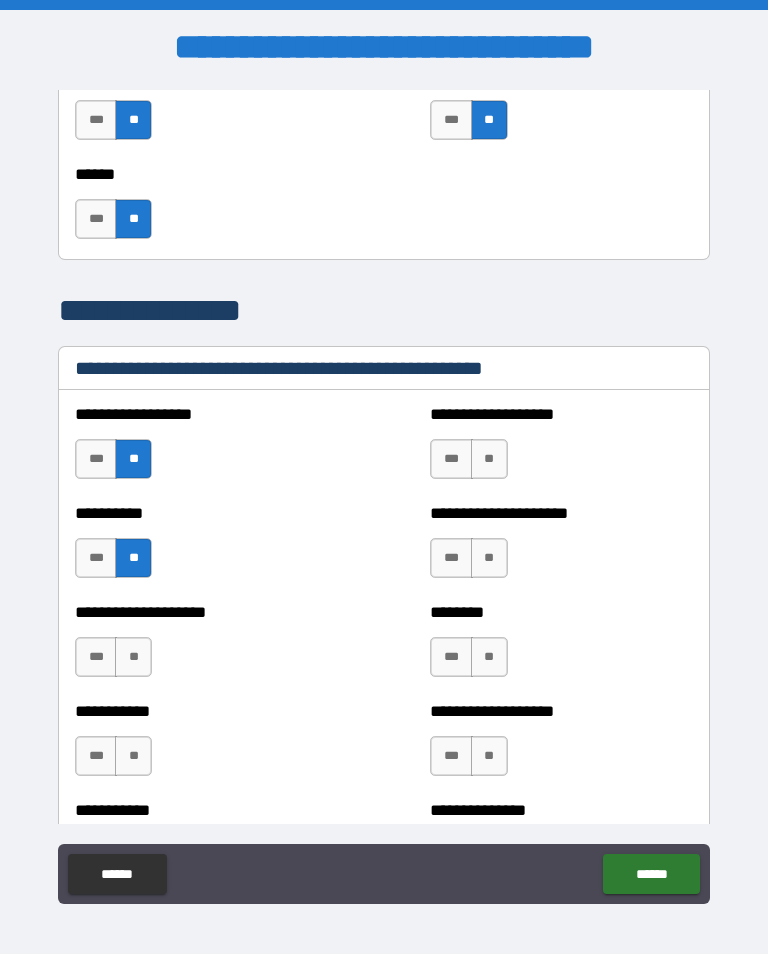 click on "**" at bounding box center [489, 459] 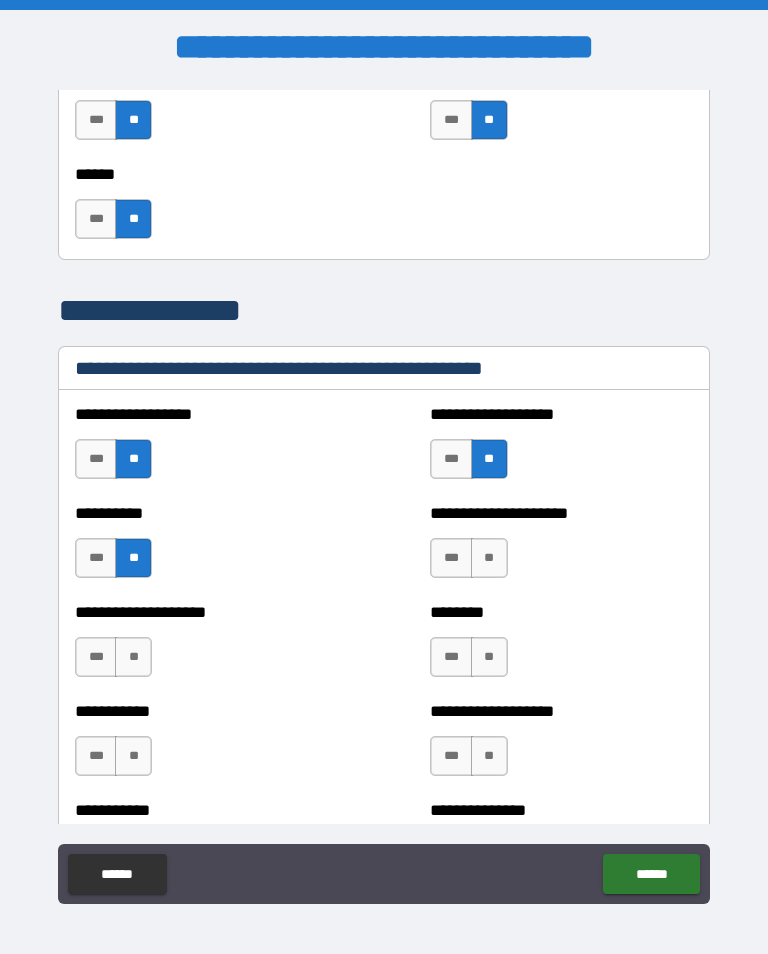 click on "**" at bounding box center (489, 558) 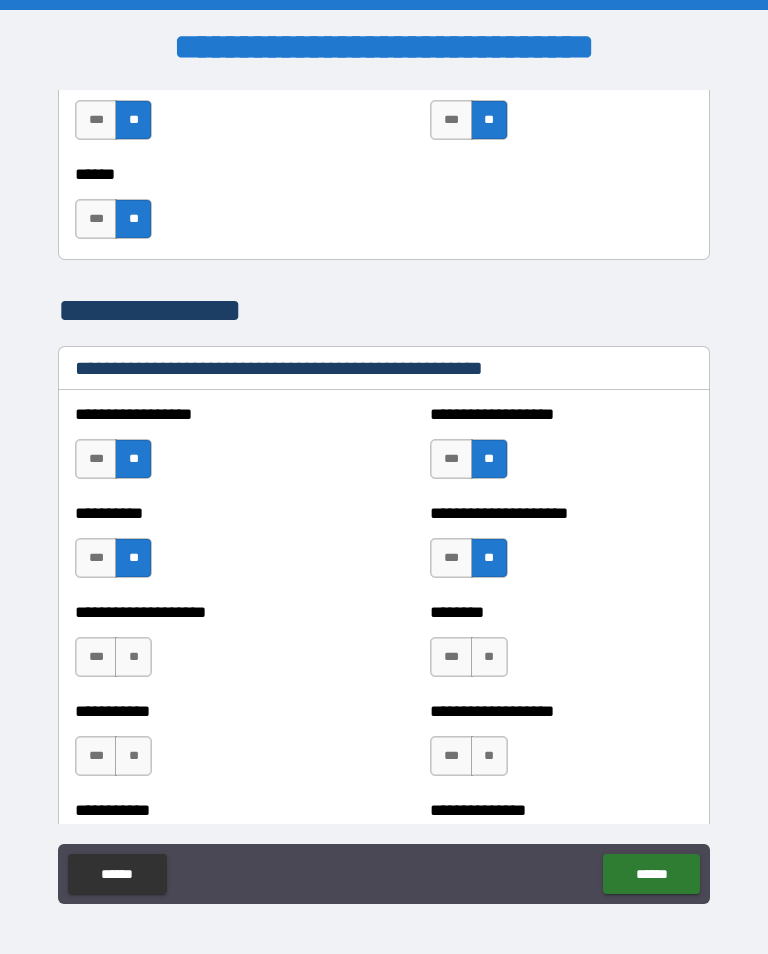 click on "**" at bounding box center [133, 657] 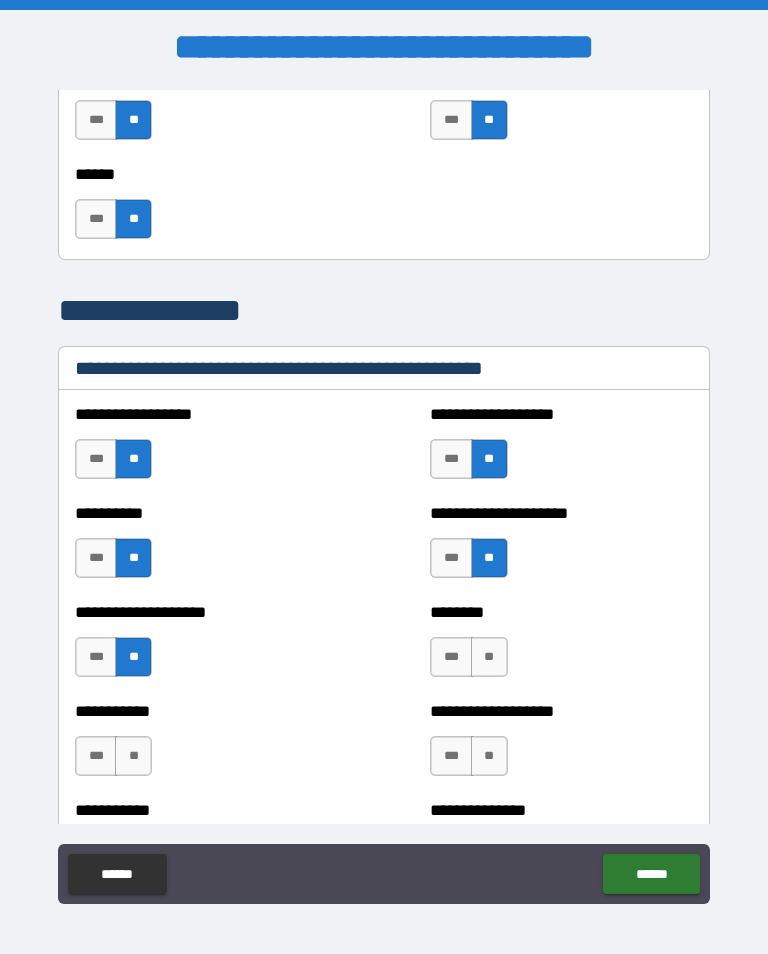 click on "**" at bounding box center (489, 657) 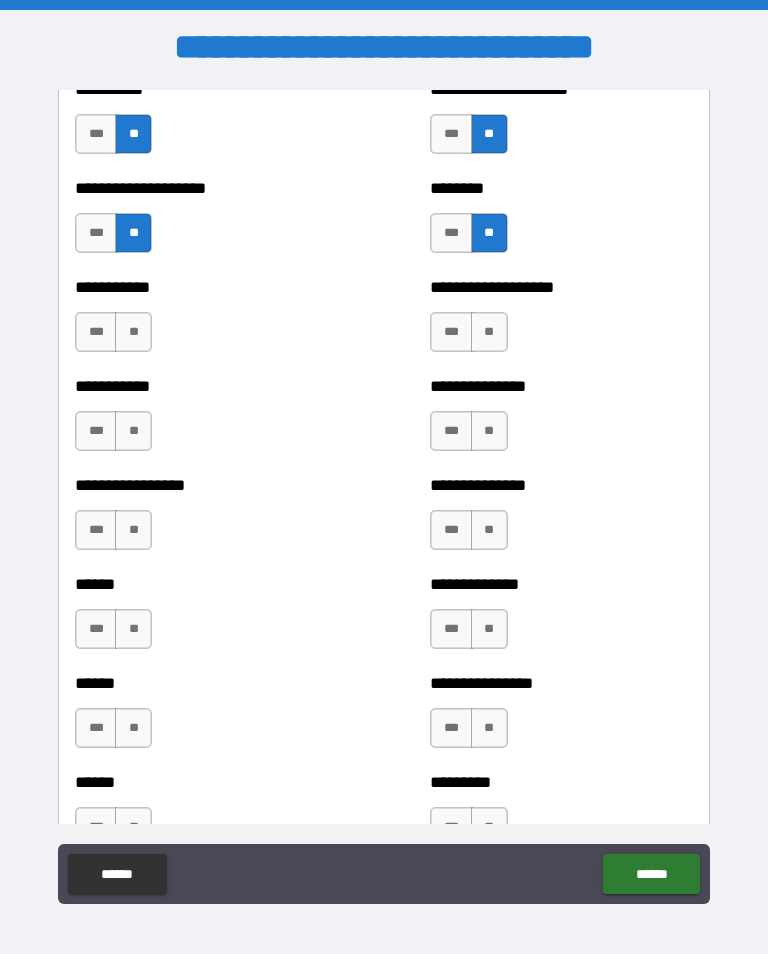 scroll, scrollTop: 2703, scrollLeft: 0, axis: vertical 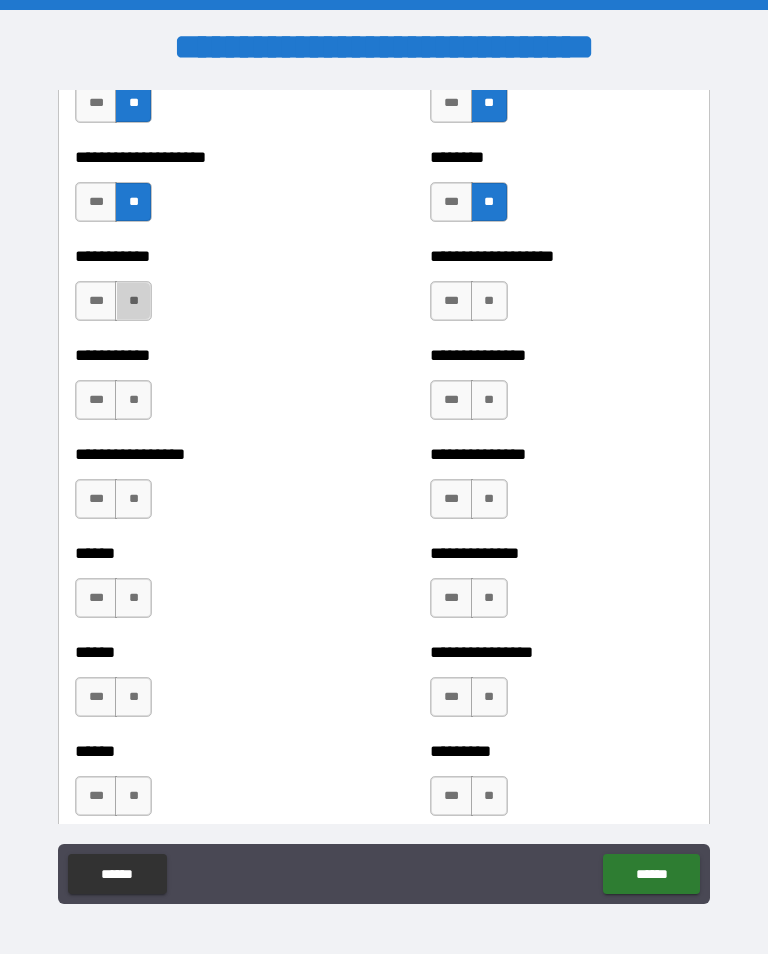 click on "**" at bounding box center [133, 301] 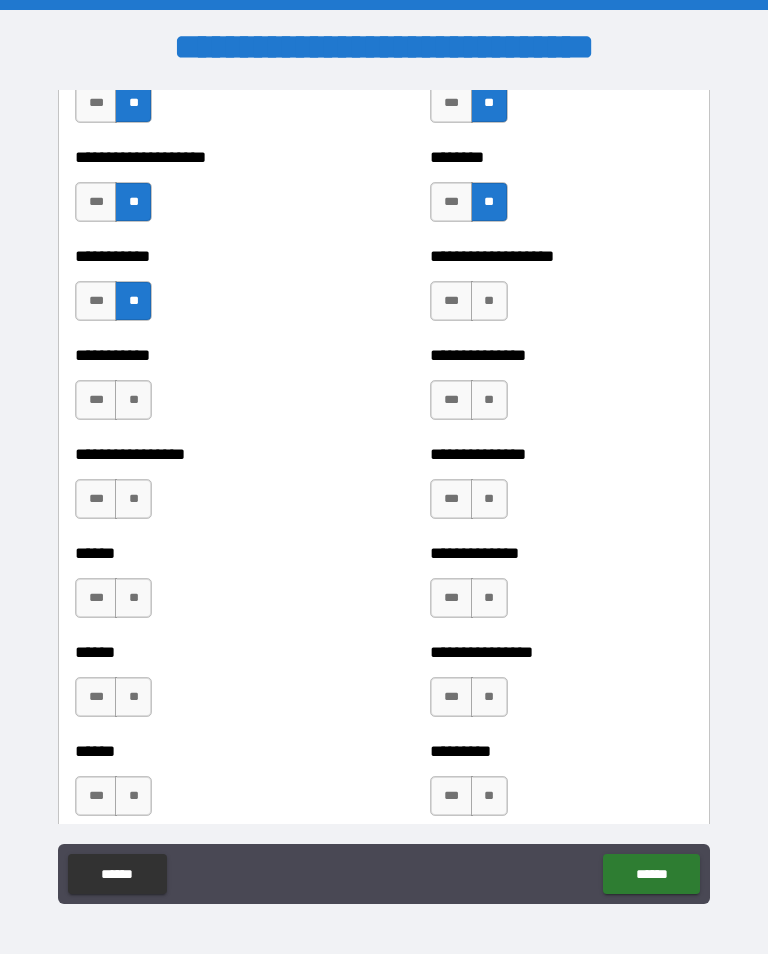 click on "**" at bounding box center [489, 301] 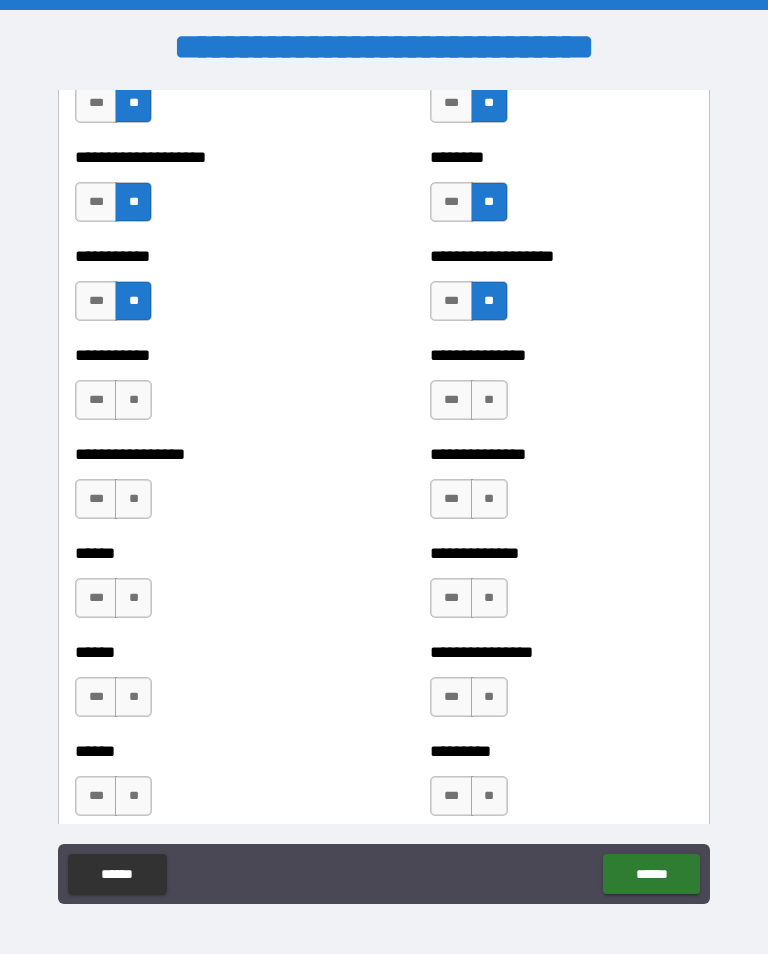 click on "**" at bounding box center (133, 400) 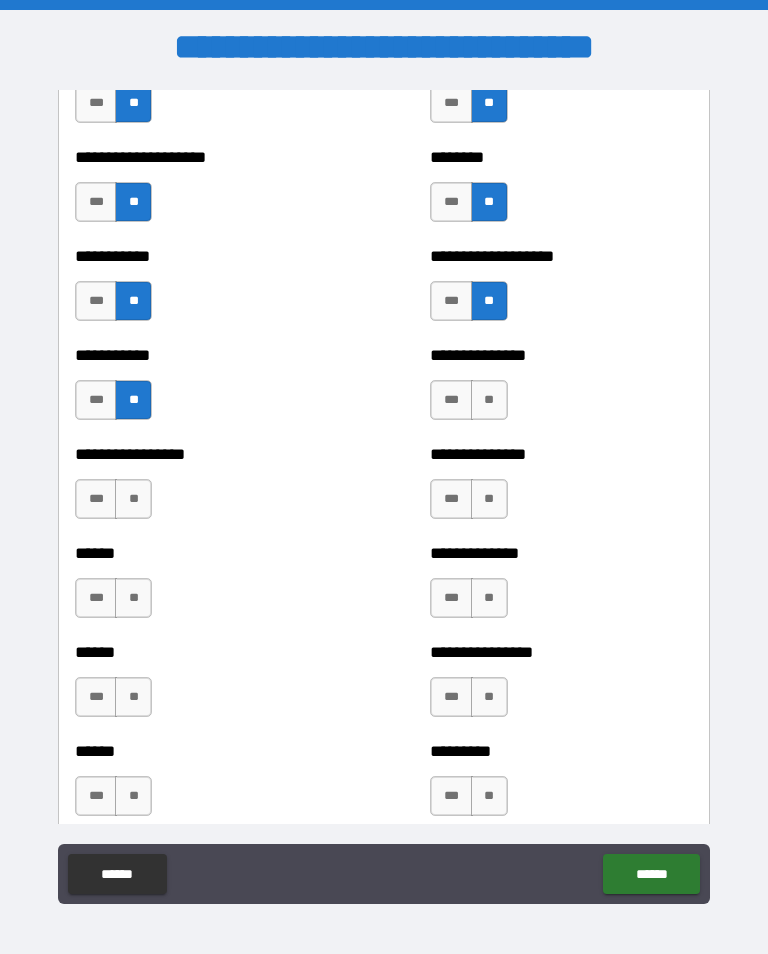 click on "**" at bounding box center (489, 400) 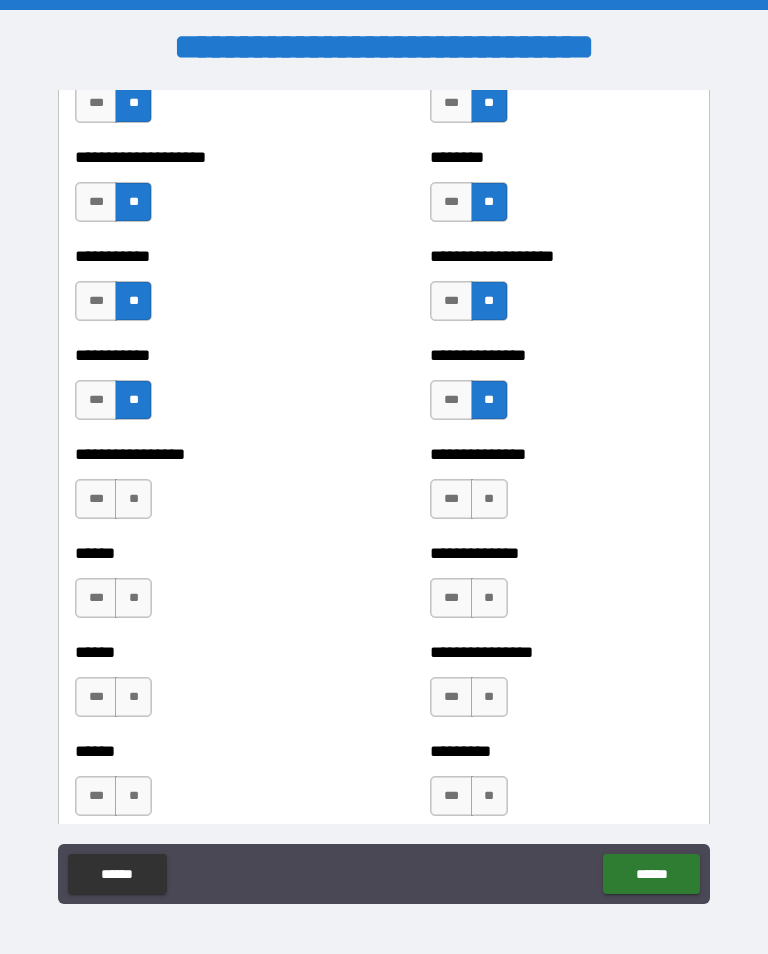 click on "**" at bounding box center (133, 499) 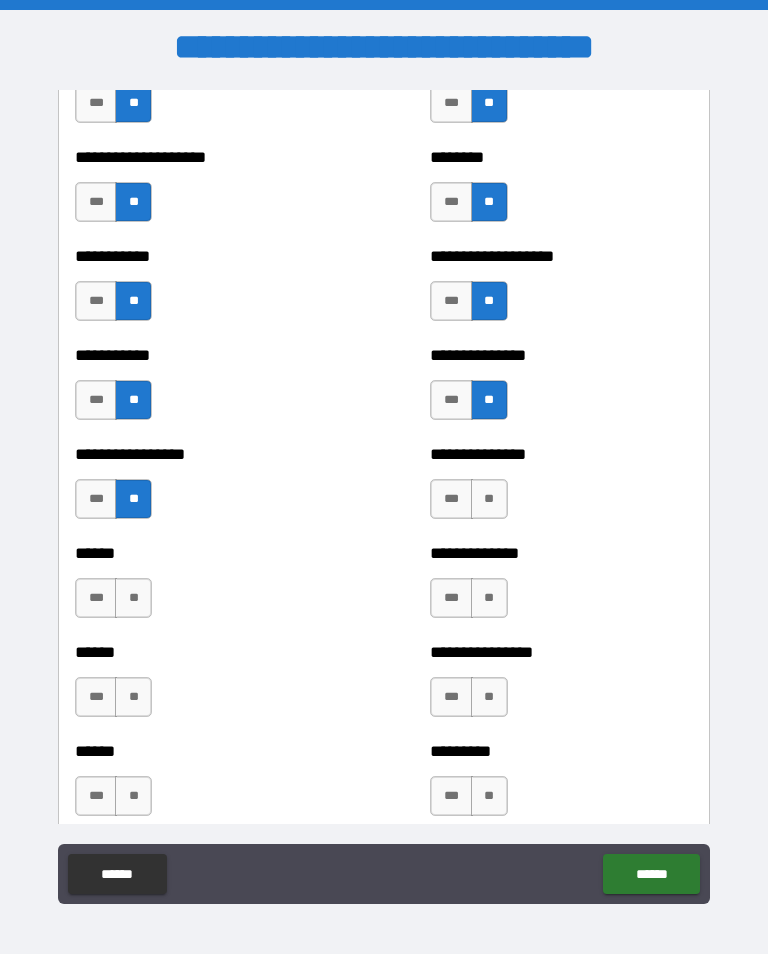 click on "**" at bounding box center (489, 499) 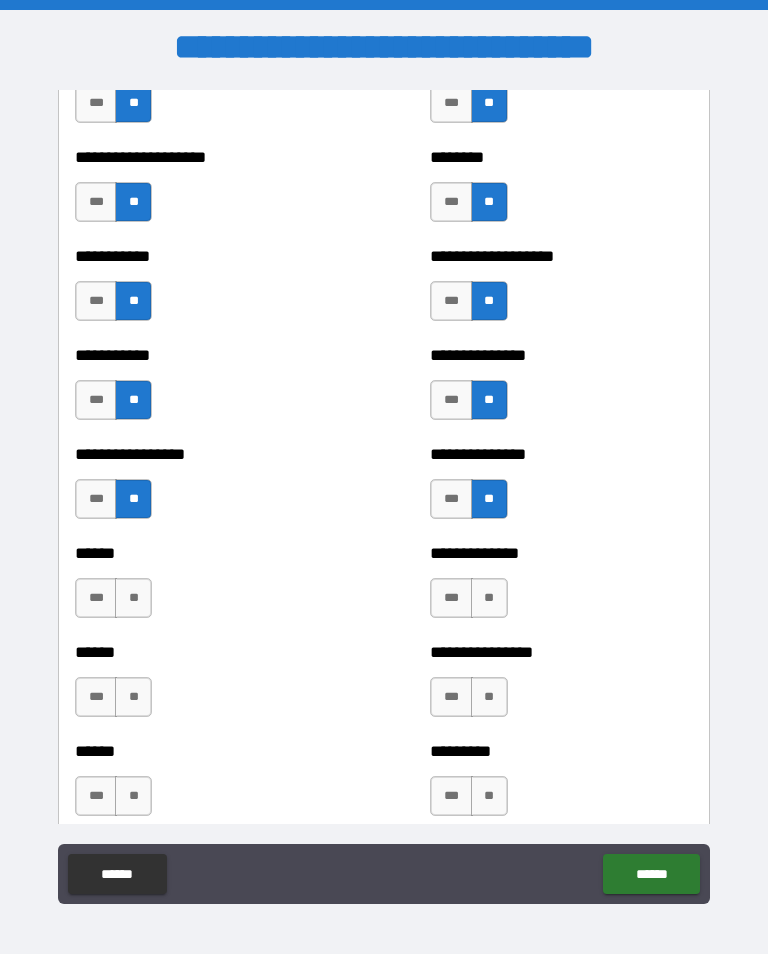 click on "**" at bounding box center (133, 598) 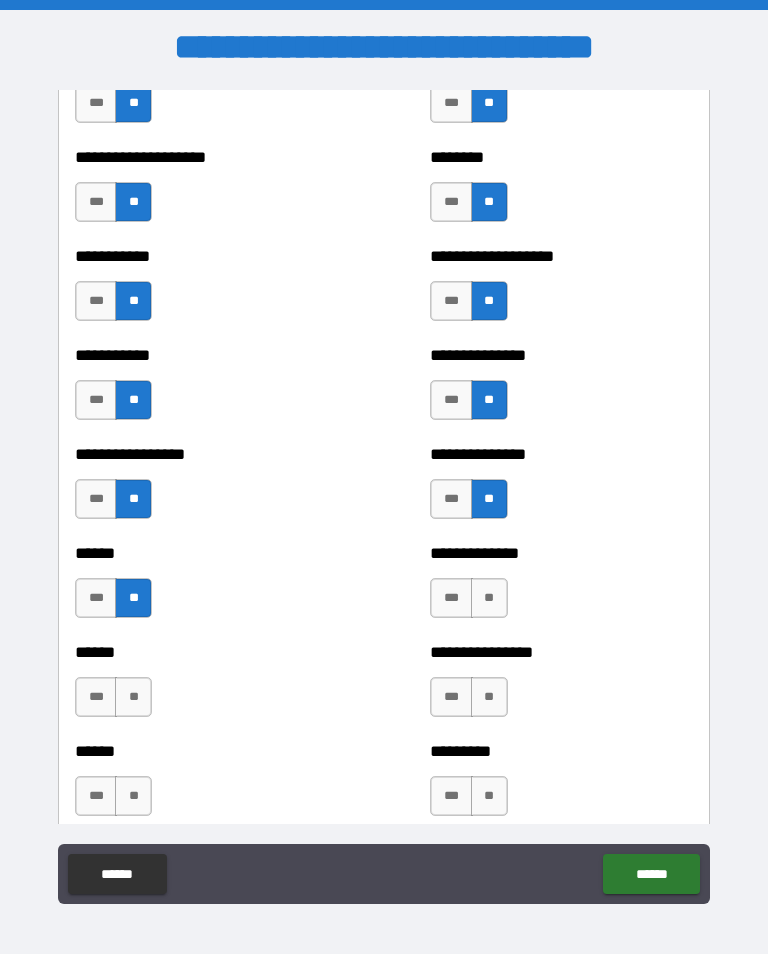 click on "**" at bounding box center (489, 598) 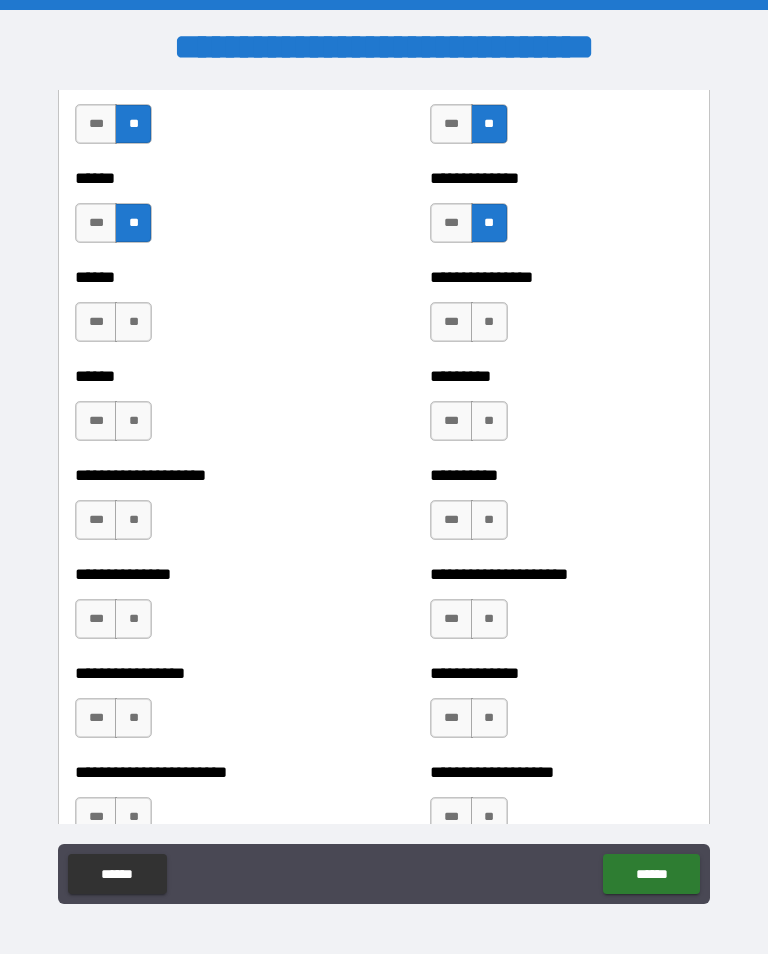 scroll, scrollTop: 3087, scrollLeft: 0, axis: vertical 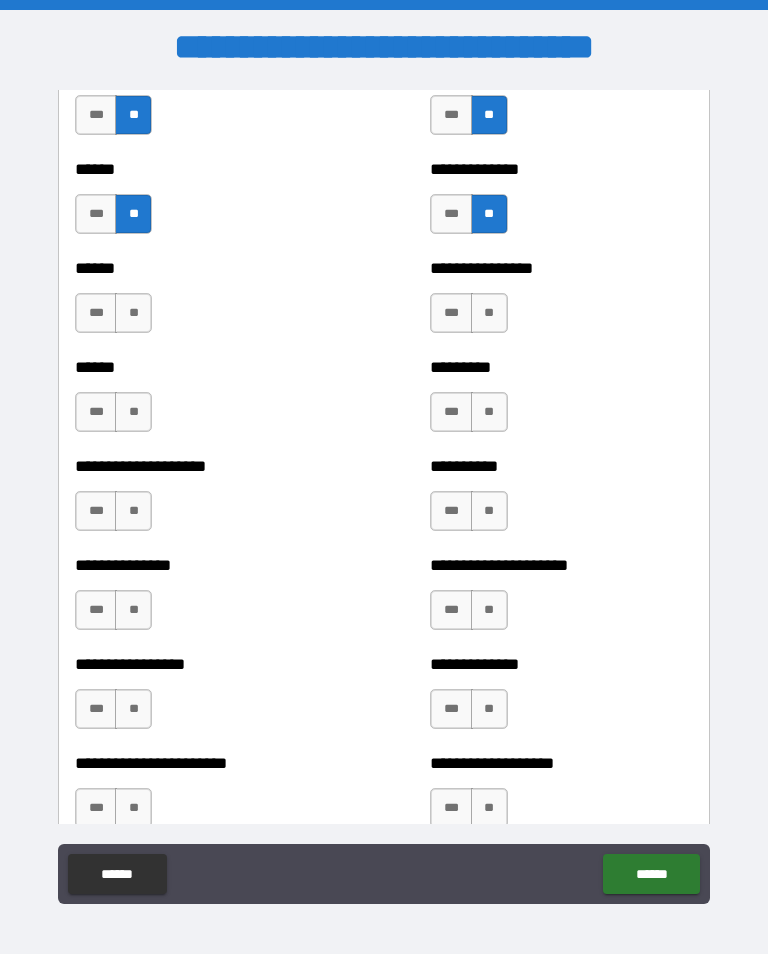 click on "**" at bounding box center (133, 313) 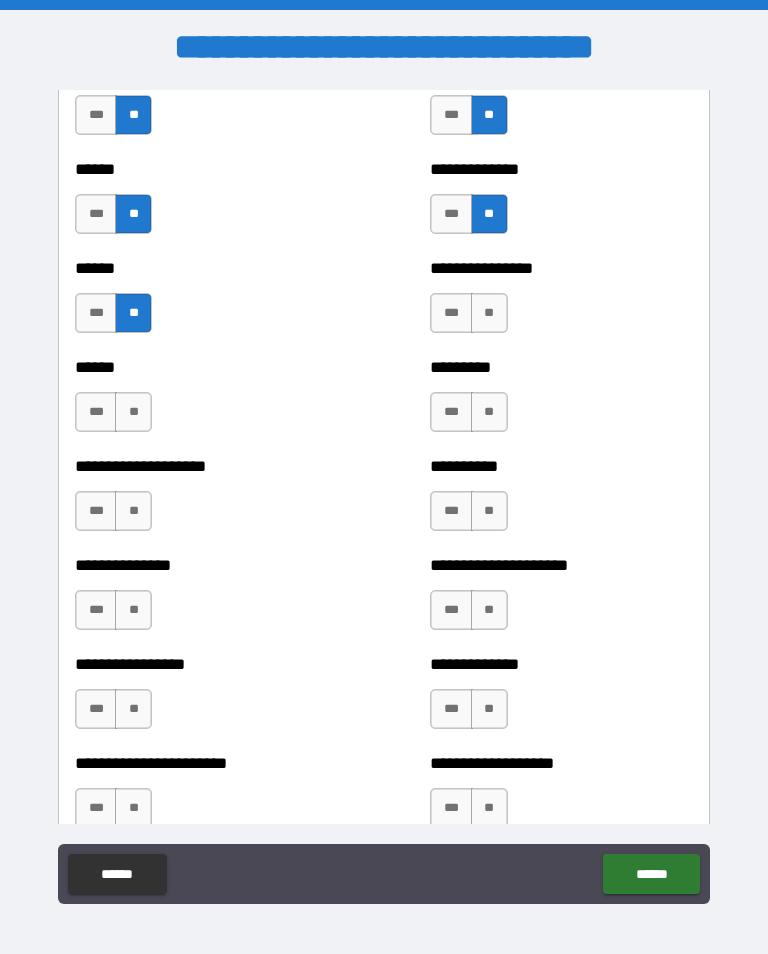 click on "**" at bounding box center (489, 313) 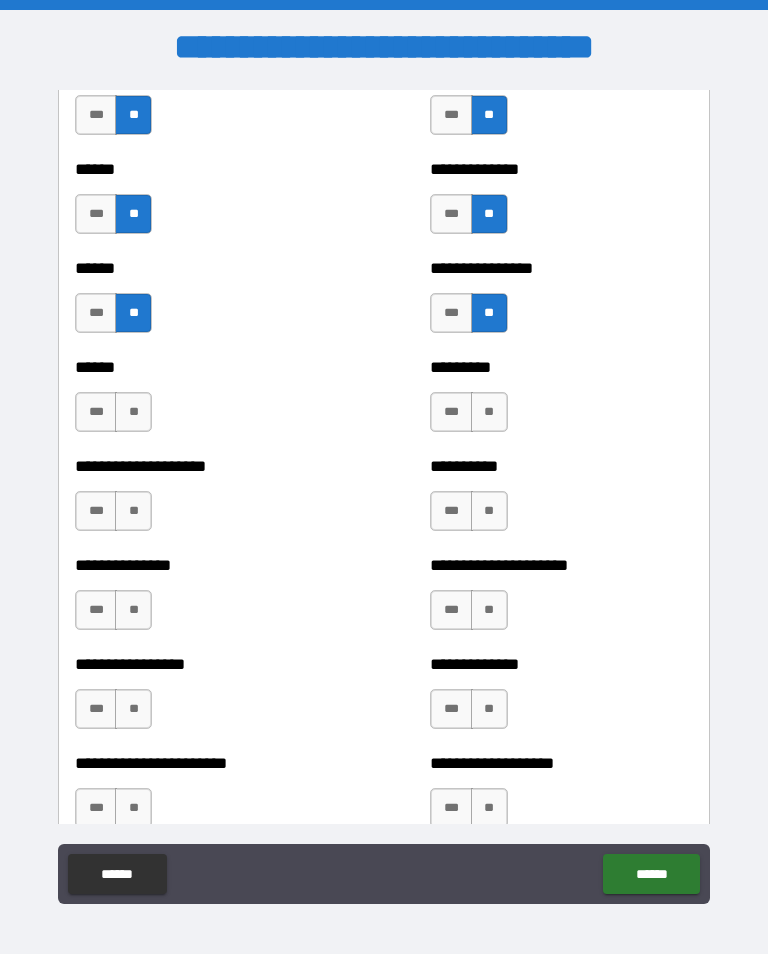 click on "**" at bounding box center [133, 412] 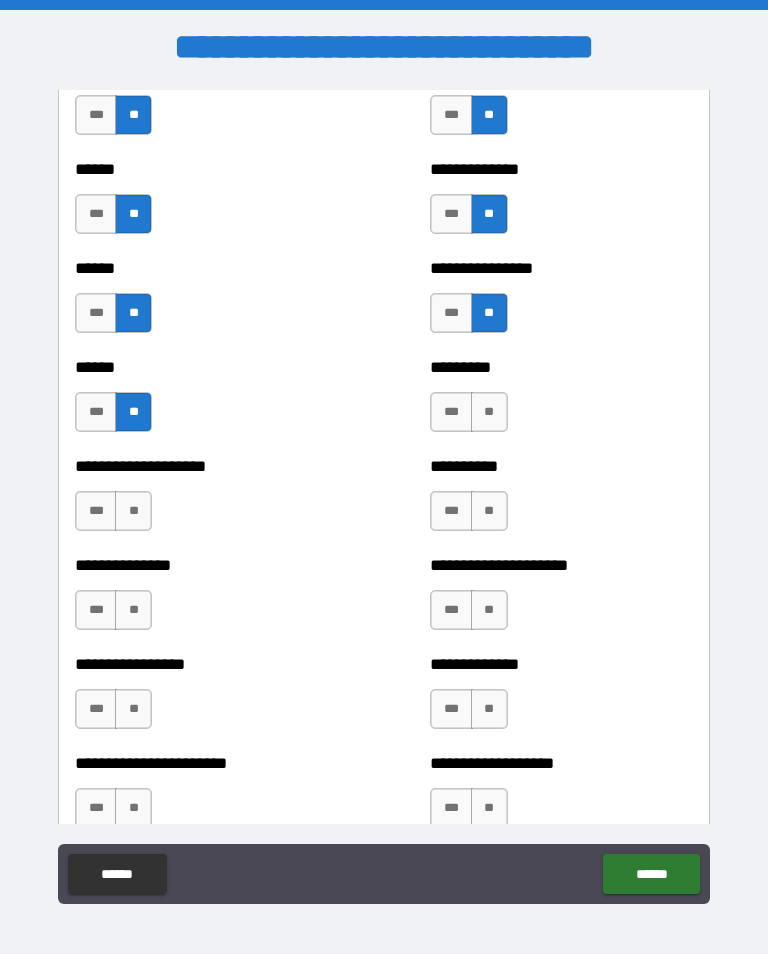 click on "**" at bounding box center (489, 412) 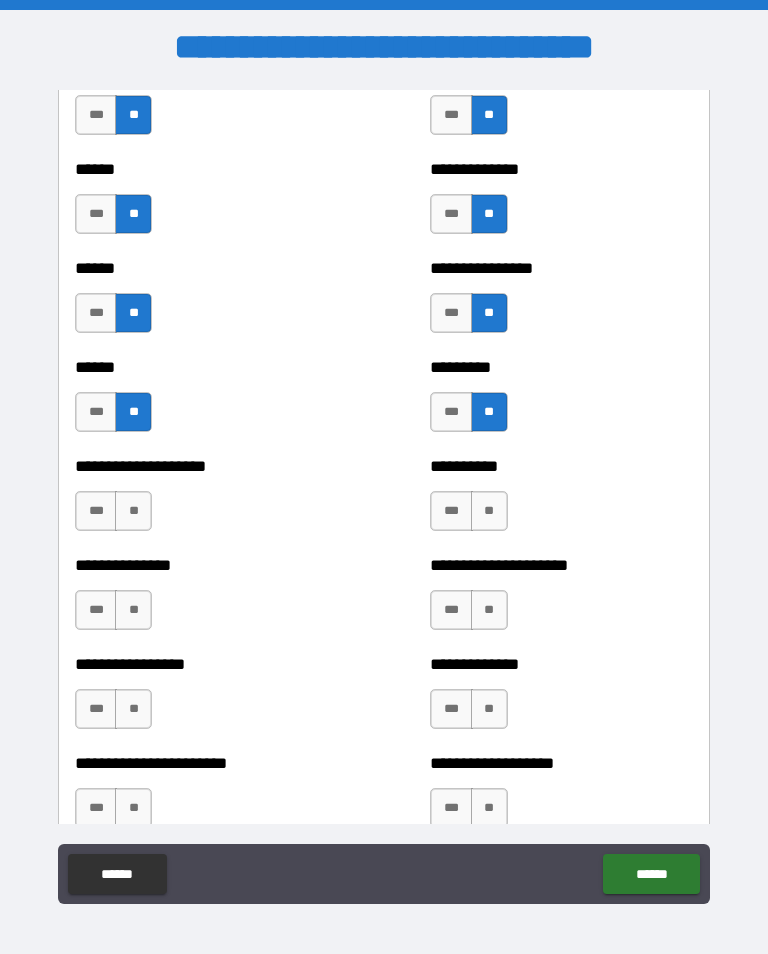 click on "**" at bounding box center (133, 511) 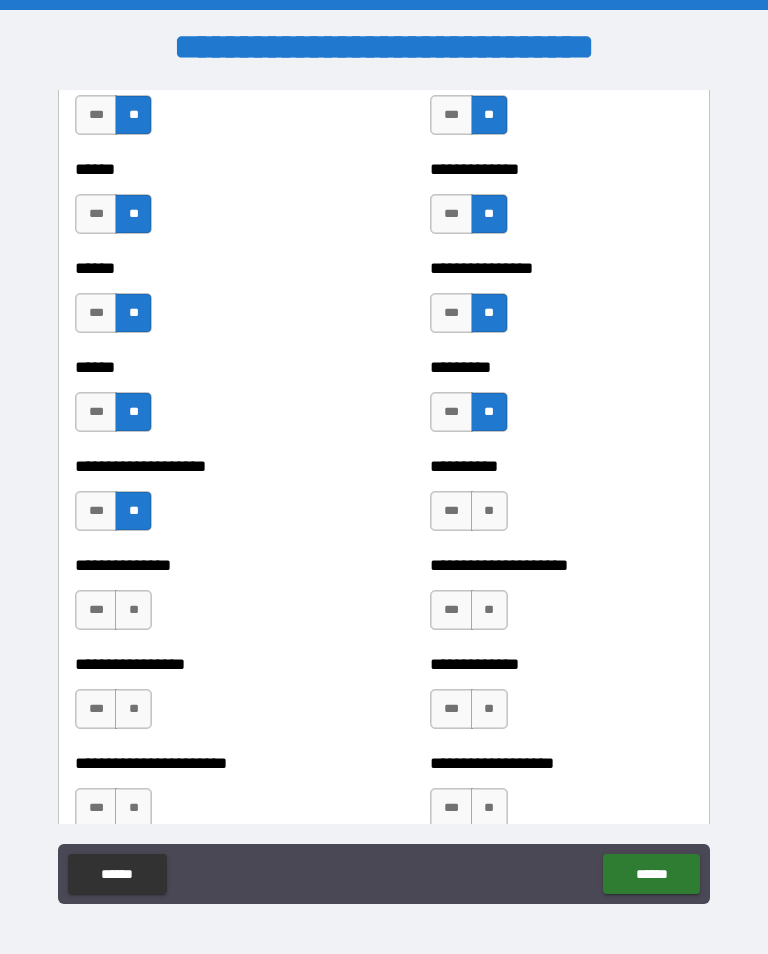 click on "**" at bounding box center [489, 511] 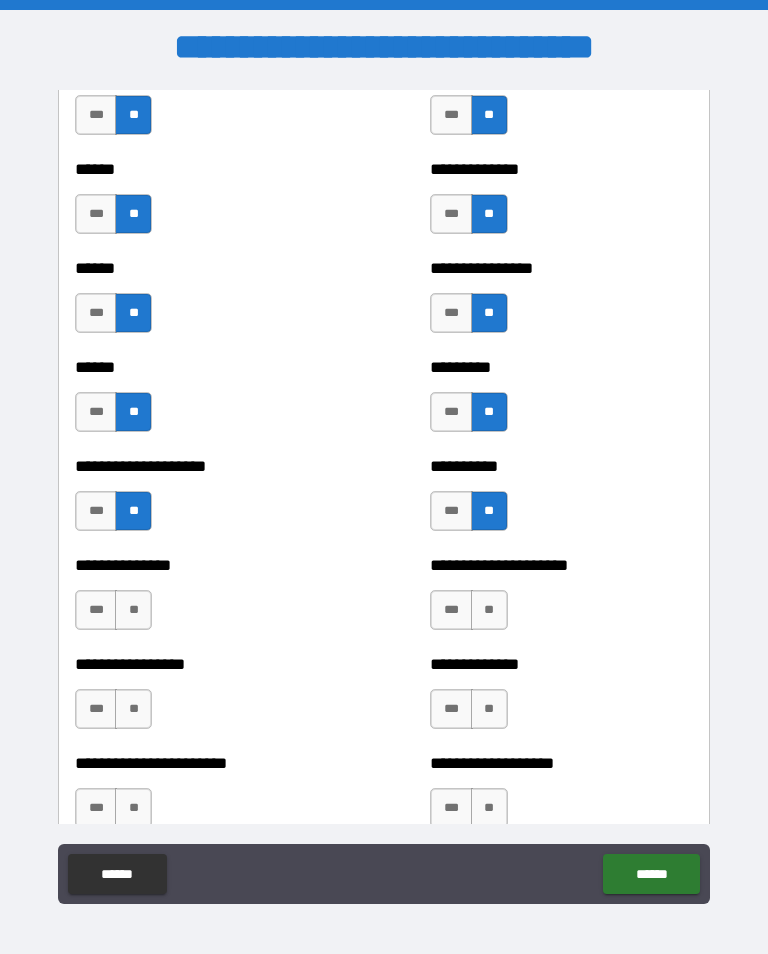 click on "**" at bounding box center [133, 610] 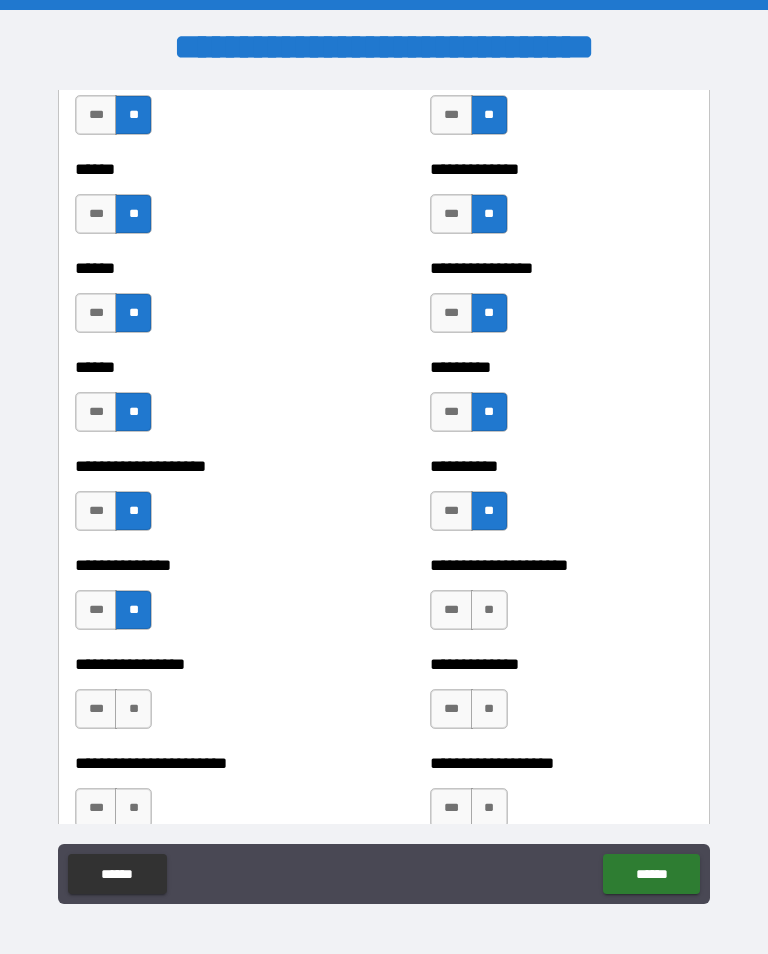 click on "**" at bounding box center (489, 610) 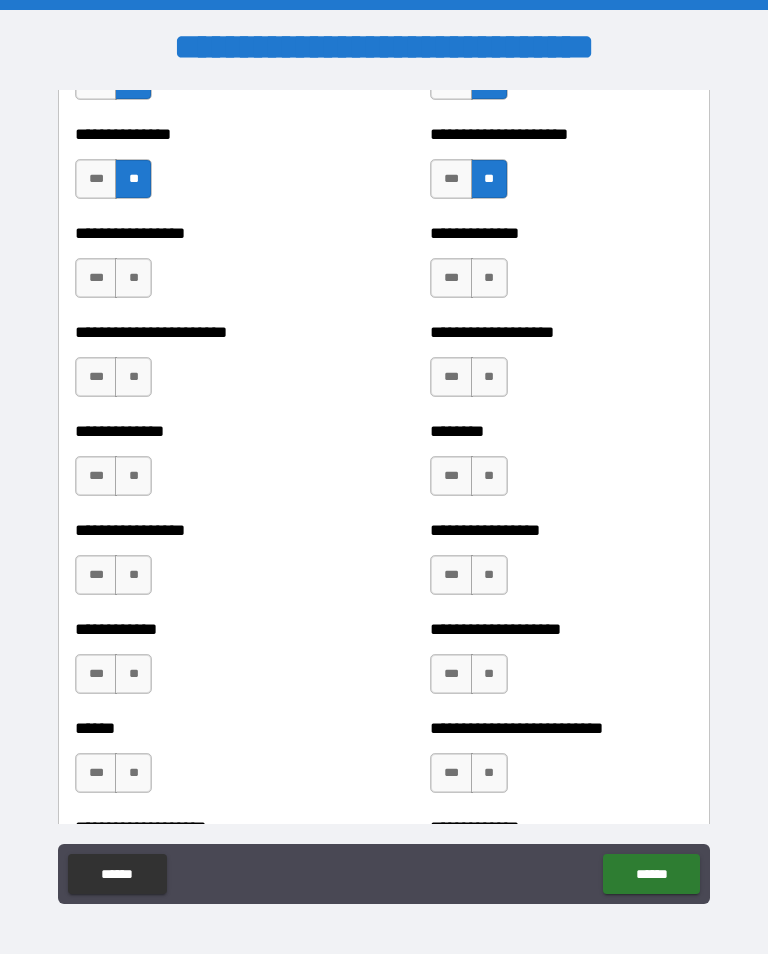 scroll, scrollTop: 3518, scrollLeft: 0, axis: vertical 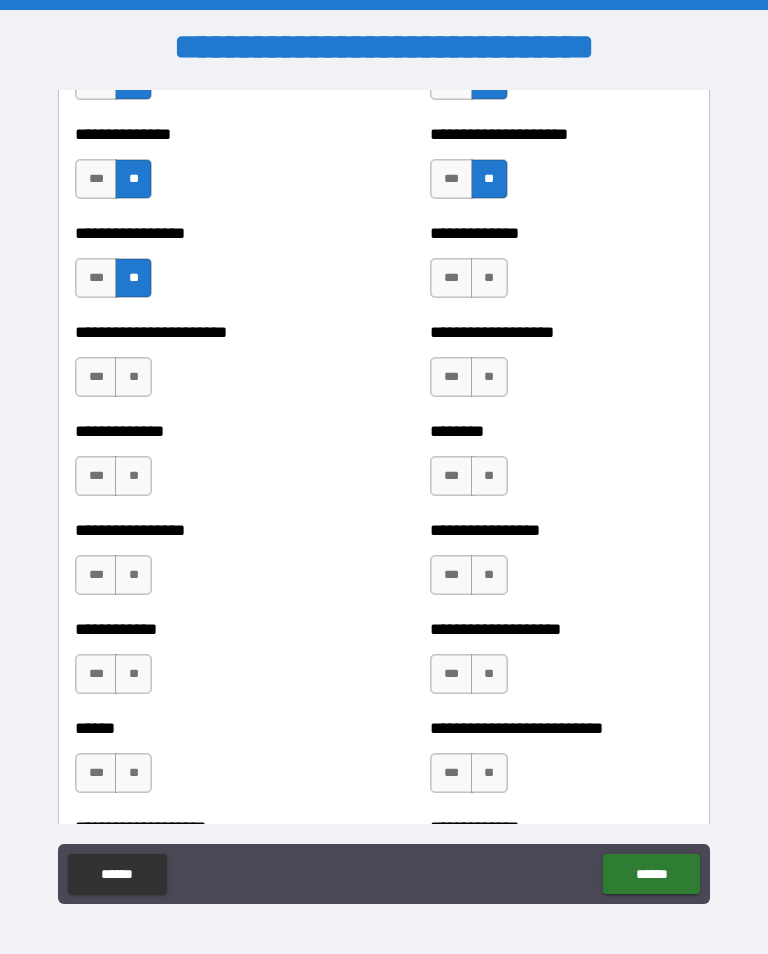 click on "**" at bounding box center (489, 278) 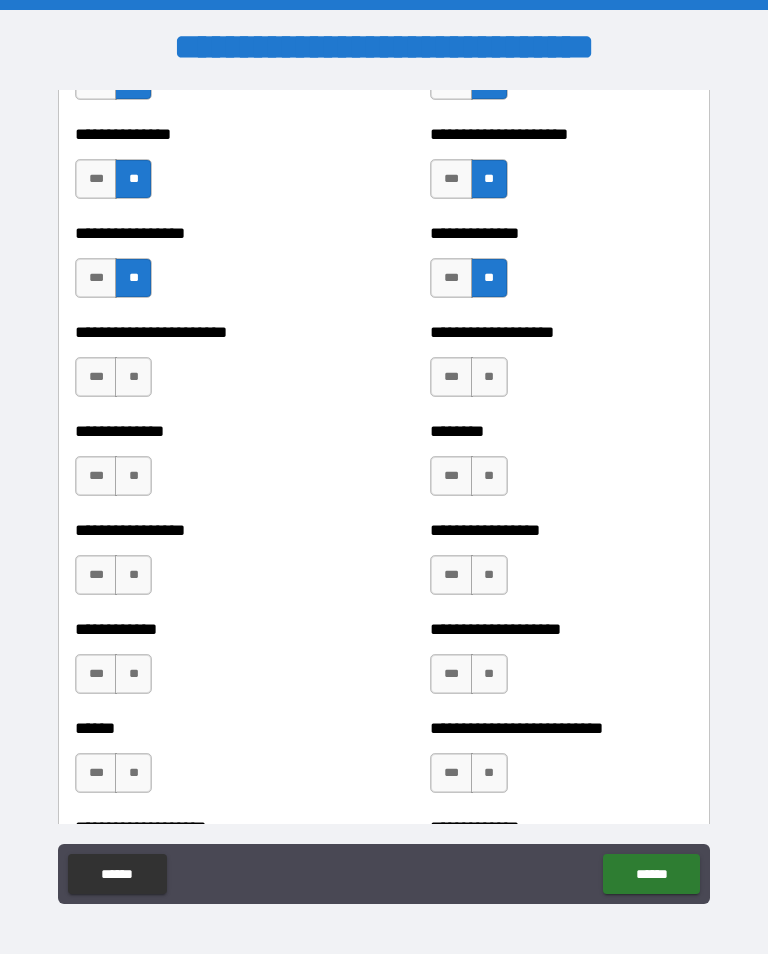click on "**" at bounding box center [133, 377] 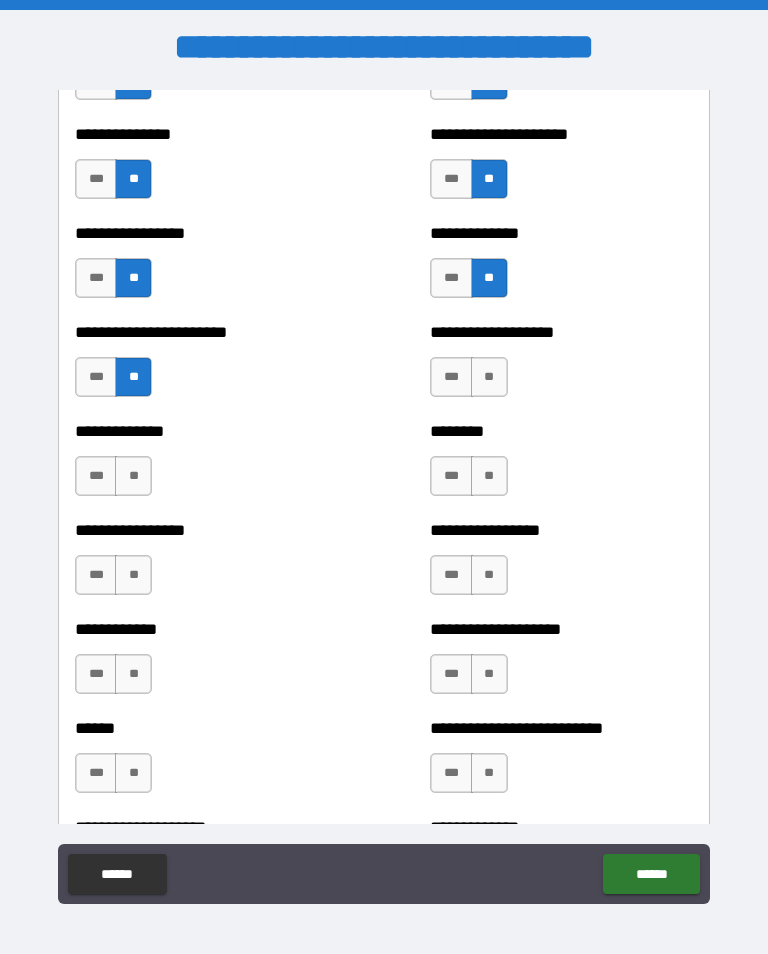 click on "**" at bounding box center (489, 377) 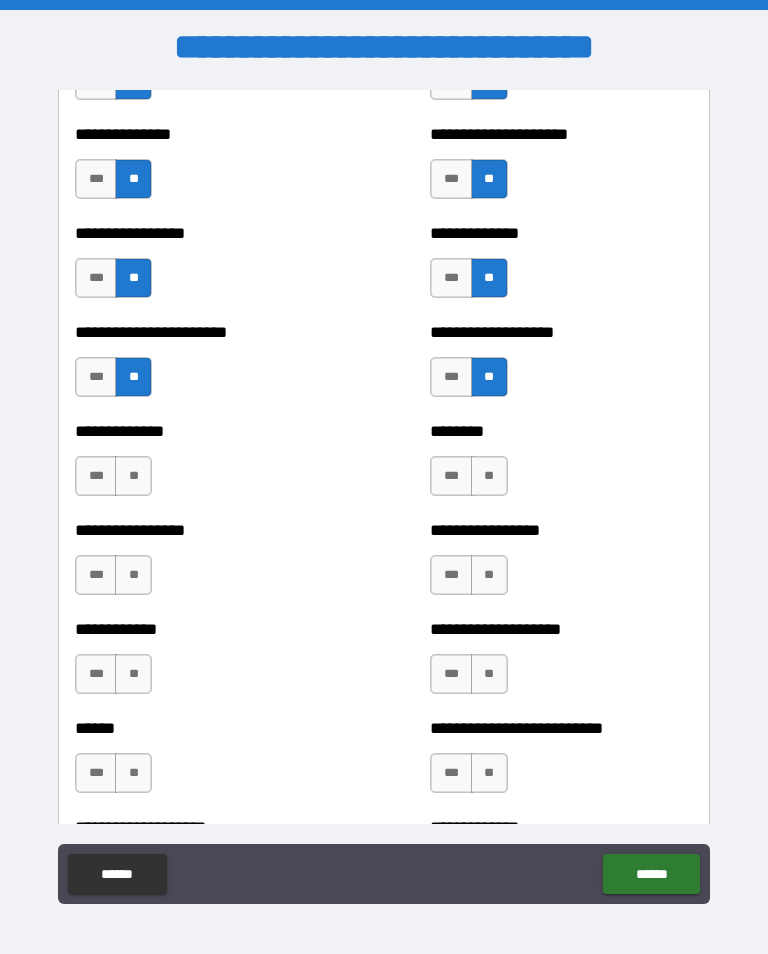 click on "**" at bounding box center (133, 476) 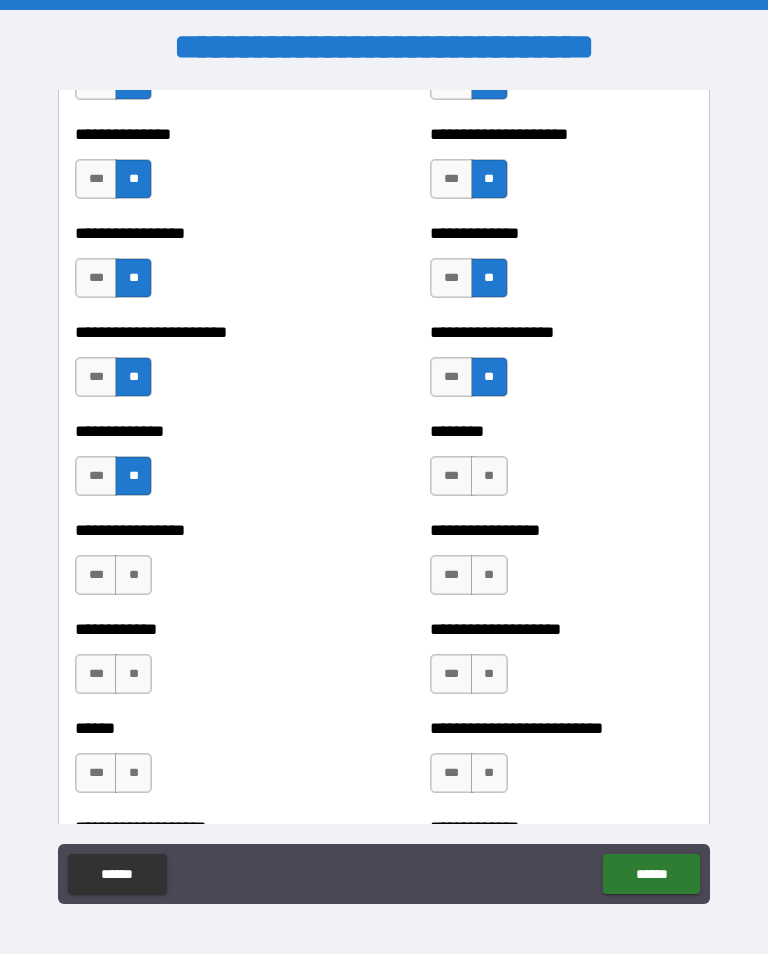 click on "***" at bounding box center [96, 476] 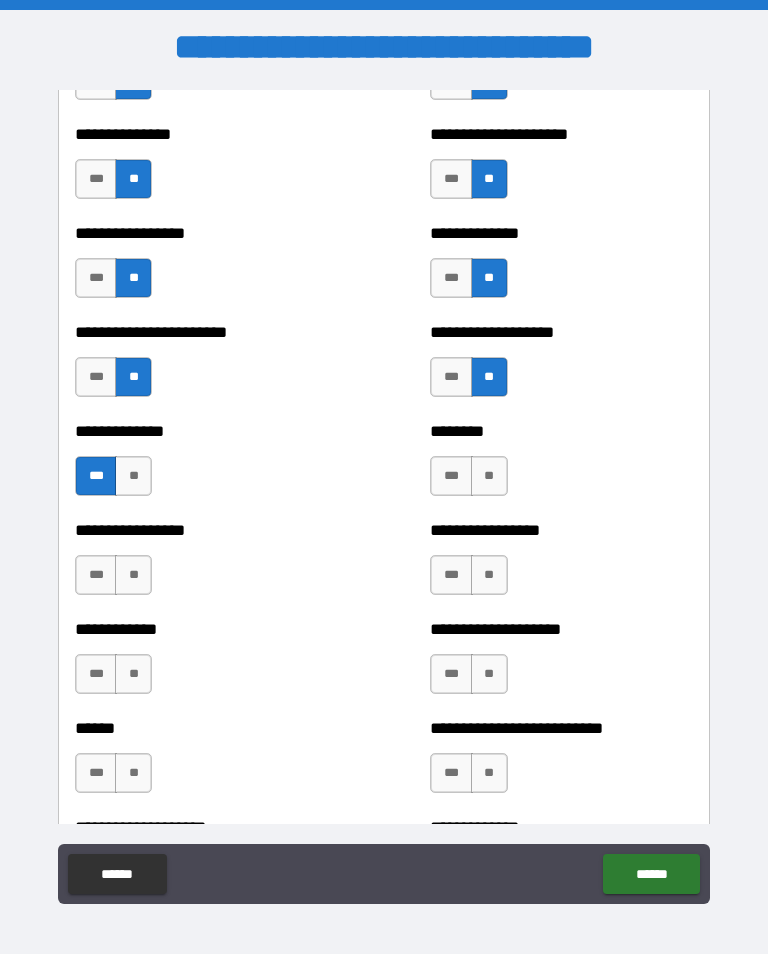 click on "**" at bounding box center (489, 476) 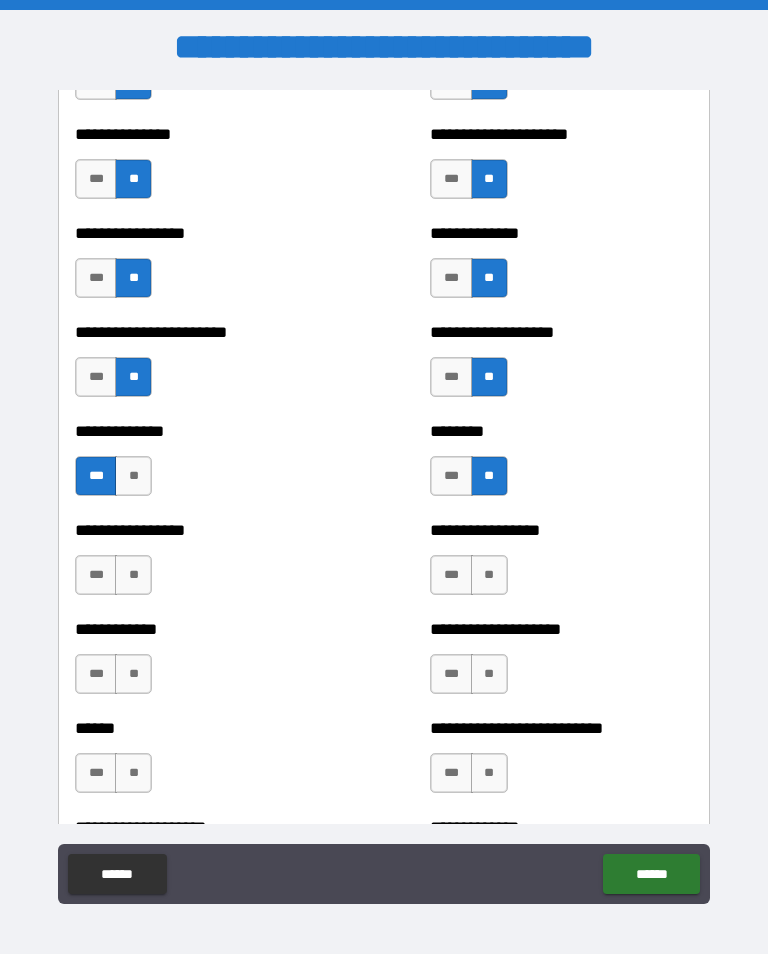 click on "**" at bounding box center [133, 575] 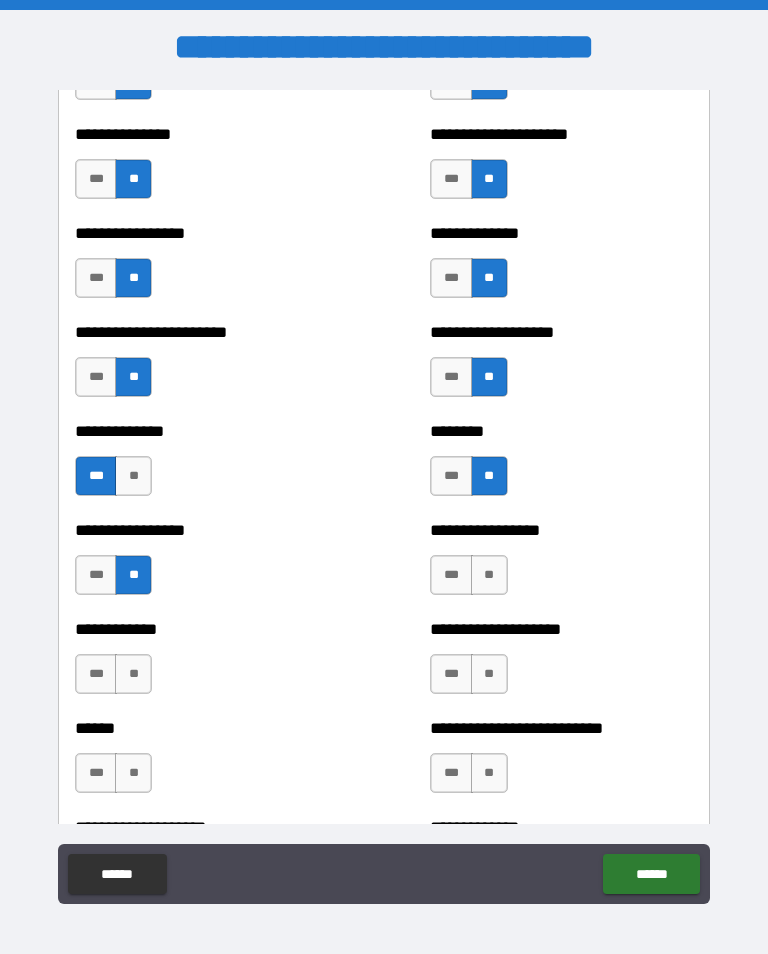 click on "**" at bounding box center (489, 575) 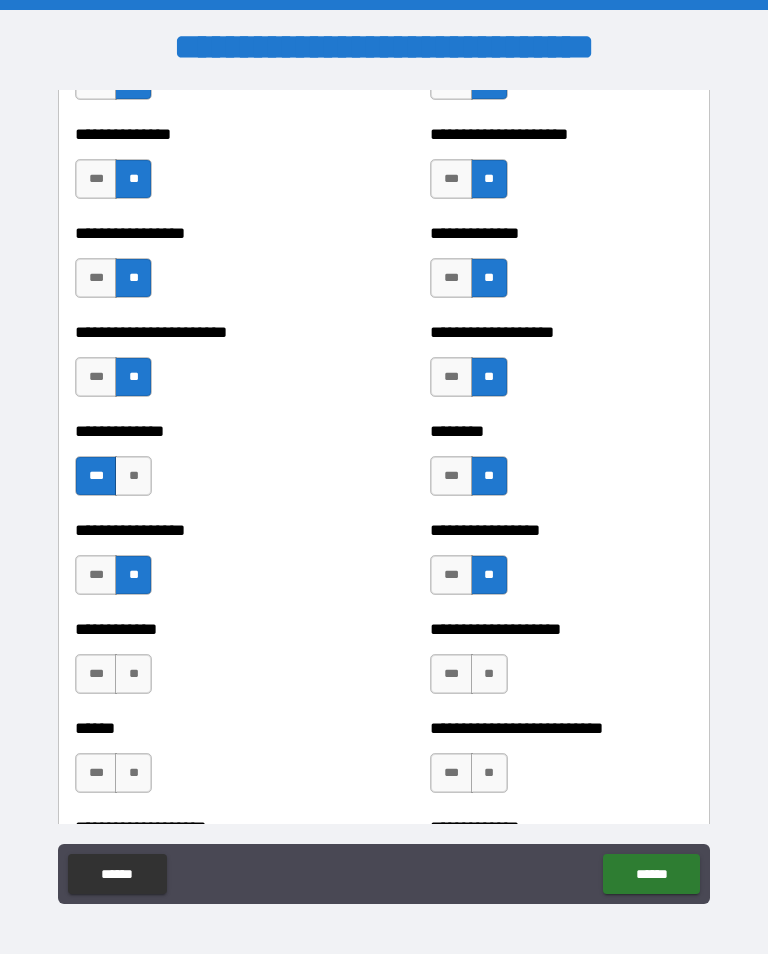 click on "**" at bounding box center (133, 674) 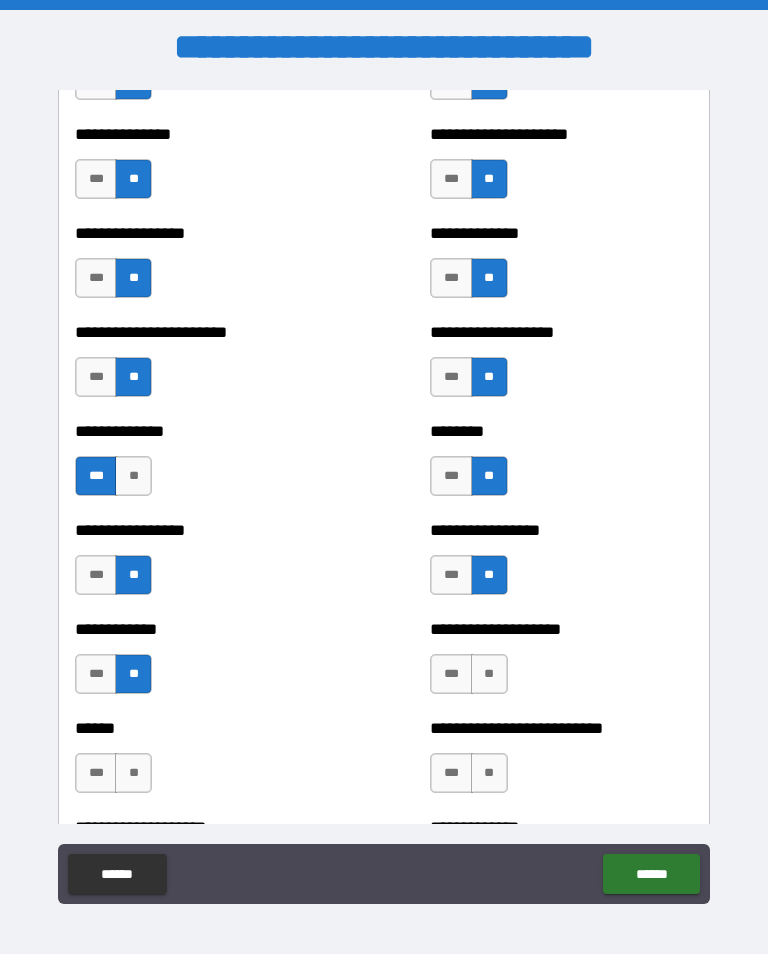 click on "**" at bounding box center (489, 674) 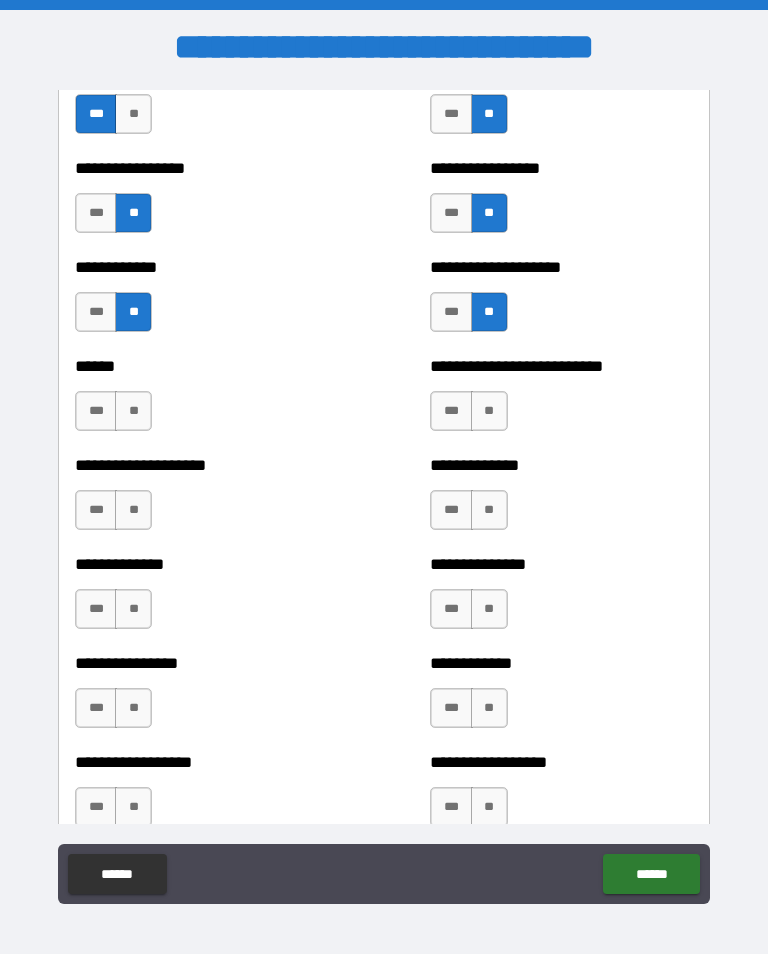 scroll, scrollTop: 3912, scrollLeft: 0, axis: vertical 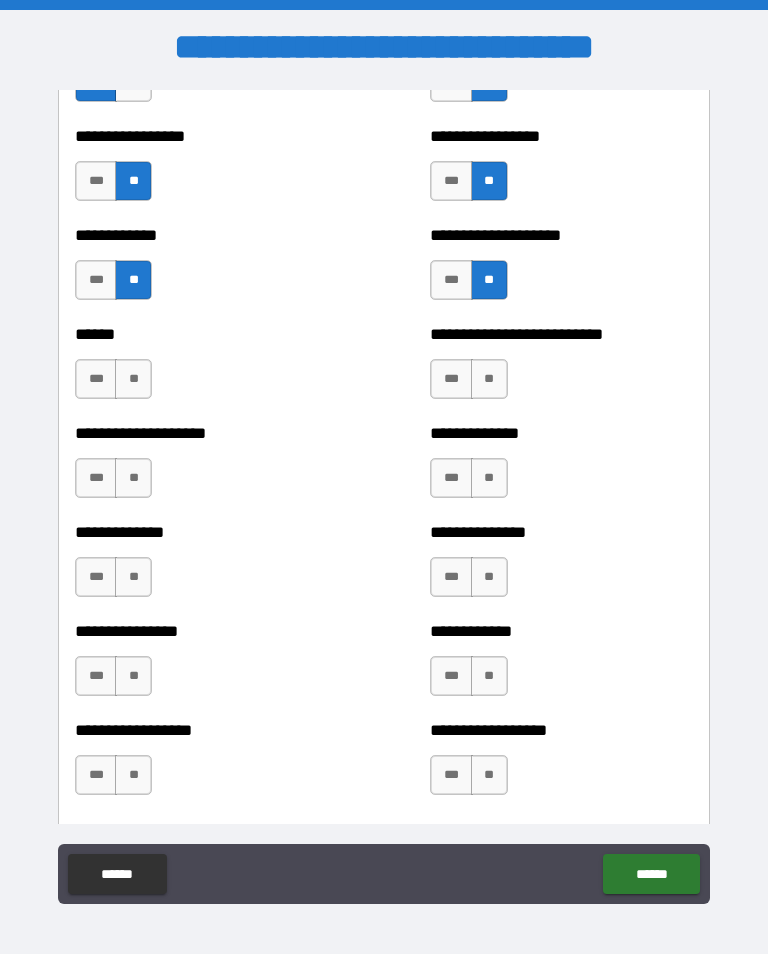click on "**" at bounding box center (133, 379) 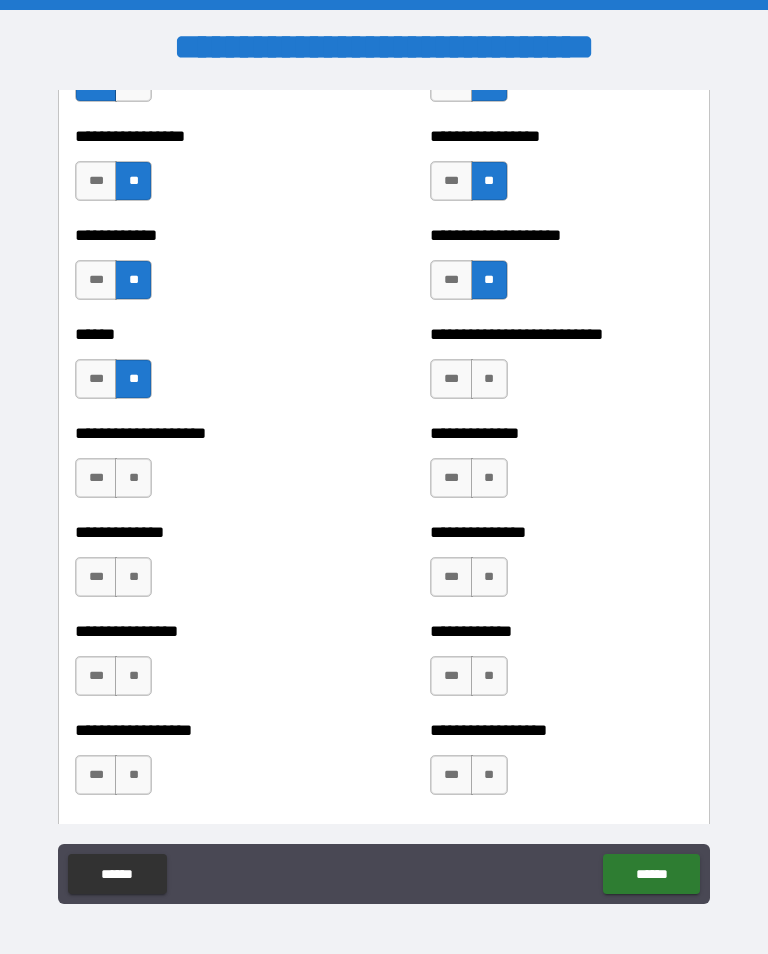 click on "**" at bounding box center (489, 379) 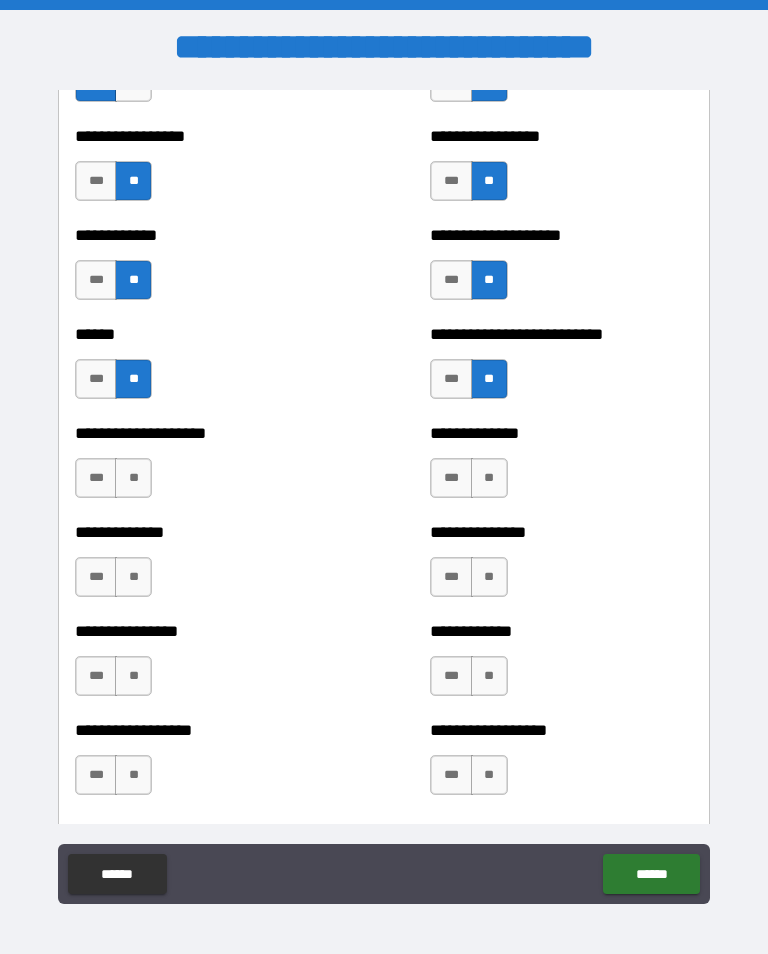click on "**" at bounding box center (133, 478) 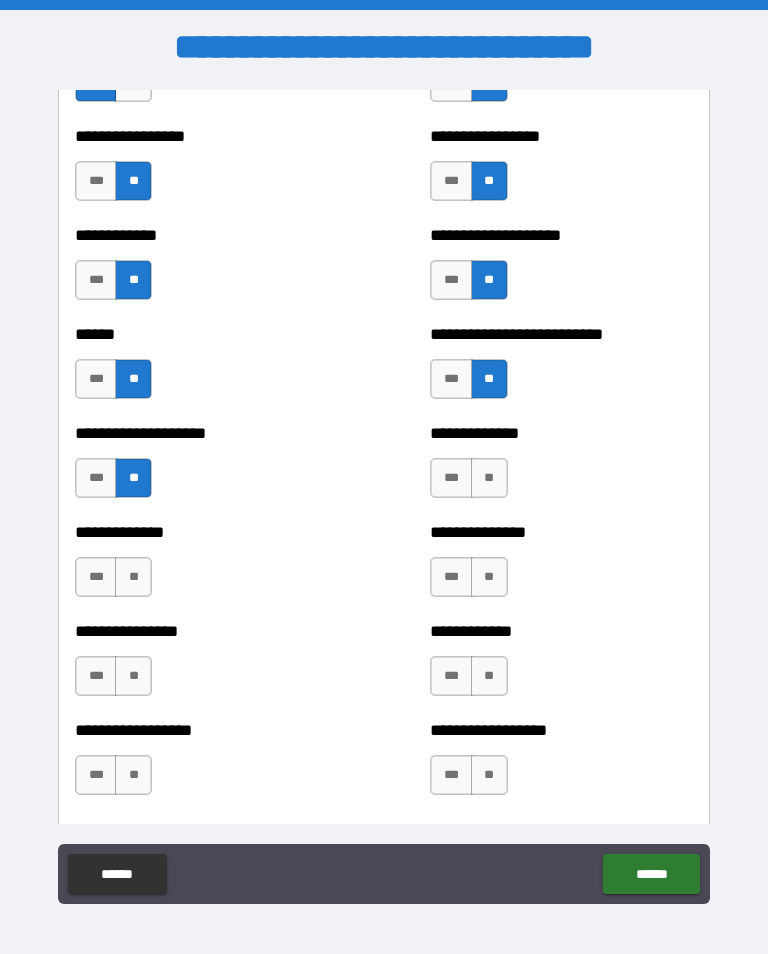 click on "**" at bounding box center (489, 478) 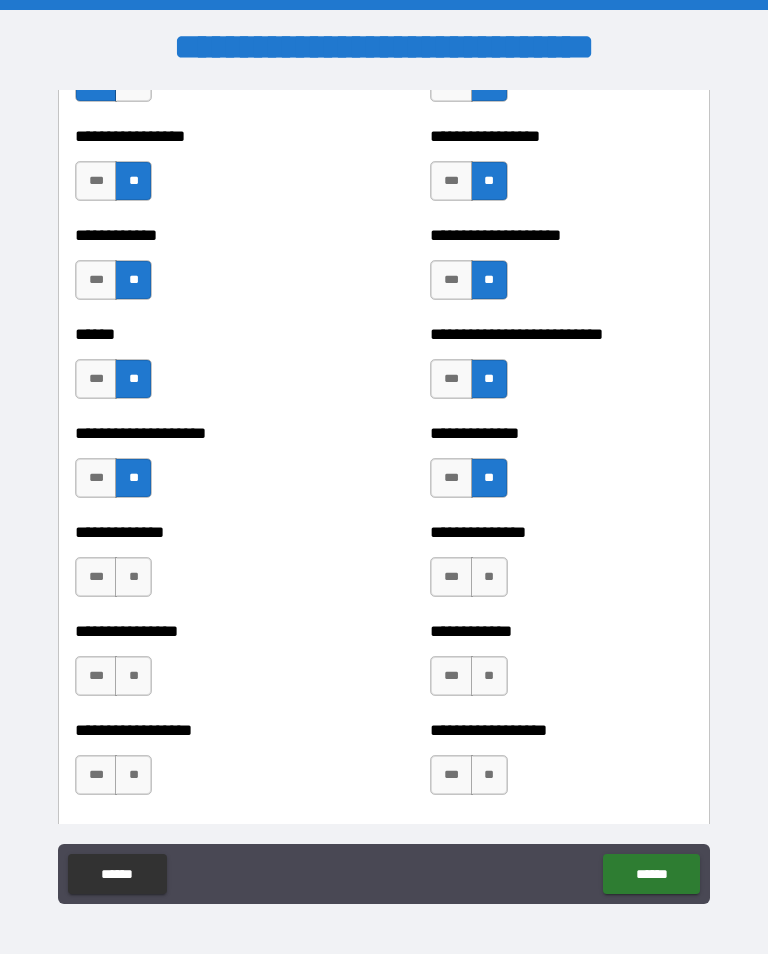 click on "**" at bounding box center [133, 577] 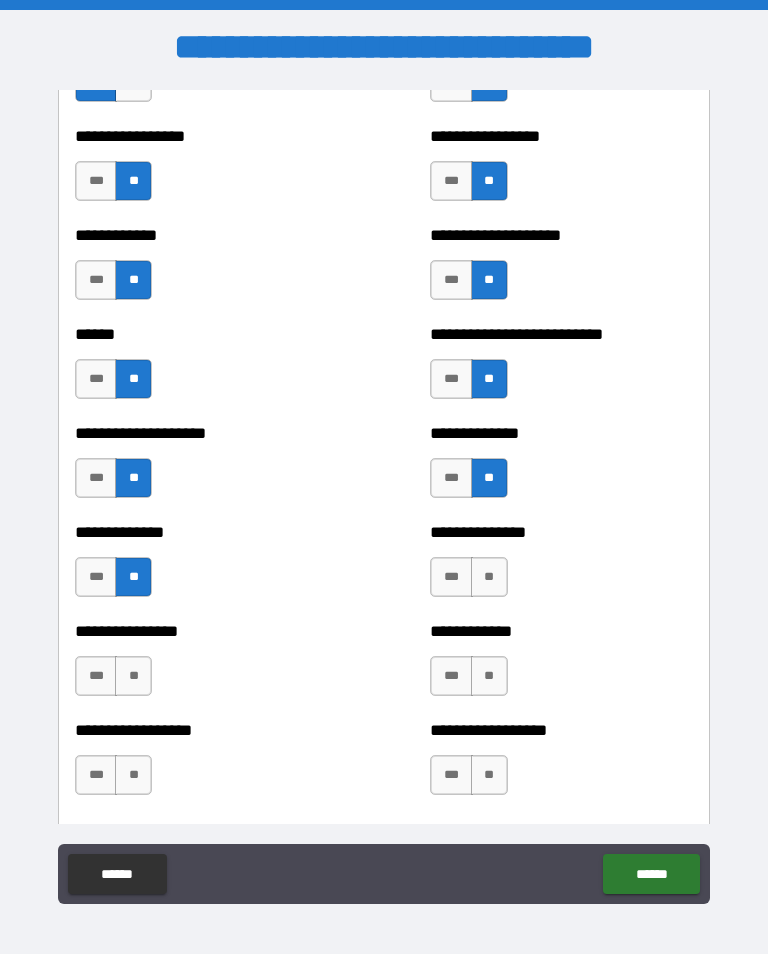 click on "**" at bounding box center (489, 577) 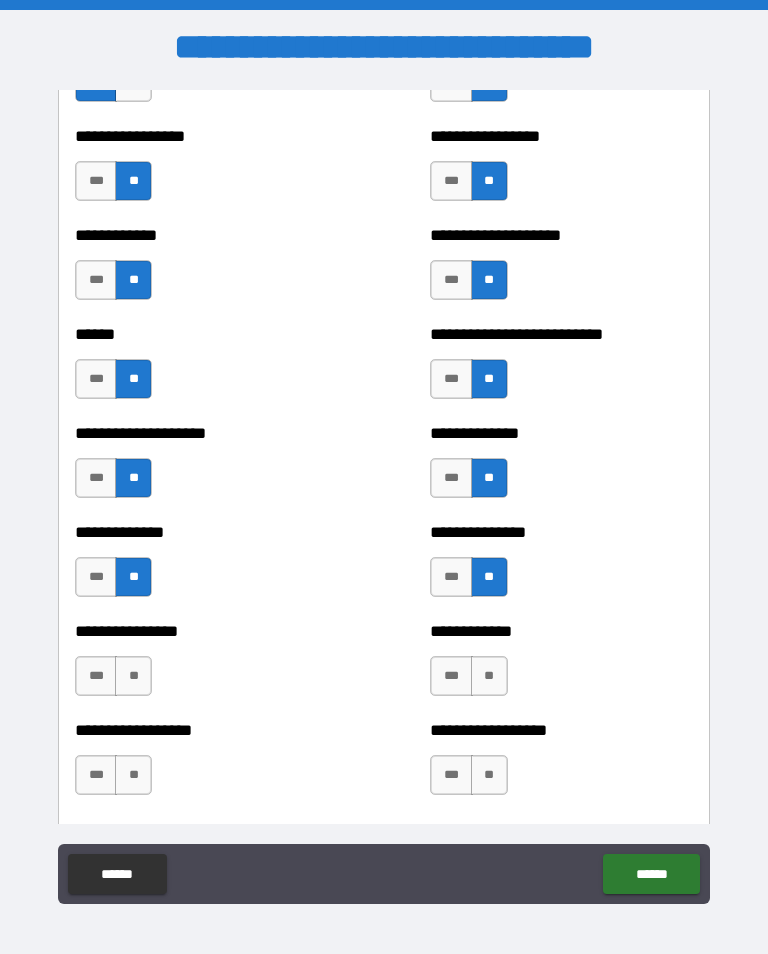 click on "**" at bounding box center (133, 676) 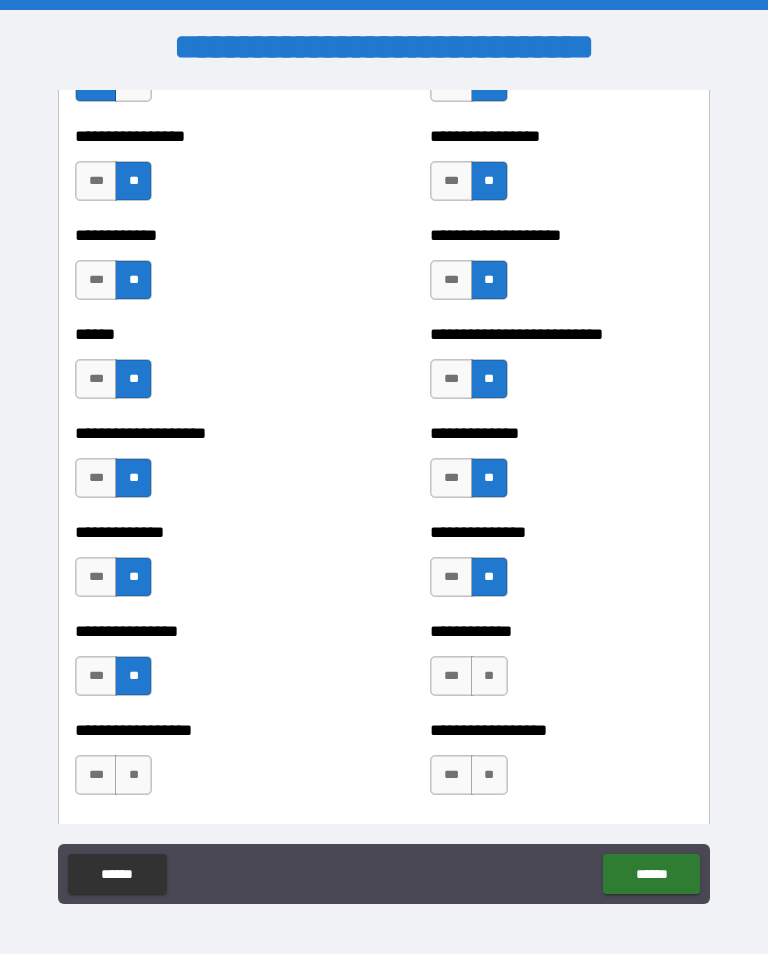 click on "**" at bounding box center [489, 676] 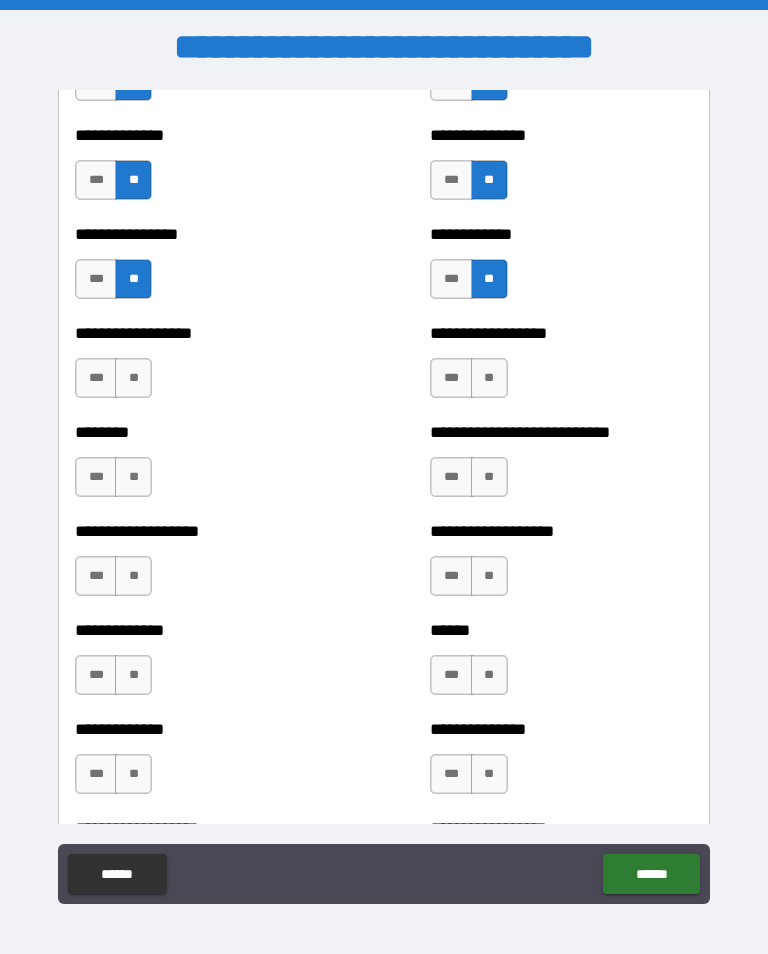scroll, scrollTop: 4321, scrollLeft: 0, axis: vertical 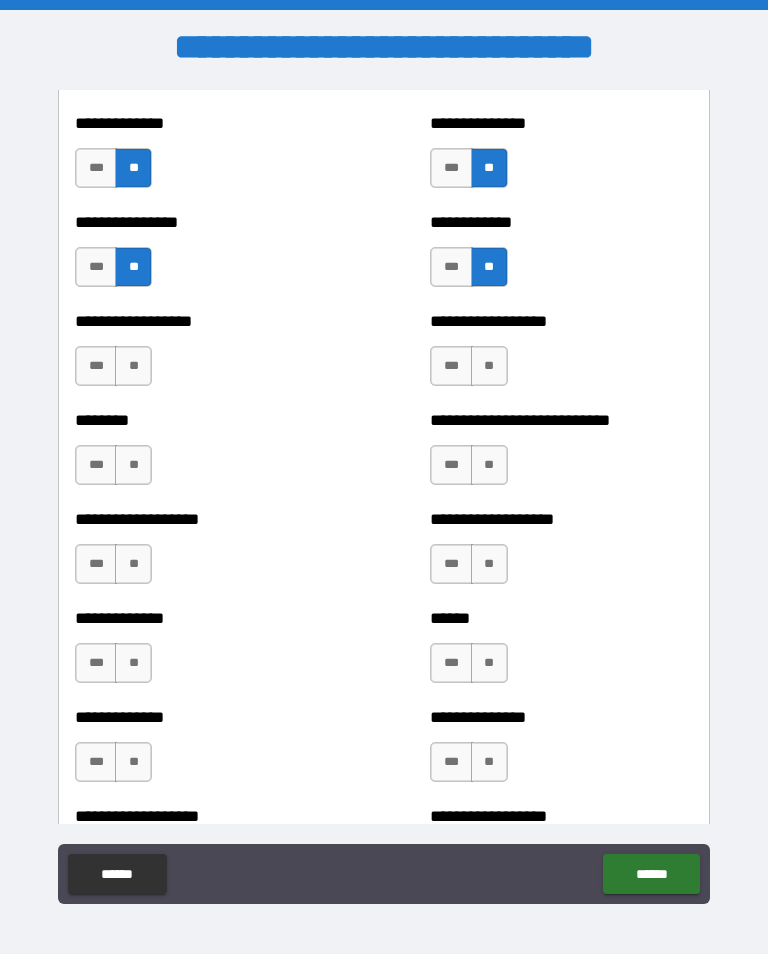 click on "**" at bounding box center [133, 366] 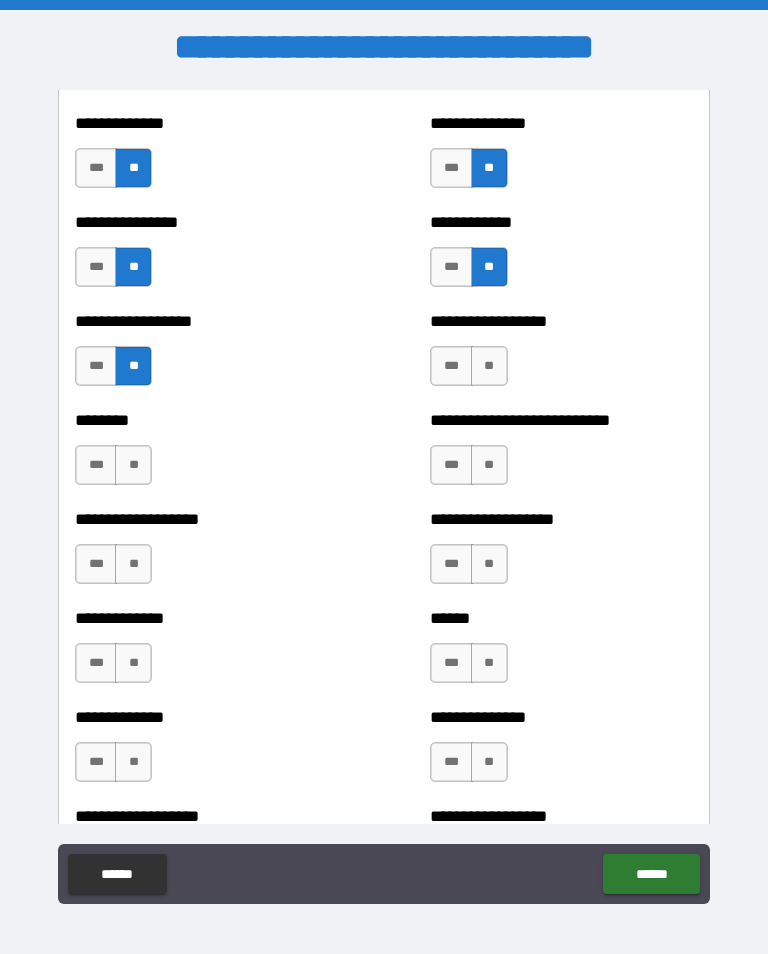click on "**" at bounding box center [489, 366] 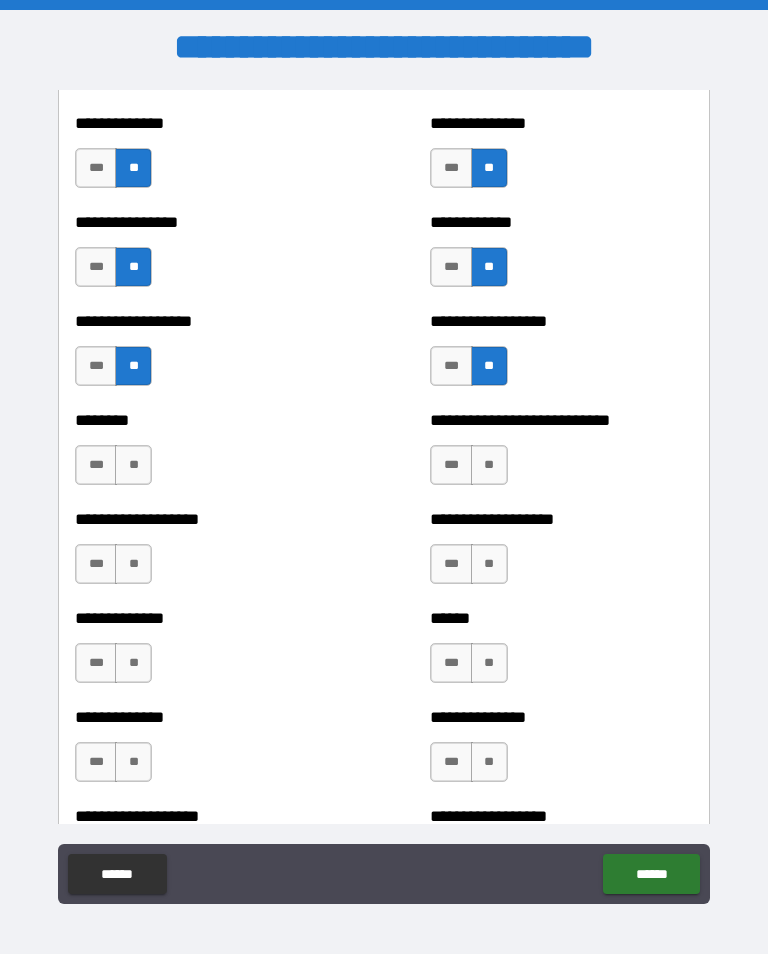 click on "**" at bounding box center (133, 465) 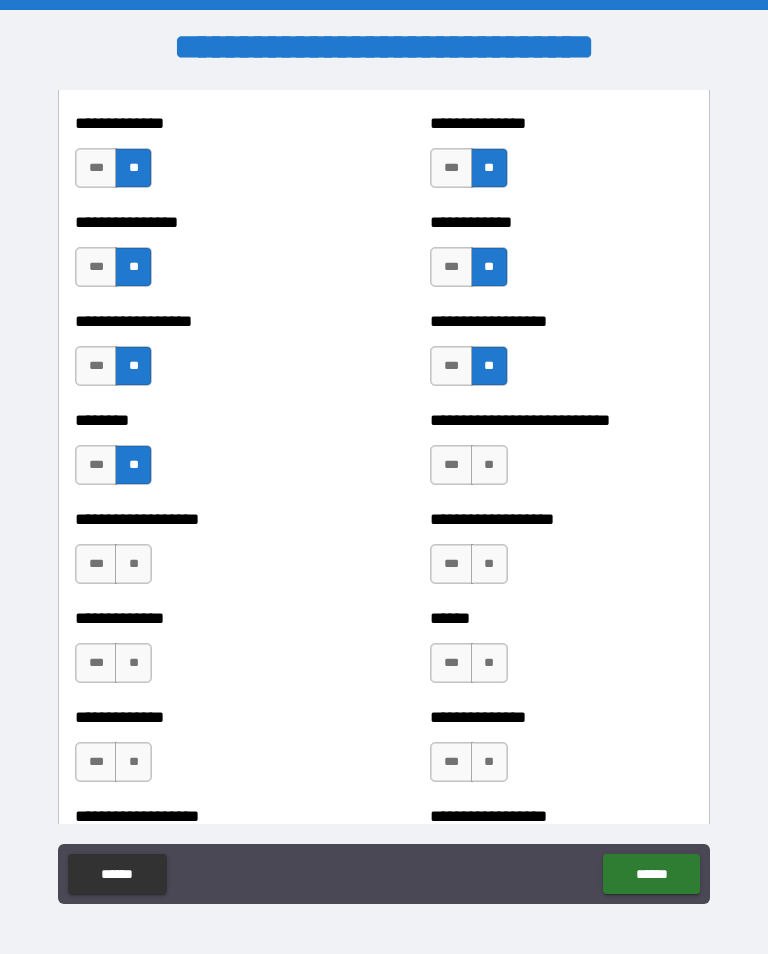 click on "**" at bounding box center (489, 465) 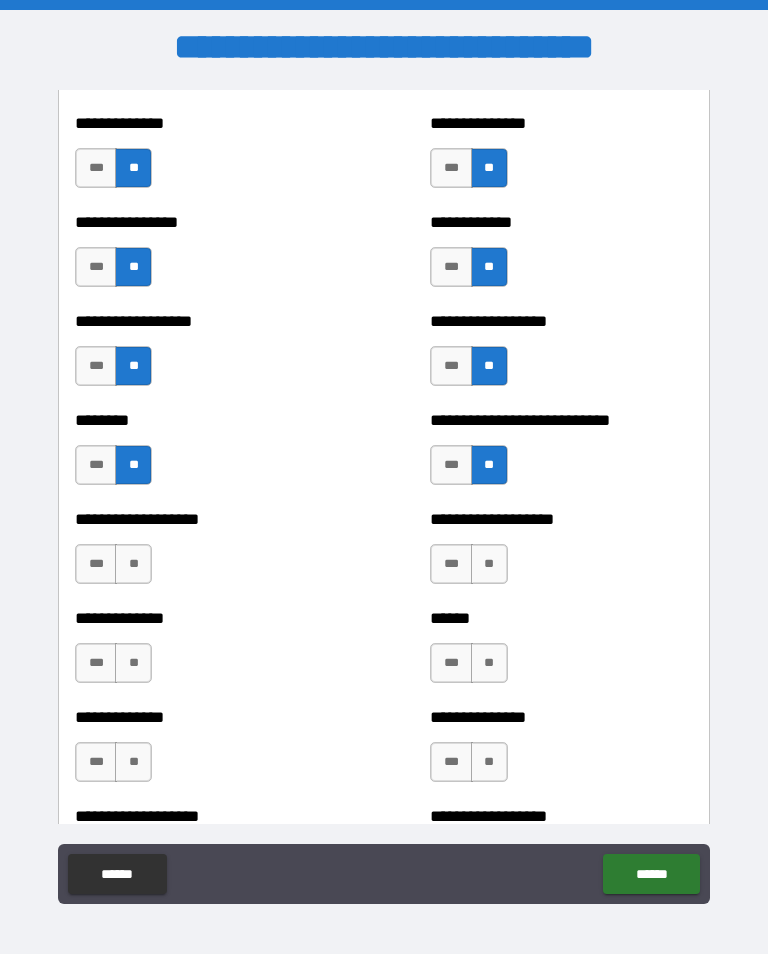 click on "**" at bounding box center [133, 564] 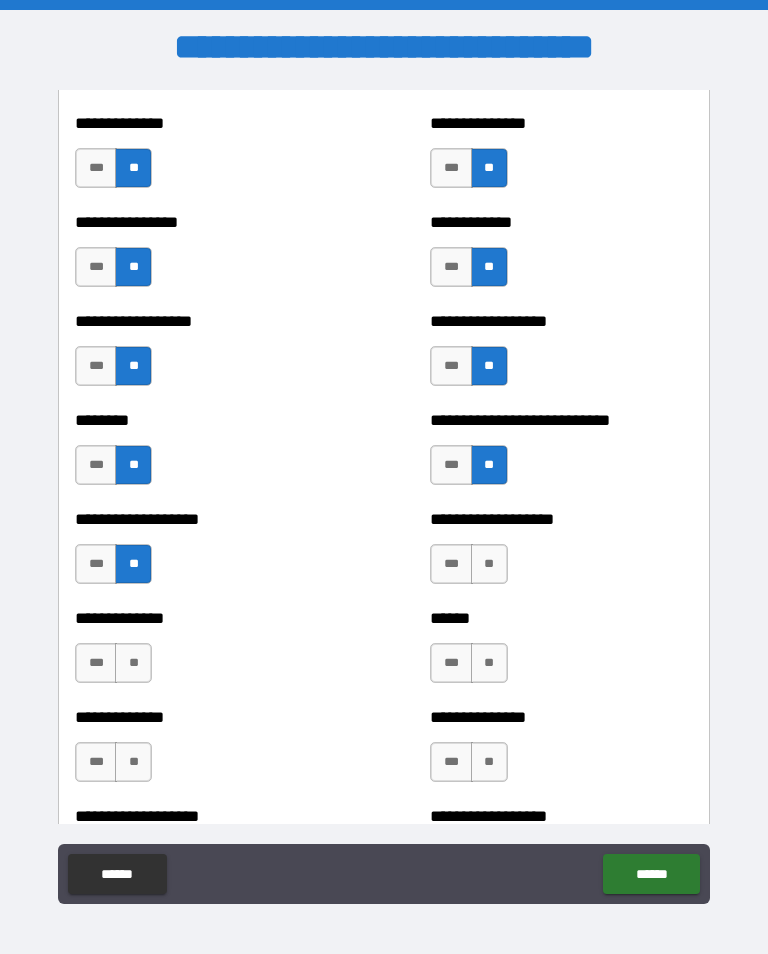 click on "**" at bounding box center [489, 564] 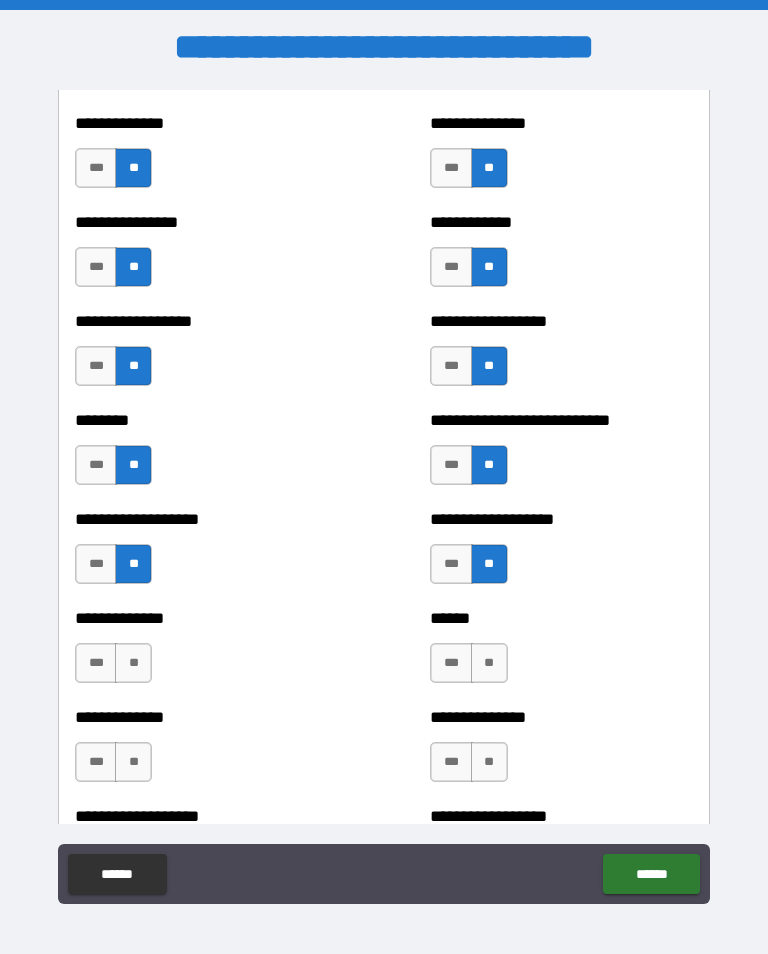 click on "**" at bounding box center (133, 663) 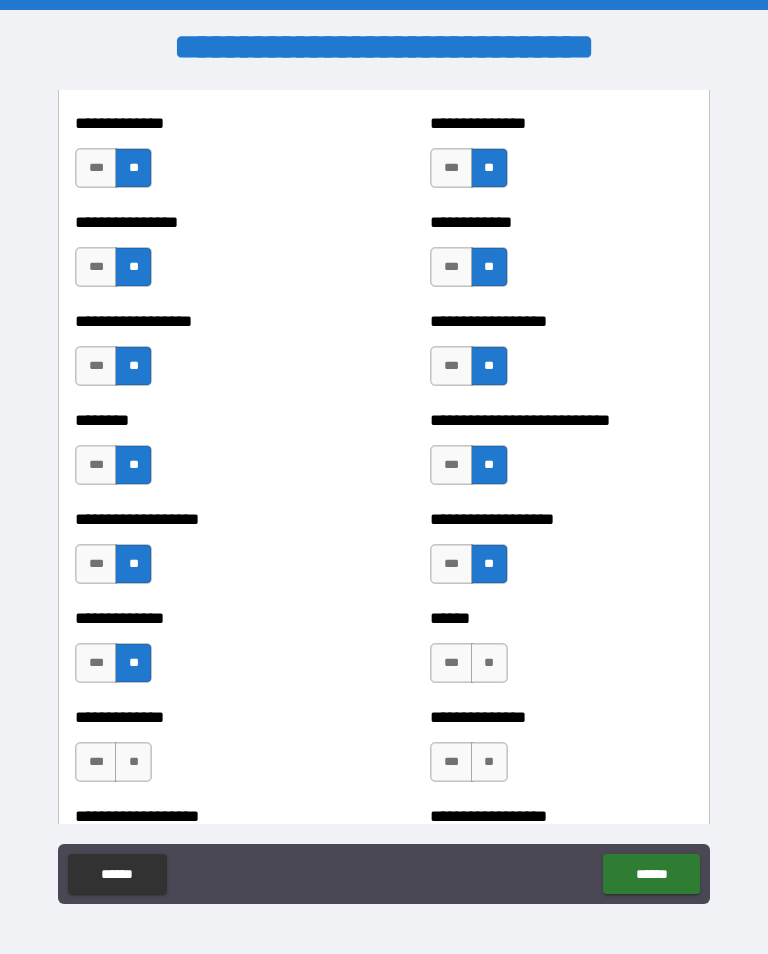 click on "**" at bounding box center (489, 663) 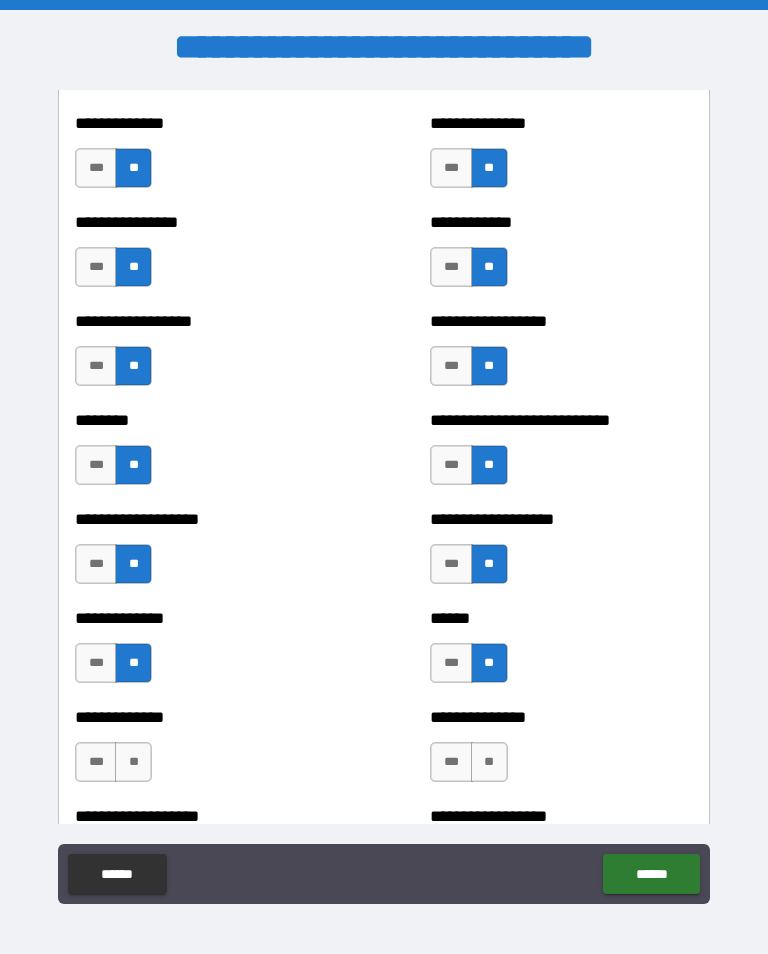 click on "**" at bounding box center (133, 762) 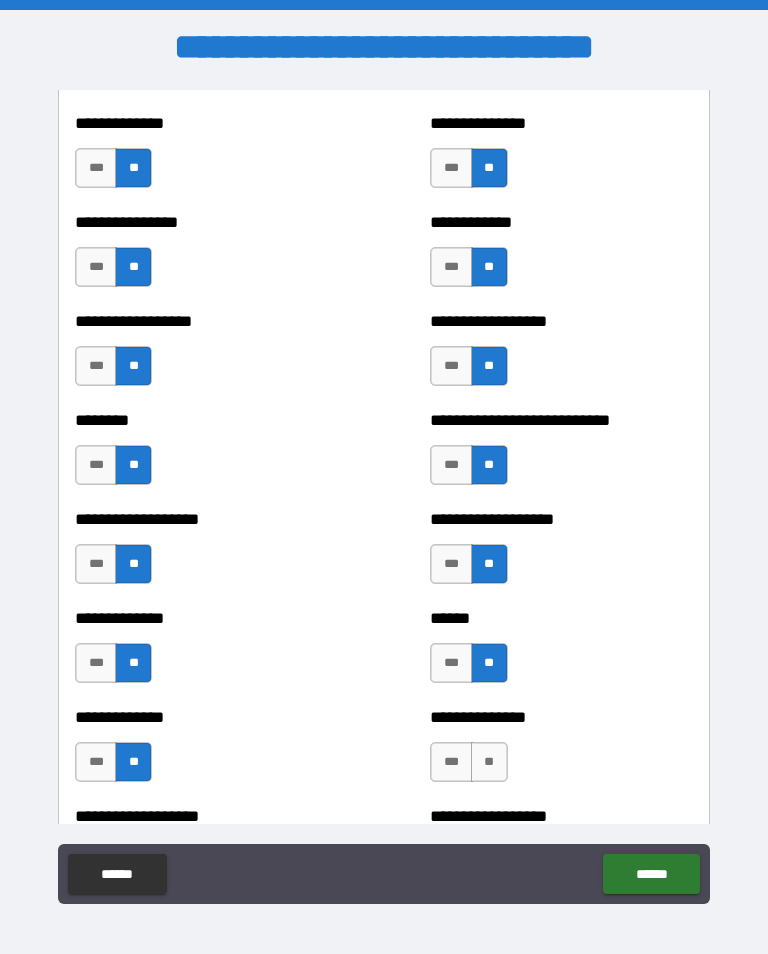click on "**" at bounding box center (489, 762) 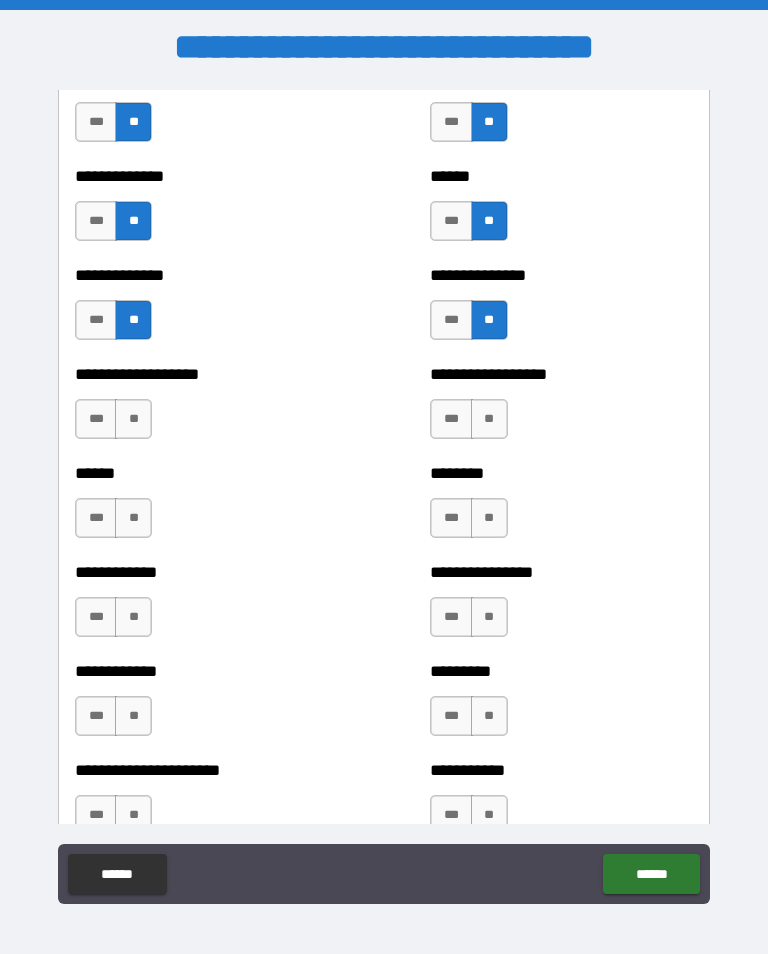 scroll, scrollTop: 4764, scrollLeft: 0, axis: vertical 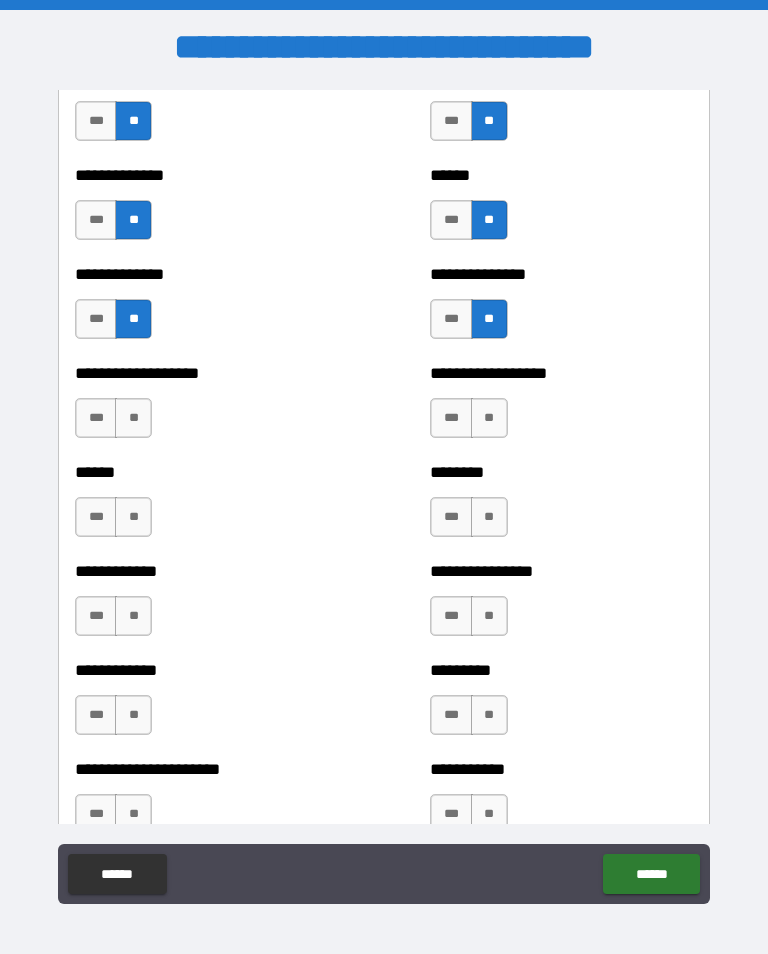 click on "**" at bounding box center (133, 418) 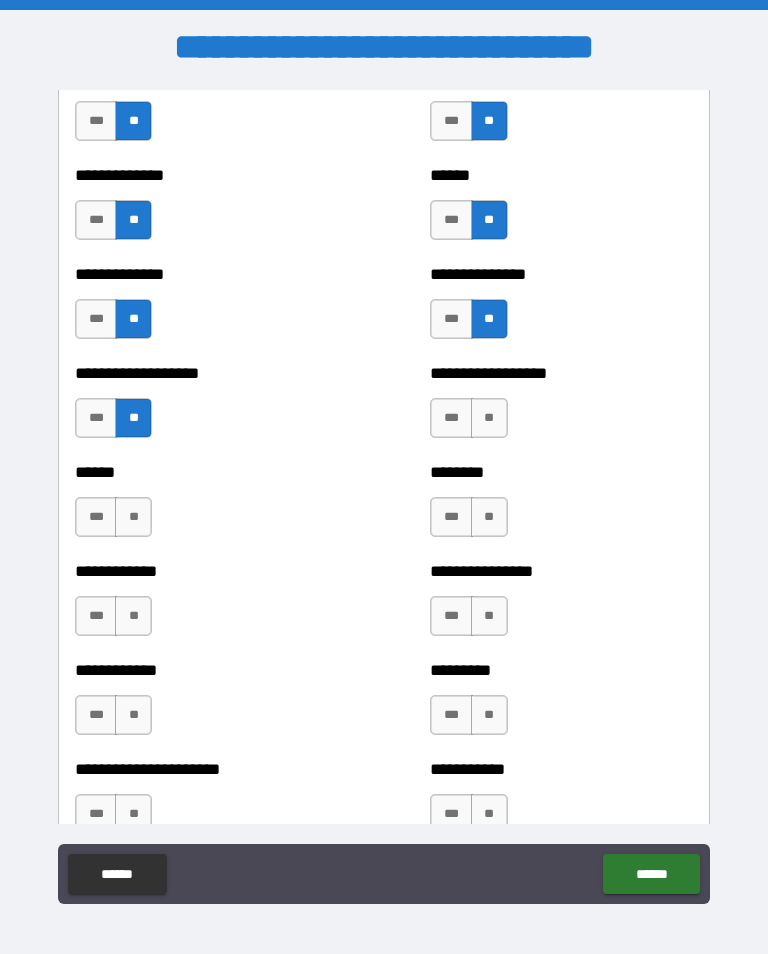 click on "**" at bounding box center [489, 418] 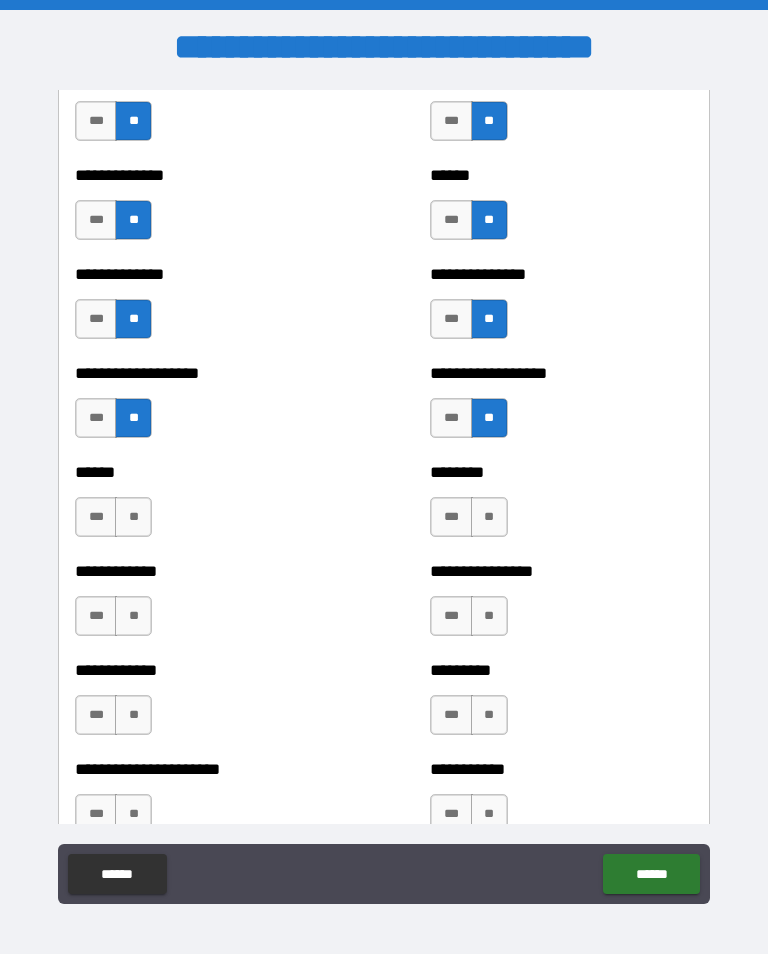 click on "**" at bounding box center (133, 517) 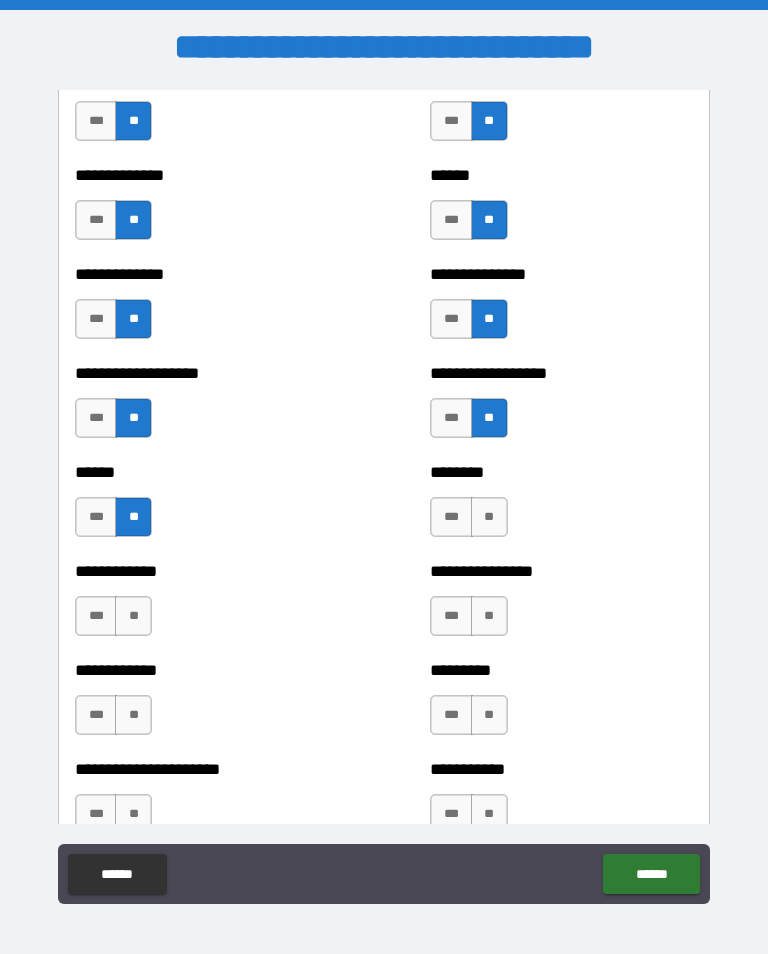 click on "**" at bounding box center (489, 517) 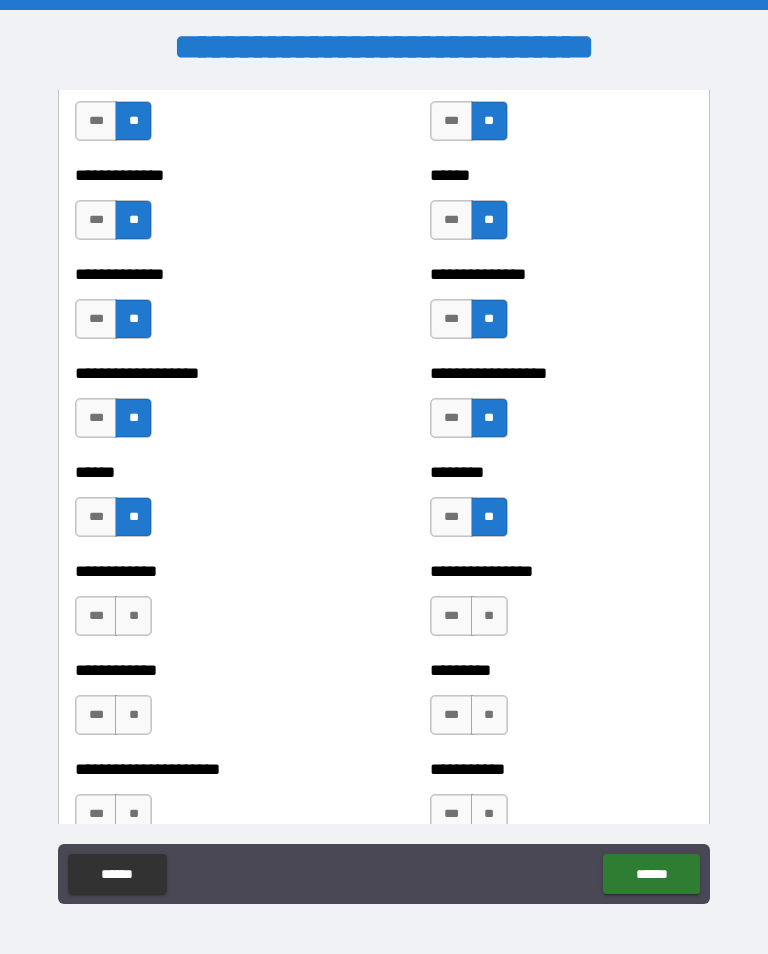 click on "**" at bounding box center (133, 616) 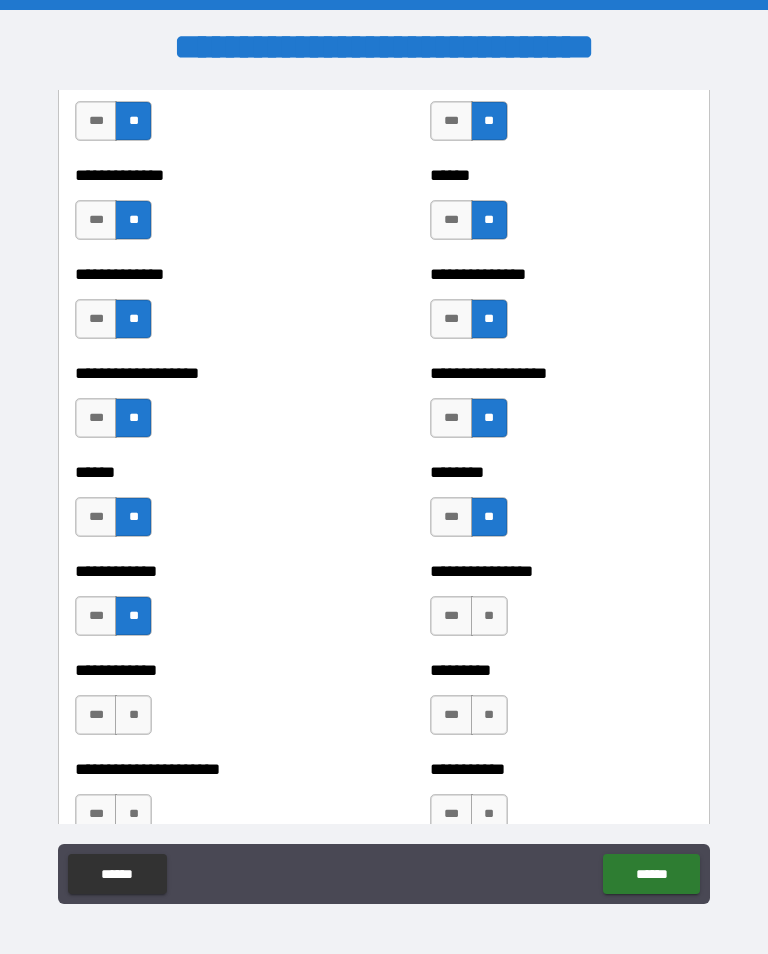click on "**" at bounding box center (489, 616) 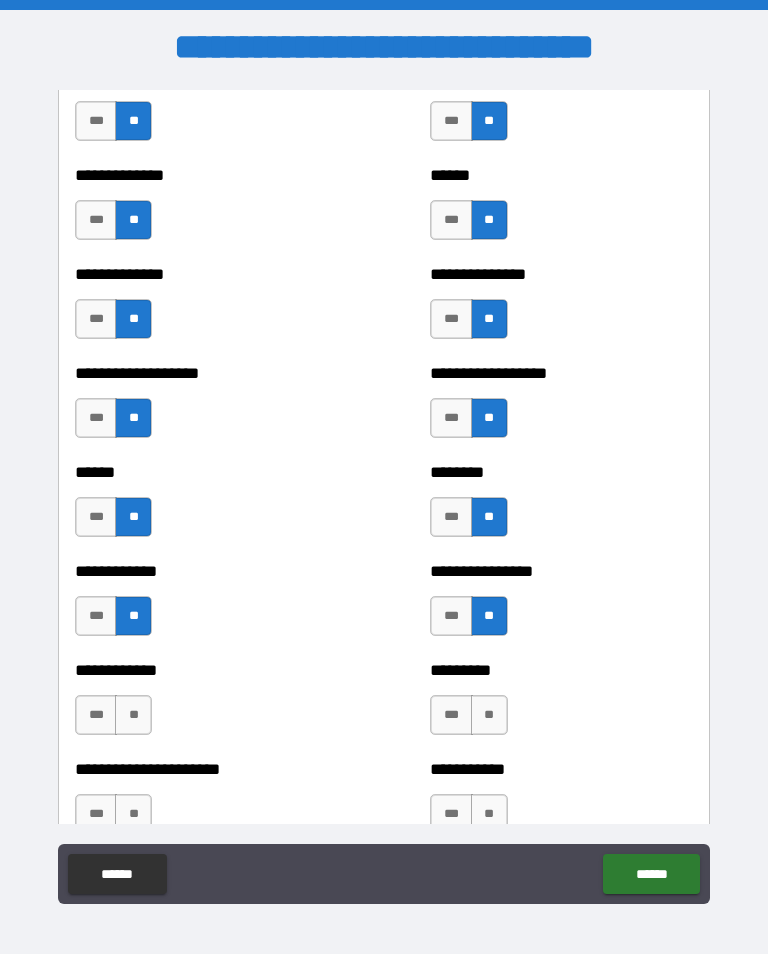click on "**" at bounding box center (133, 715) 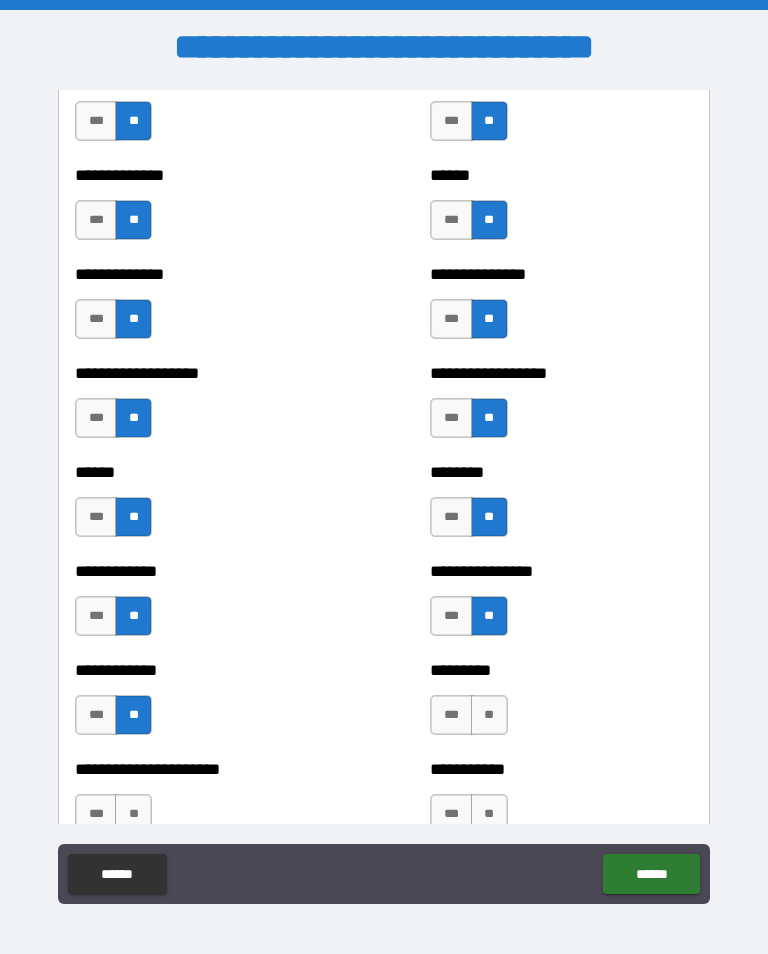 click on "**" at bounding box center [489, 715] 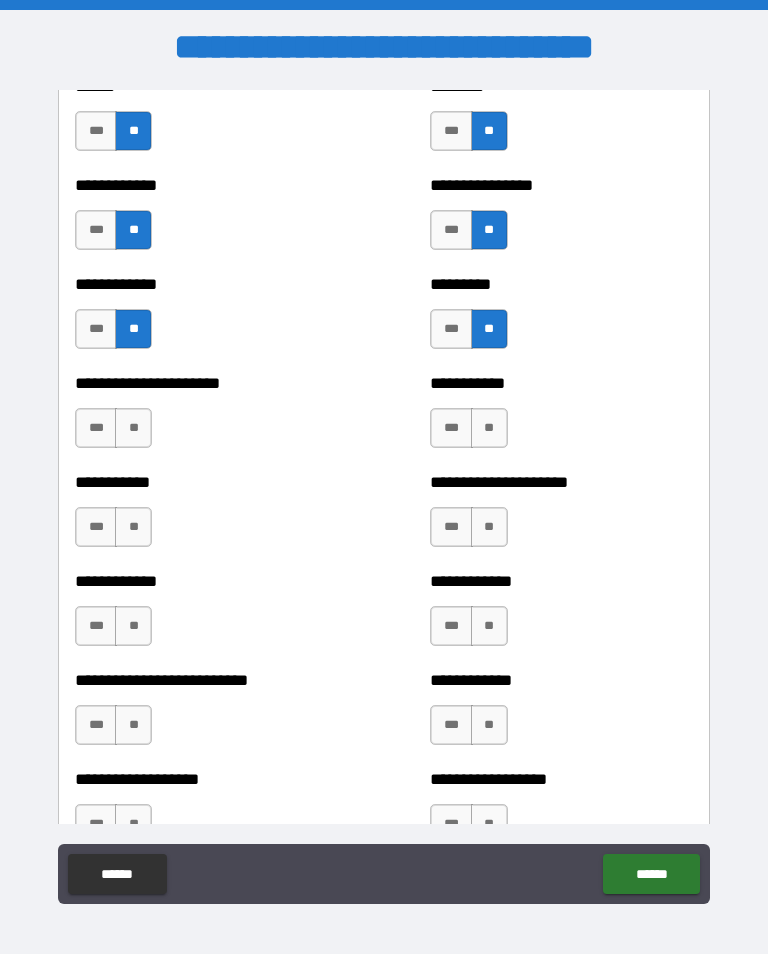 scroll, scrollTop: 5161, scrollLeft: 0, axis: vertical 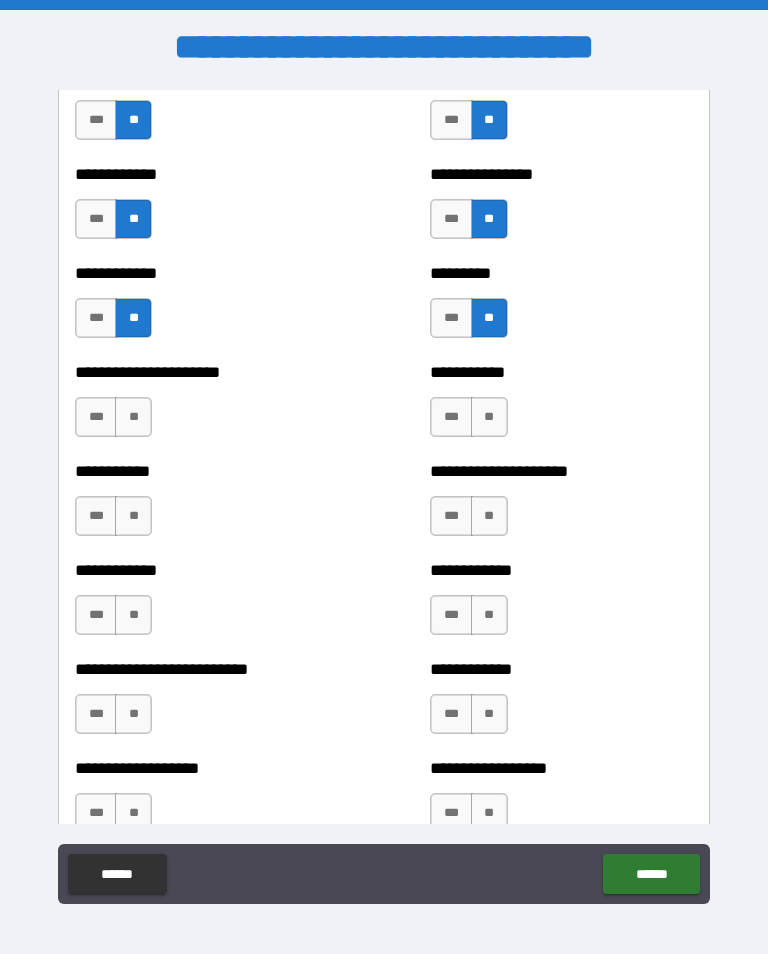 click on "**" at bounding box center (133, 417) 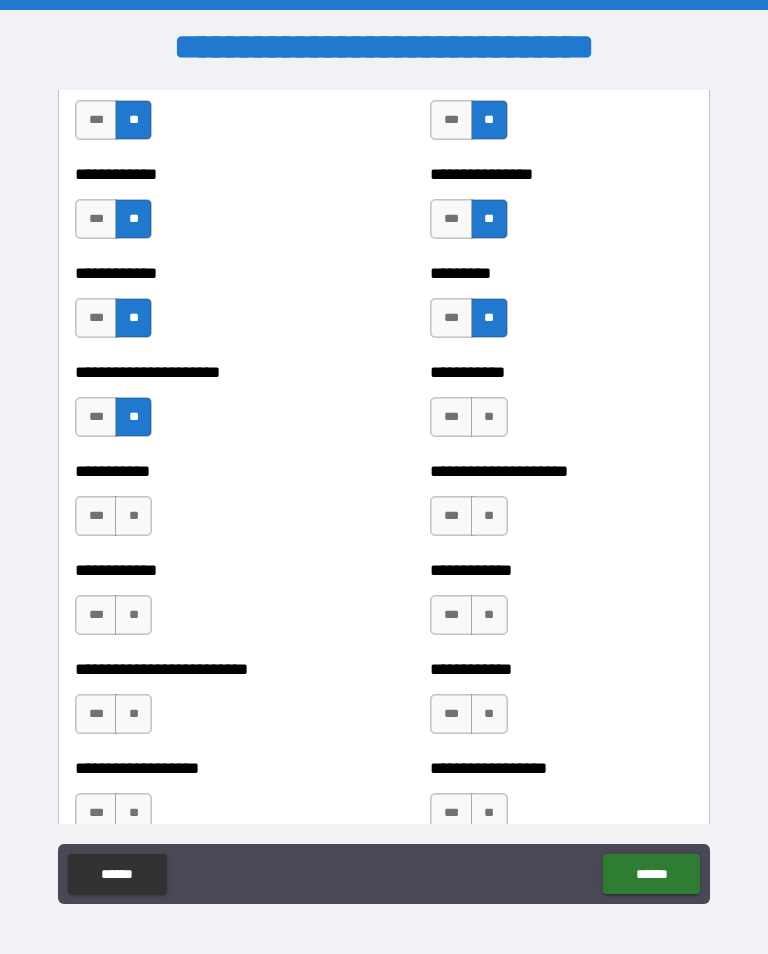 click on "**" at bounding box center [489, 417] 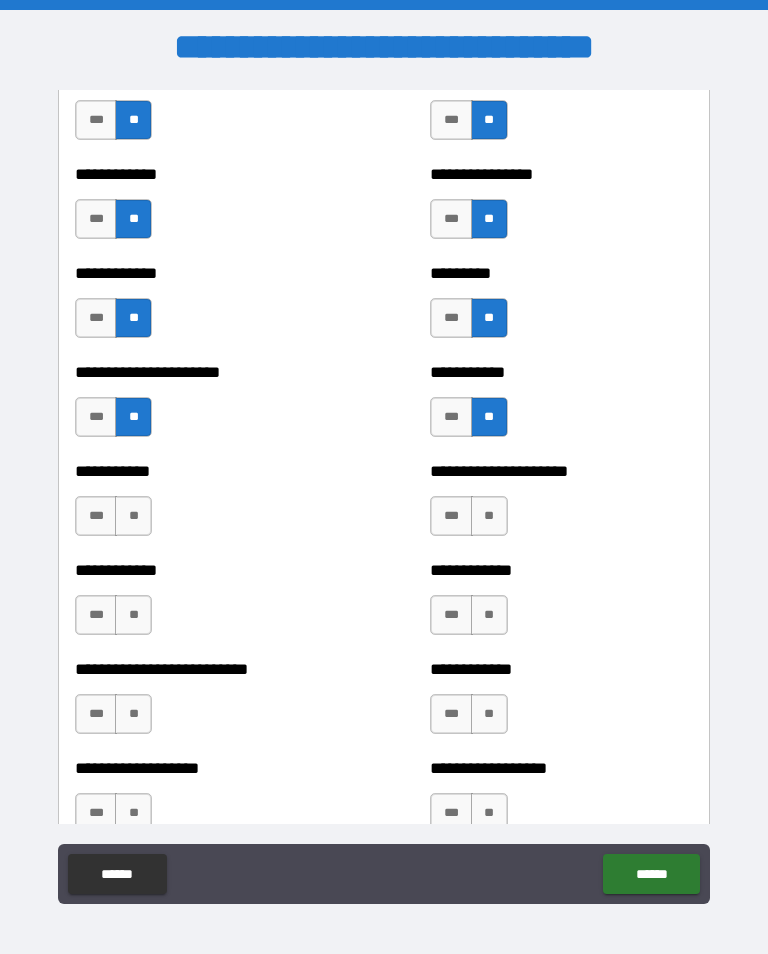 click on "**" at bounding box center (133, 516) 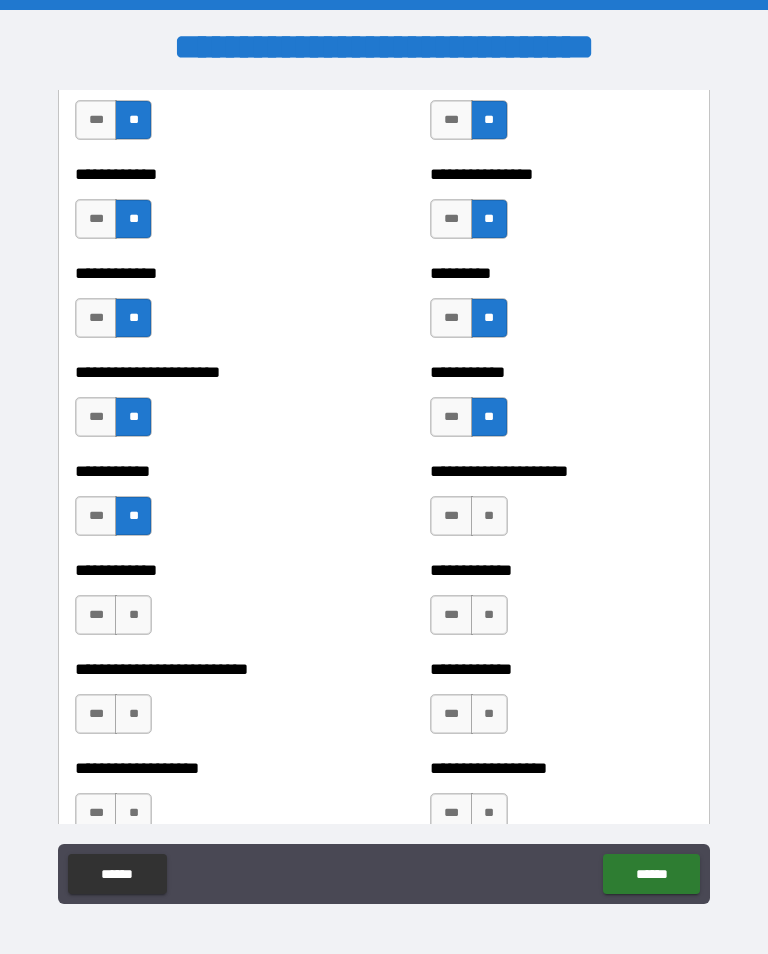click on "**" at bounding box center (489, 516) 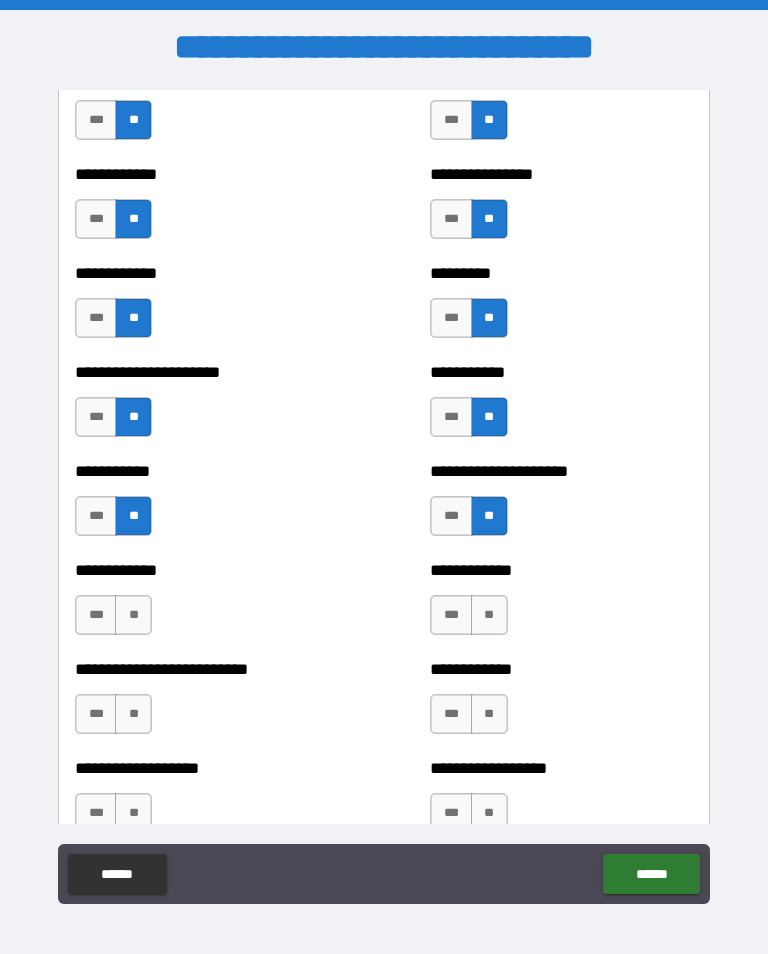 click on "**" at bounding box center [133, 615] 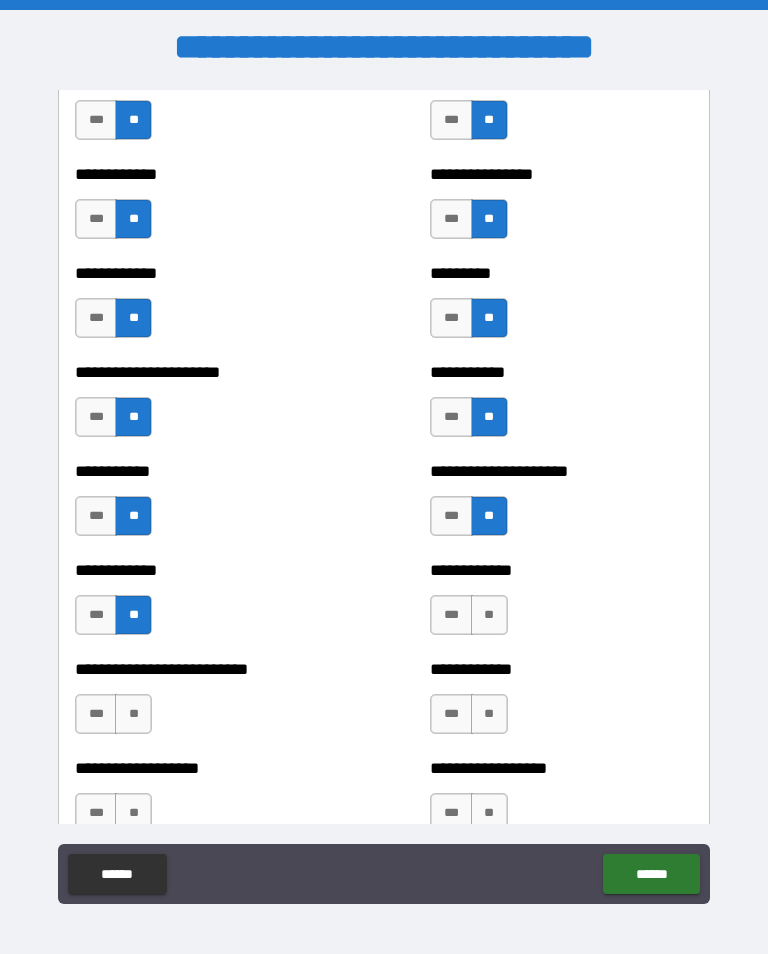 click on "**" at bounding box center [489, 615] 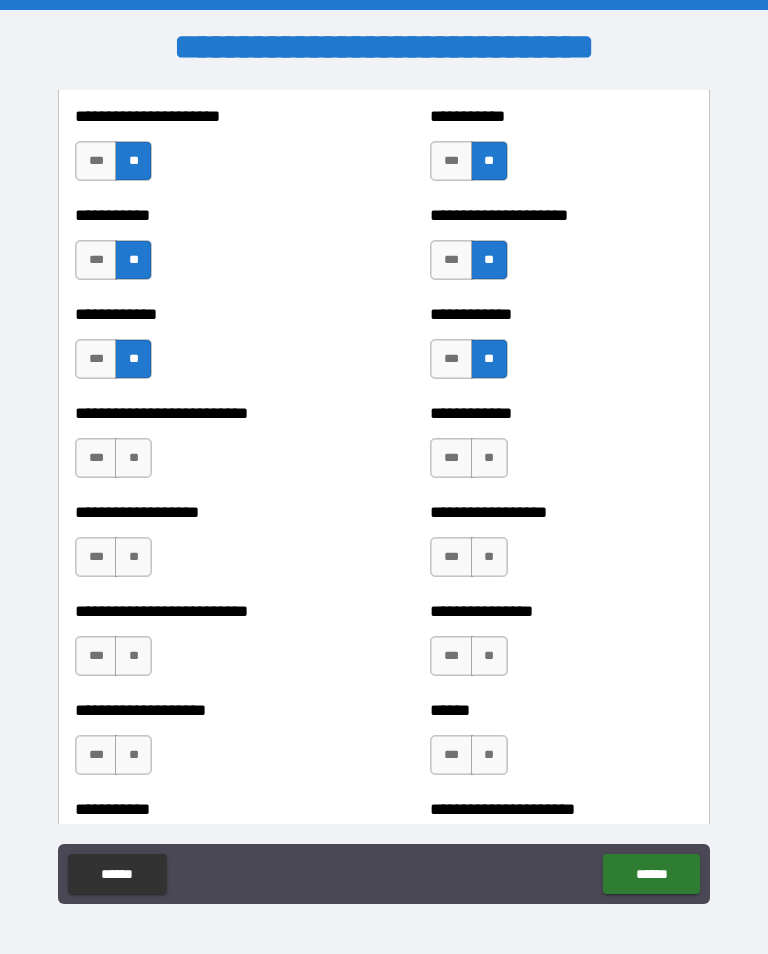 scroll, scrollTop: 5497, scrollLeft: 0, axis: vertical 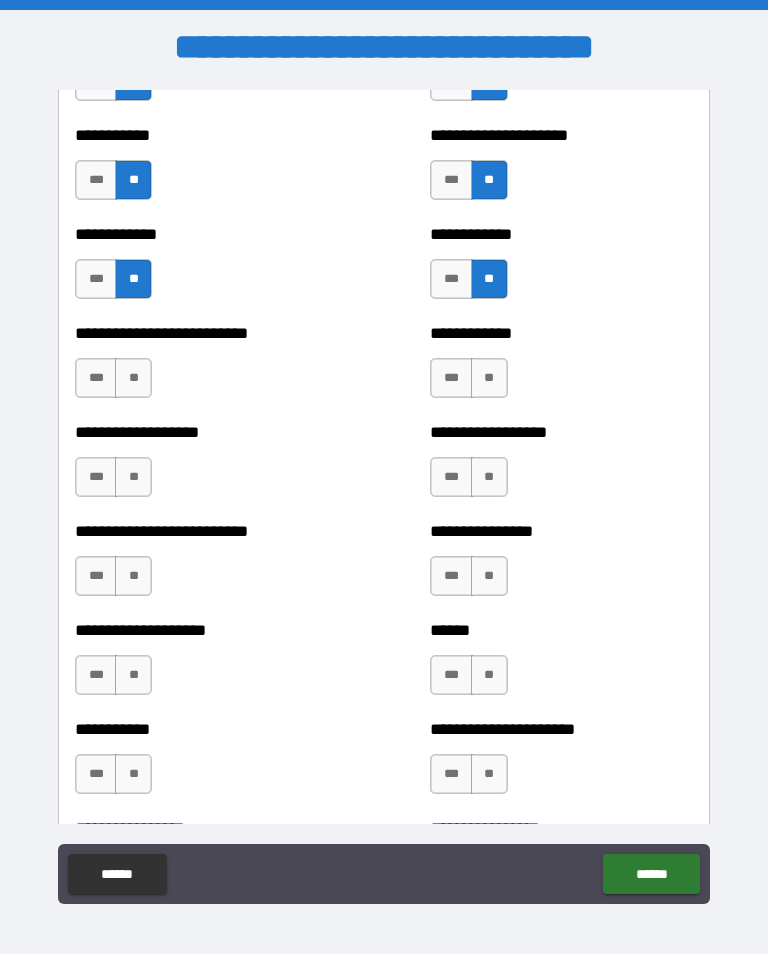 click on "**" at bounding box center [133, 378] 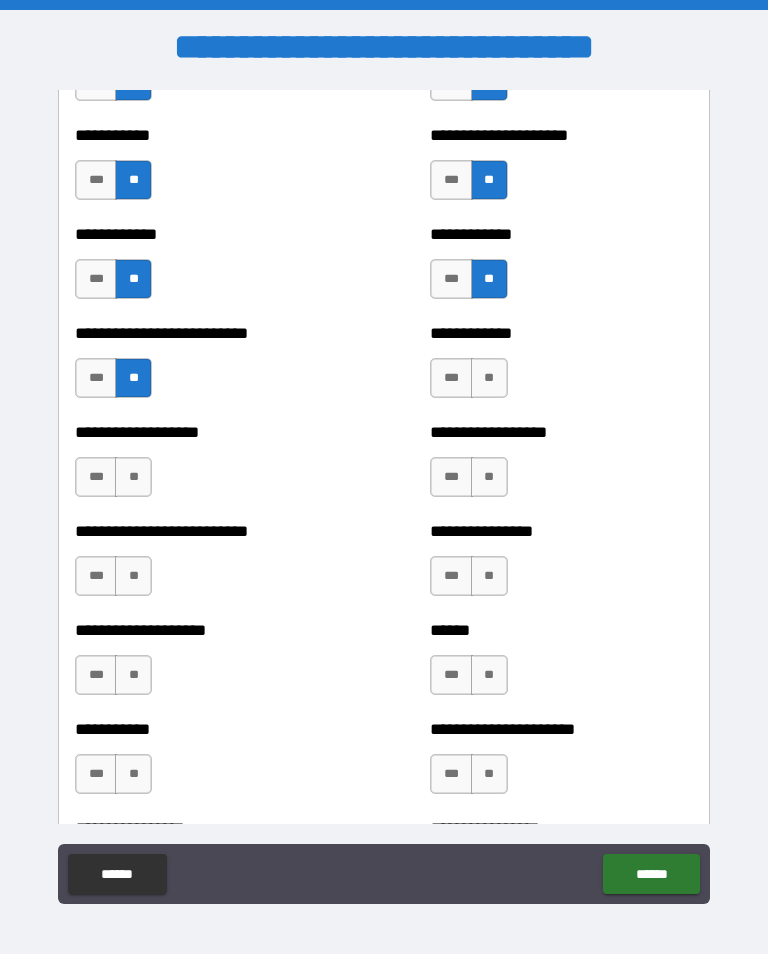 click on "**" at bounding box center [489, 378] 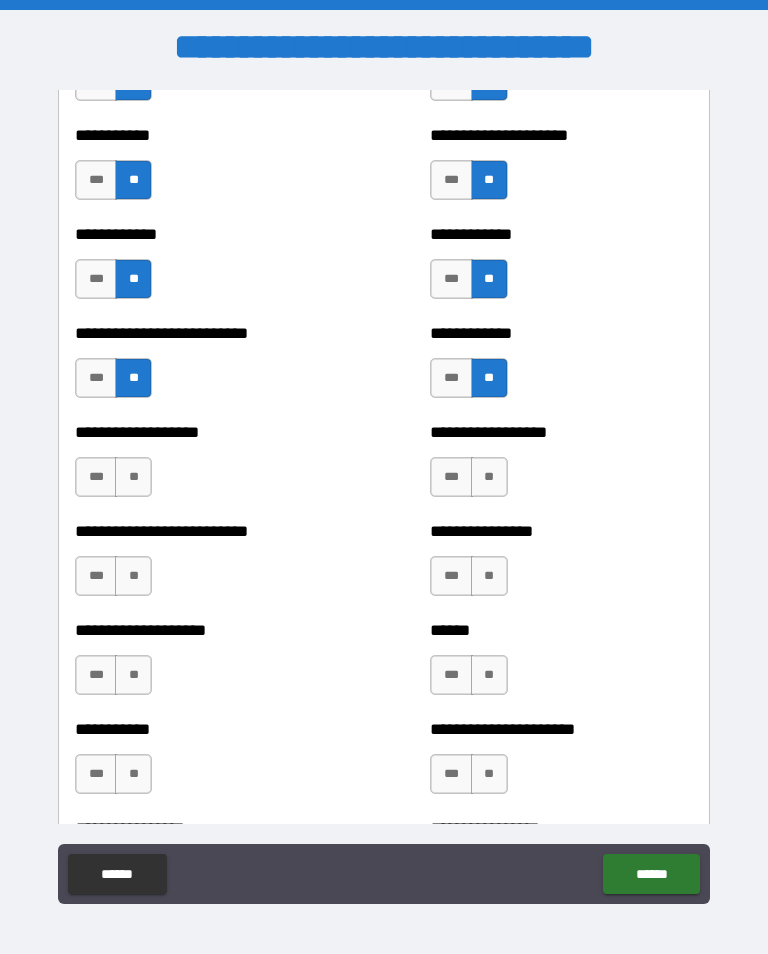 click on "**" at bounding box center [133, 477] 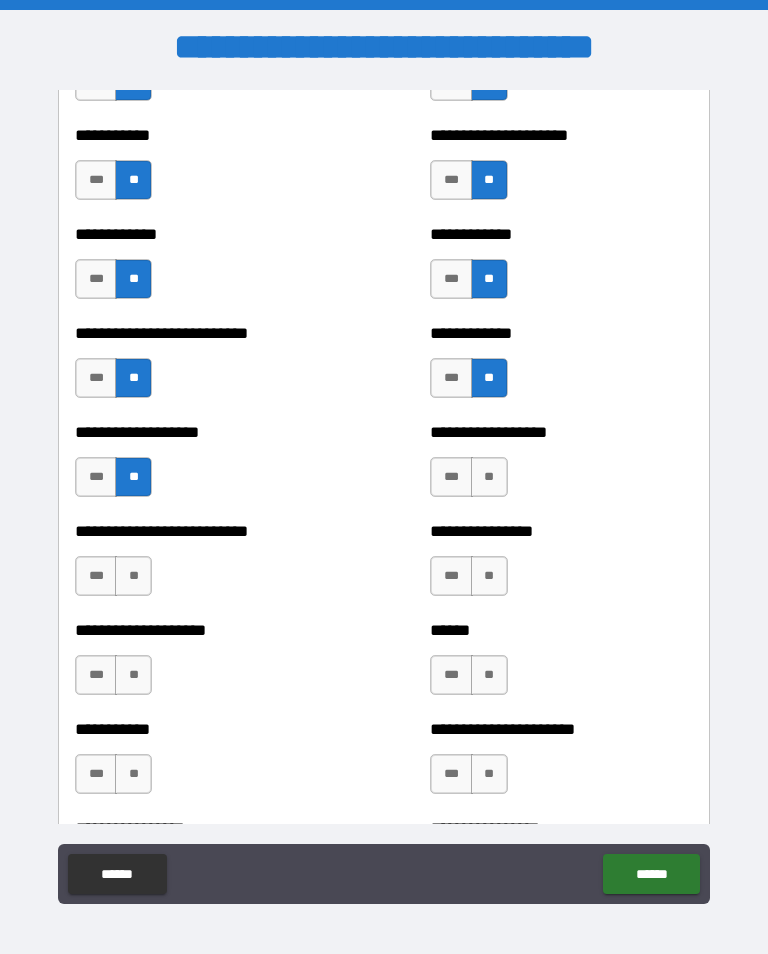 click on "**" at bounding box center [489, 477] 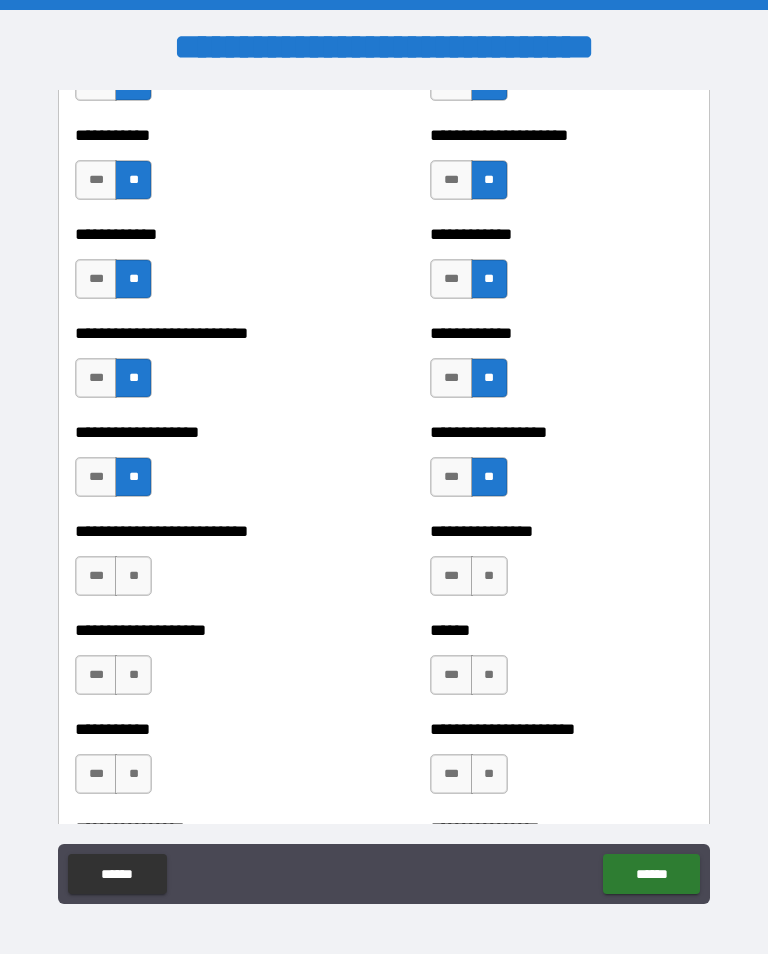 click on "**" at bounding box center (133, 576) 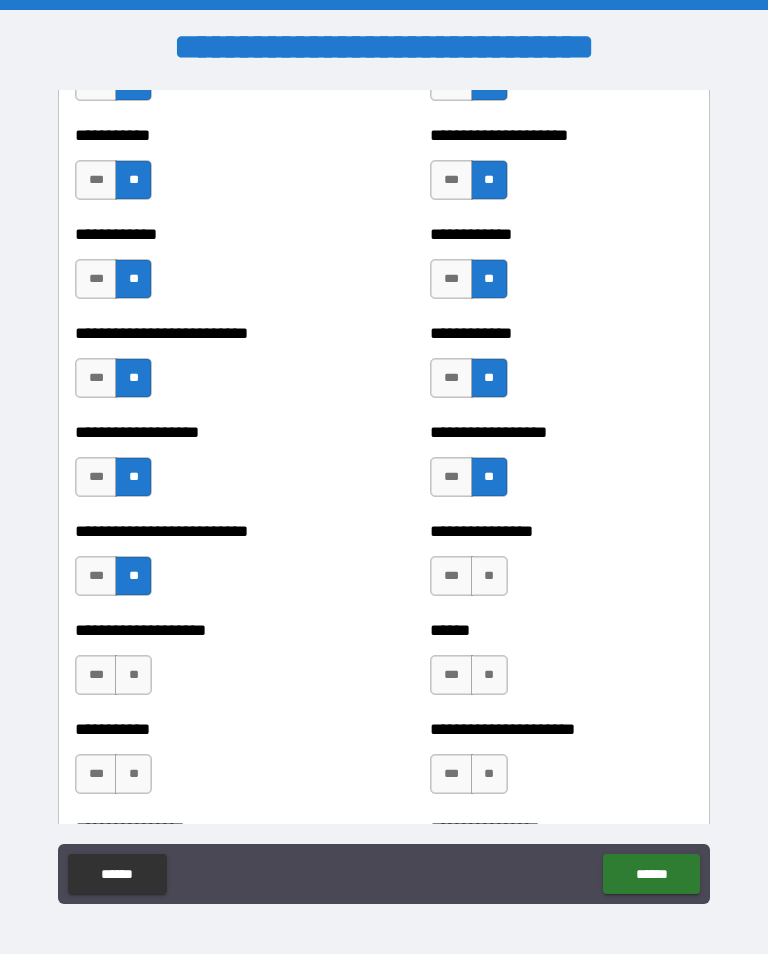 click on "**" at bounding box center [489, 576] 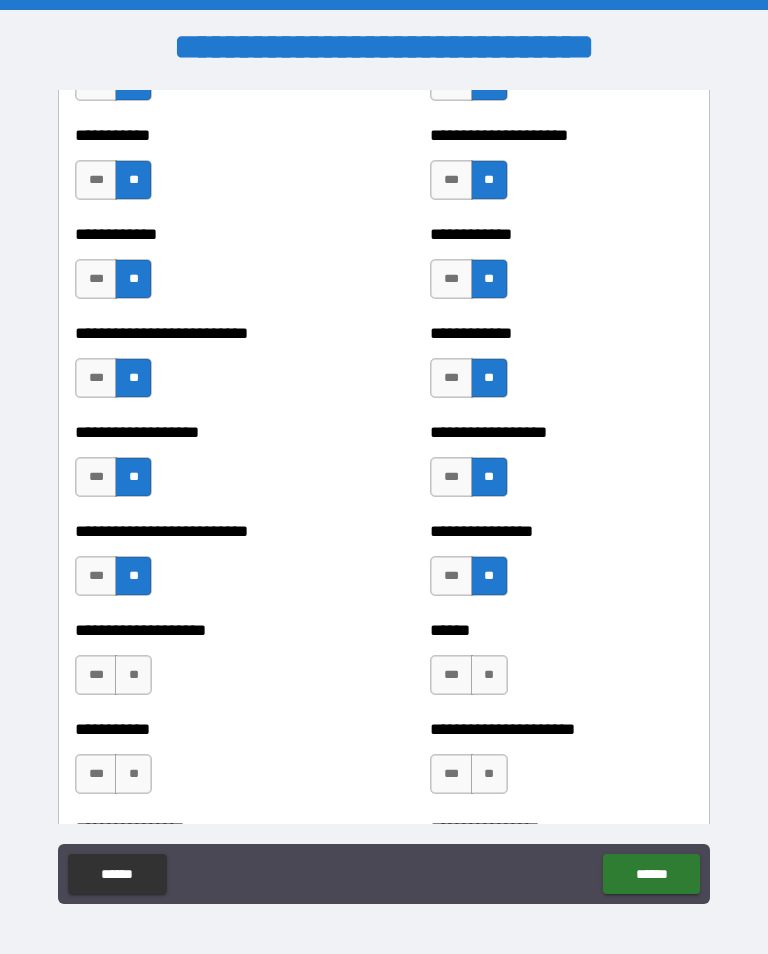 click on "**" at bounding box center (133, 675) 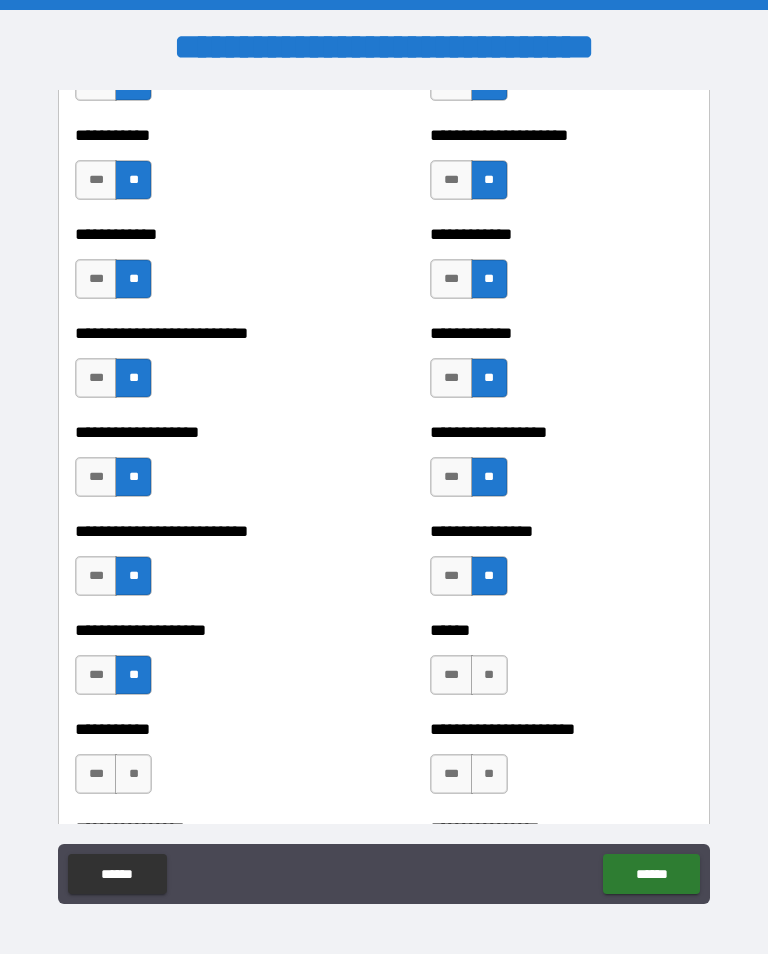 click on "**" at bounding box center (489, 675) 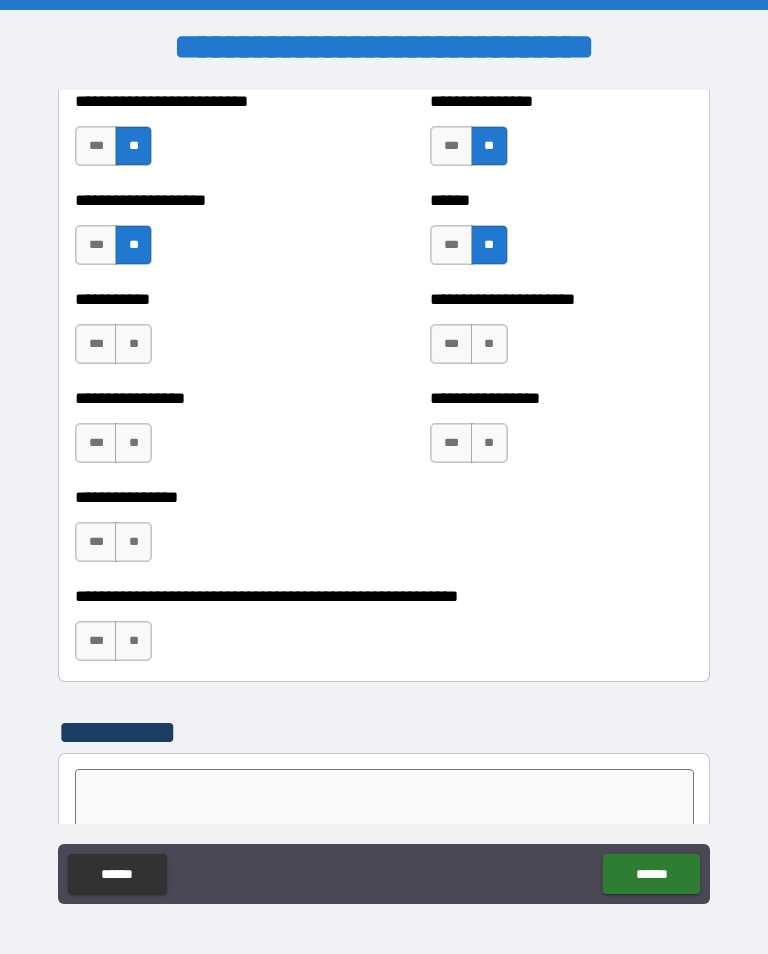 scroll, scrollTop: 5927, scrollLeft: 0, axis: vertical 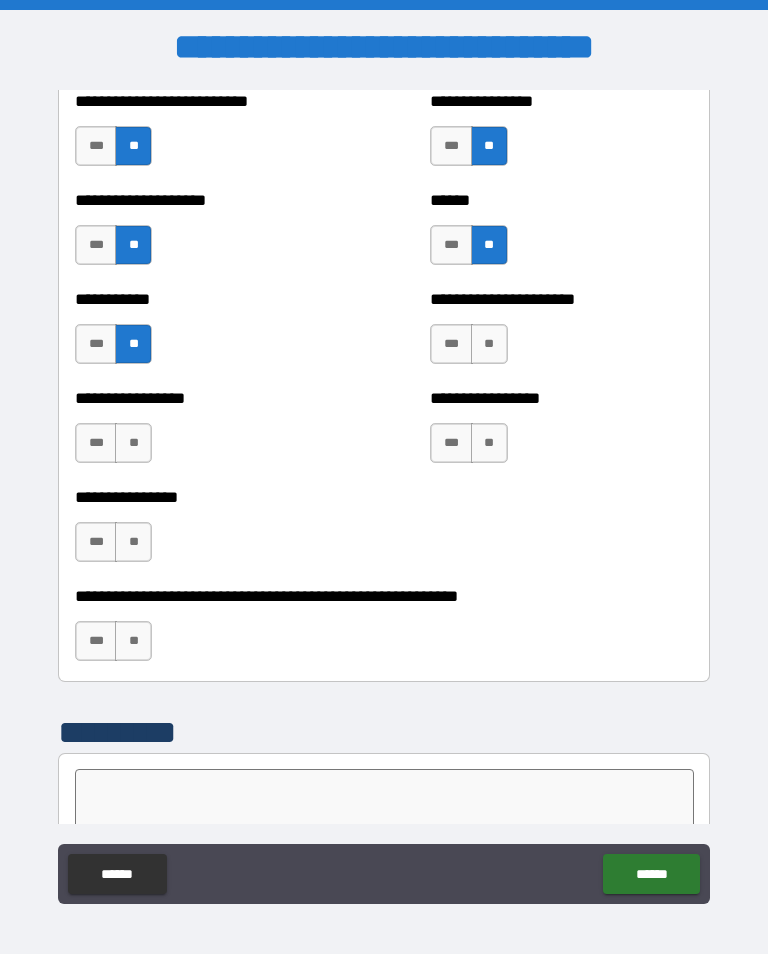 click on "**" at bounding box center (489, 344) 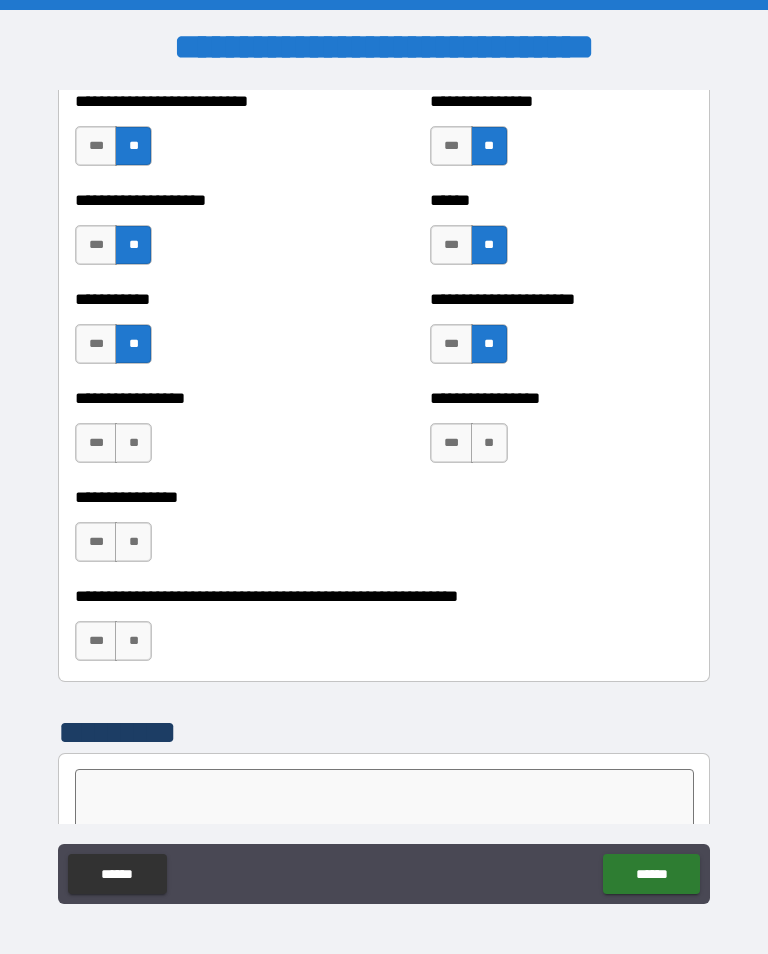 click on "**" at bounding box center [133, 443] 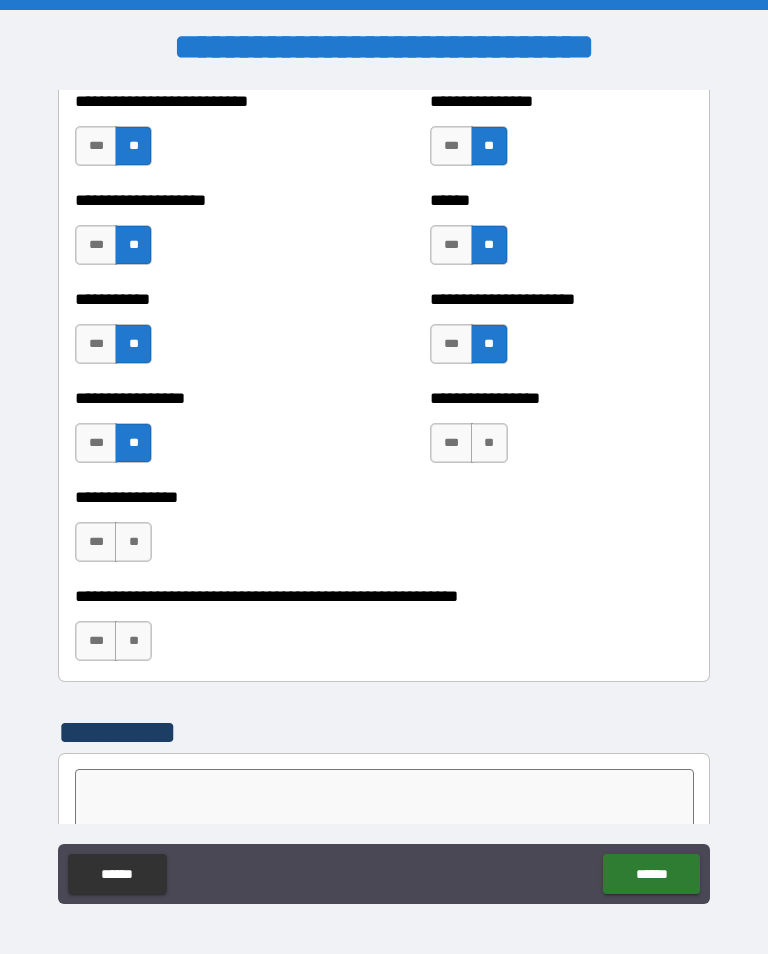 click on "**" at bounding box center [489, 443] 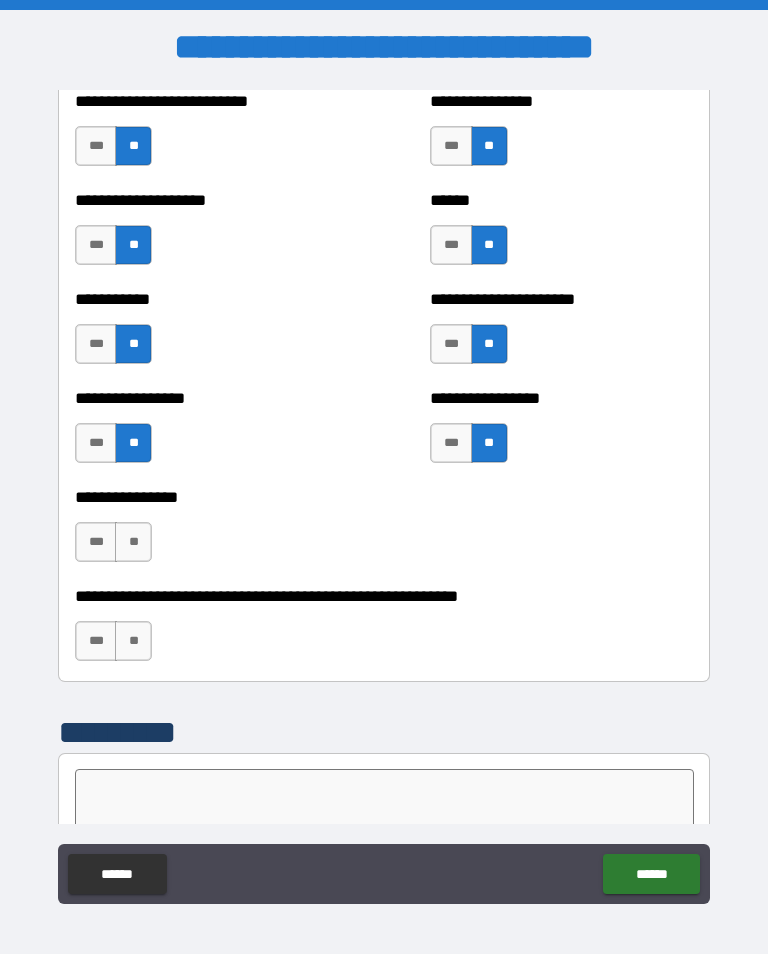 click on "**" at bounding box center (133, 542) 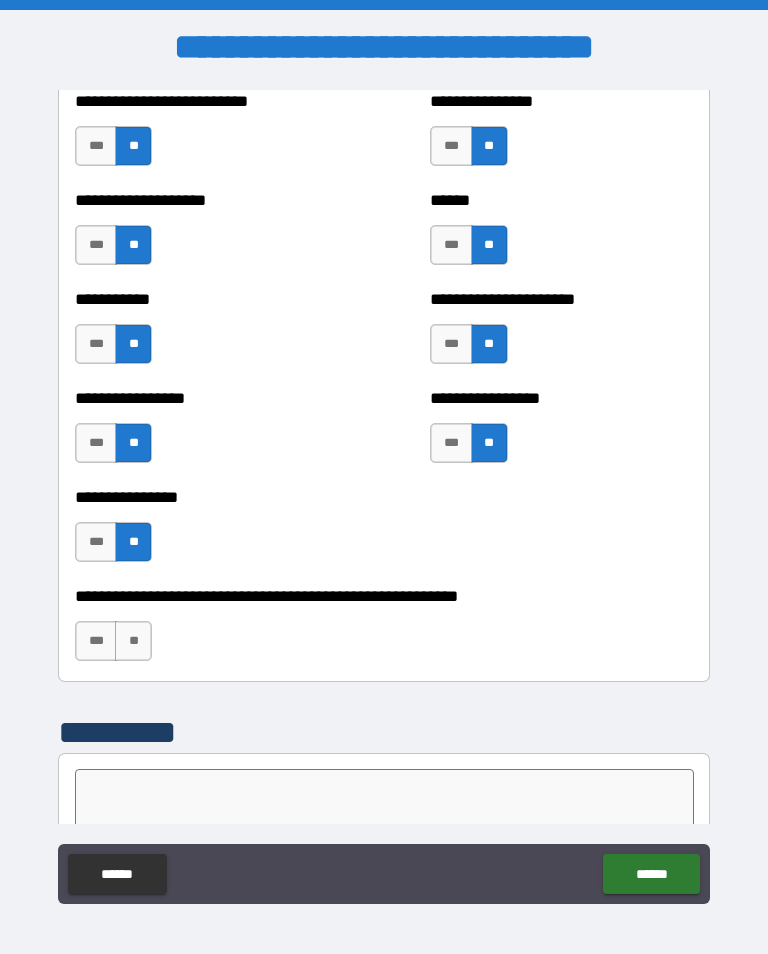 click on "**" at bounding box center (133, 641) 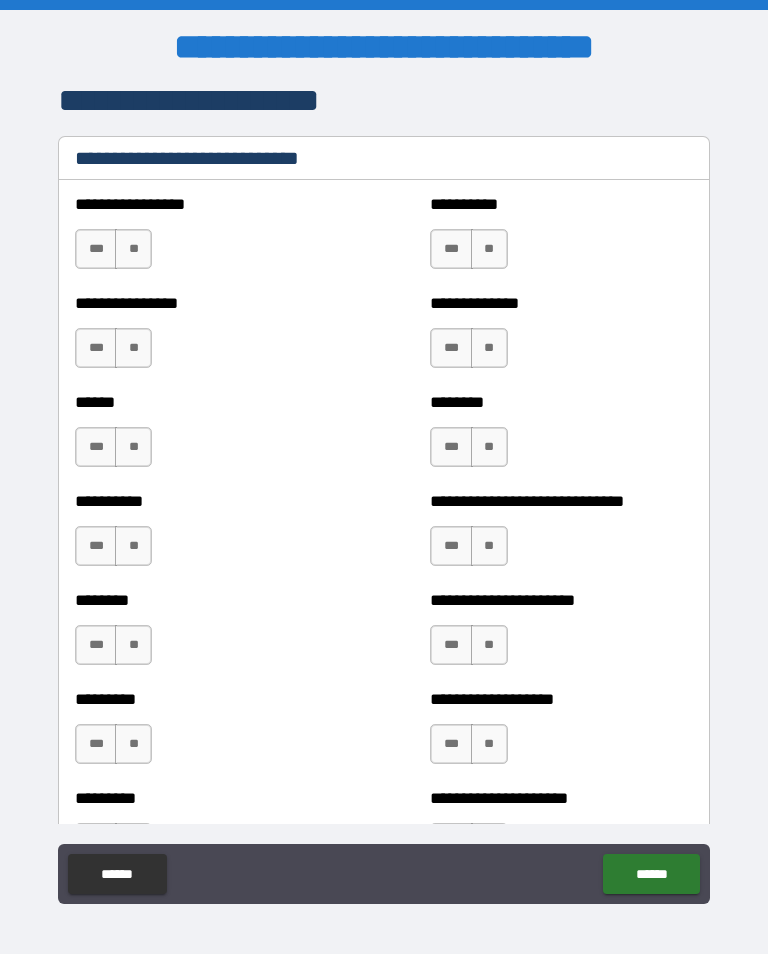 scroll, scrollTop: 6738, scrollLeft: 0, axis: vertical 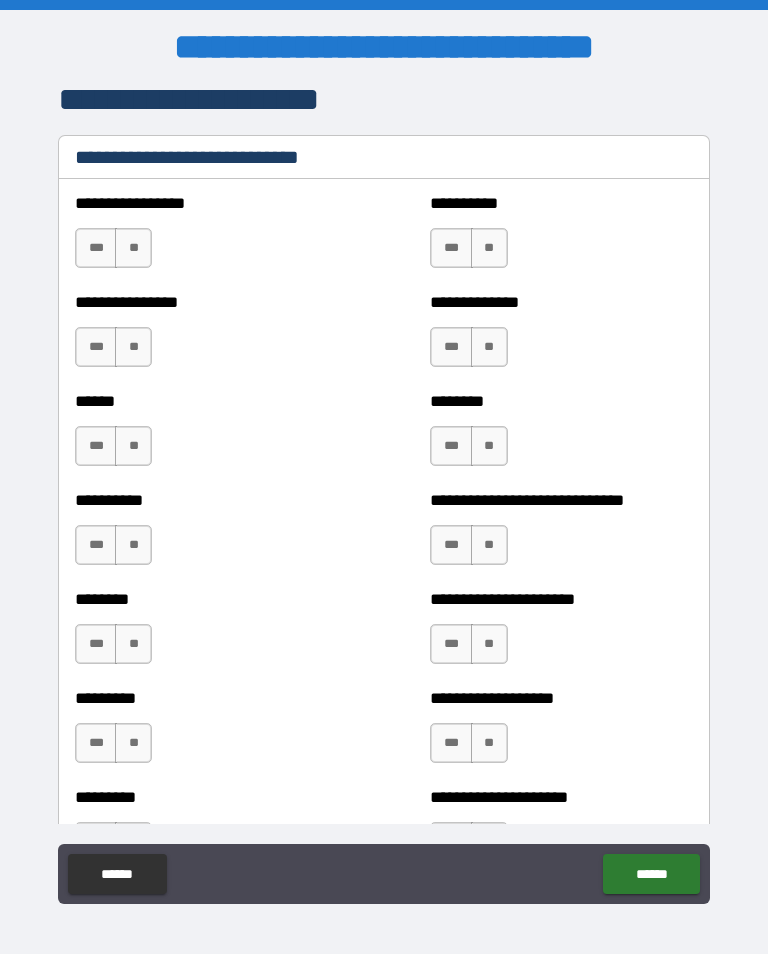 click on "**" at bounding box center [133, 248] 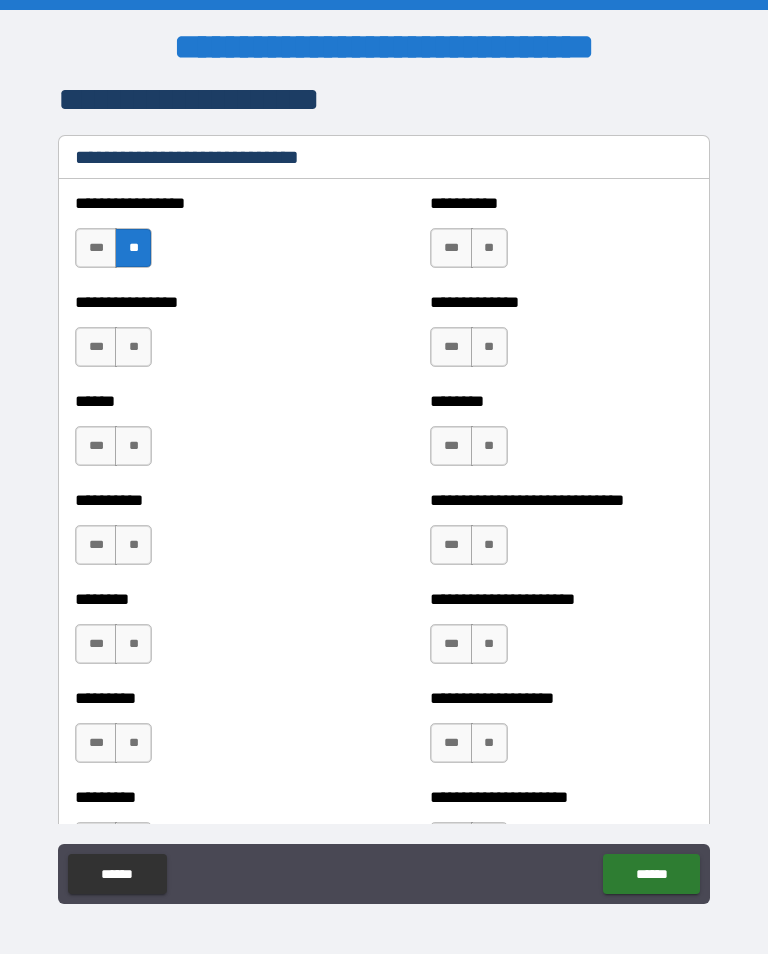 click on "**" at bounding box center (489, 248) 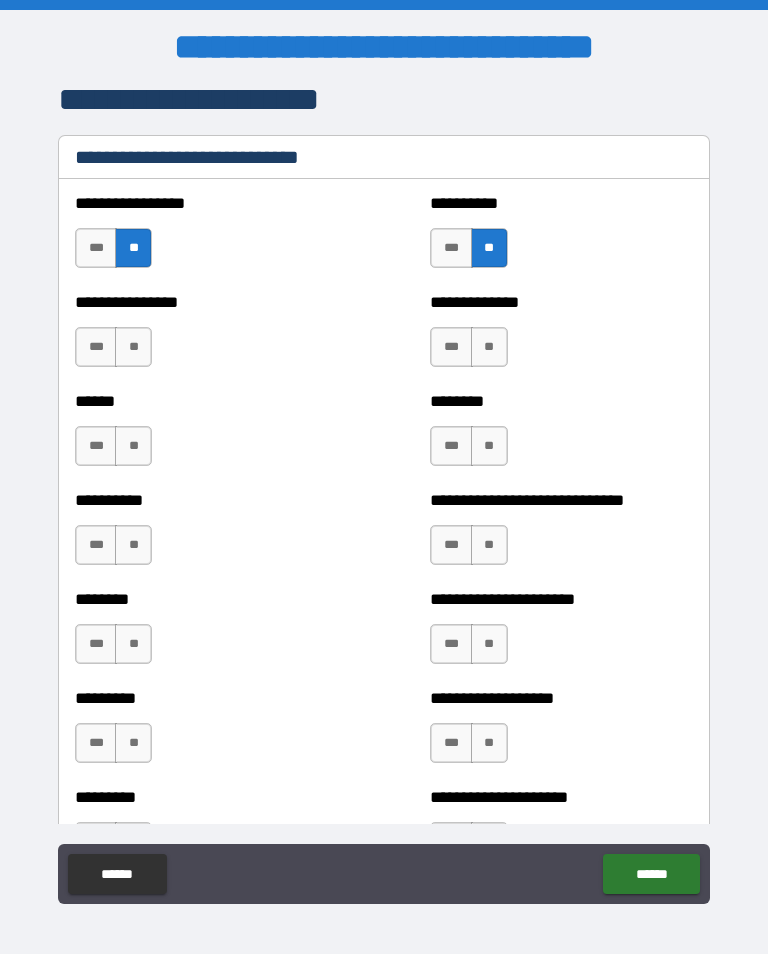 click on "**" at bounding box center [133, 347] 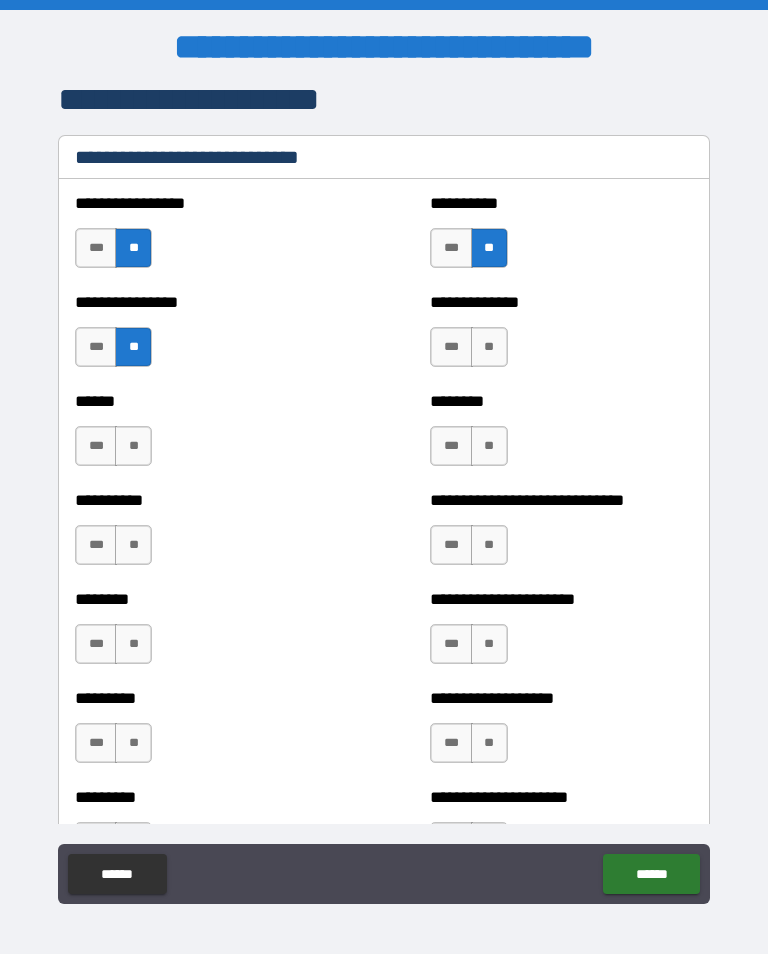 click on "**" at bounding box center [489, 347] 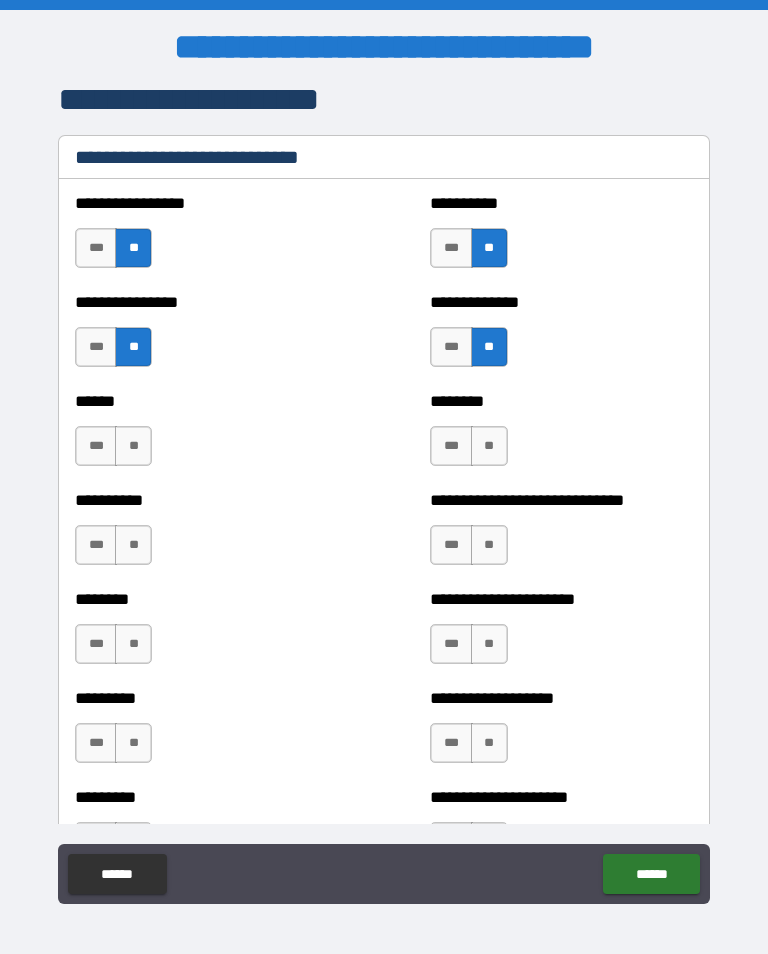 click on "**" at bounding box center (133, 446) 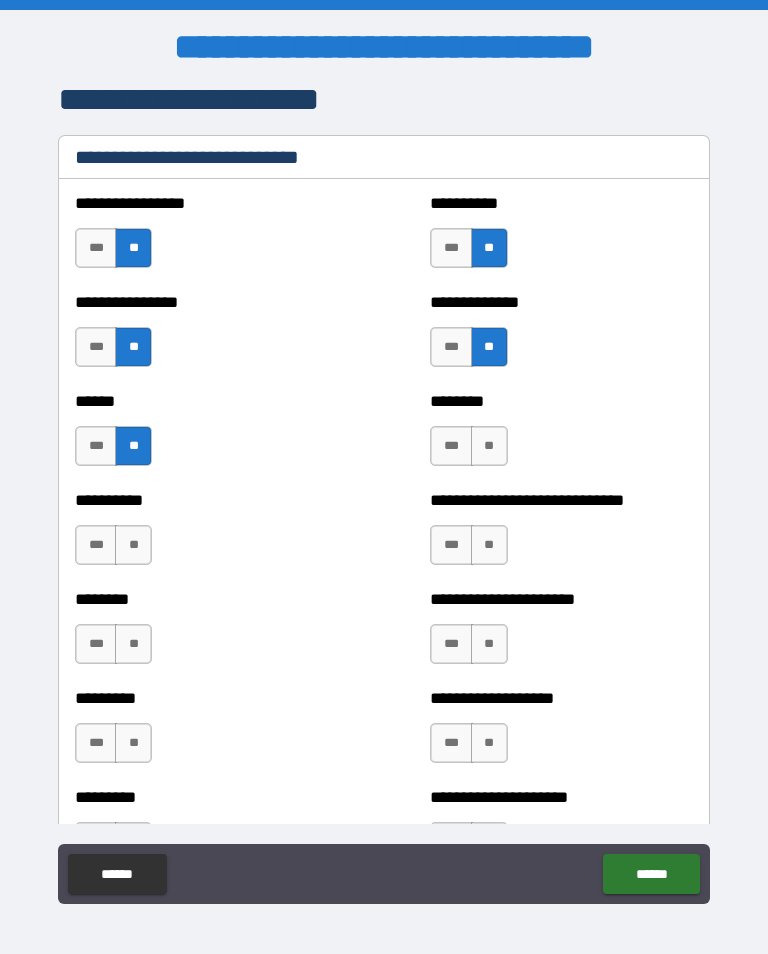 click on "***" at bounding box center [96, 446] 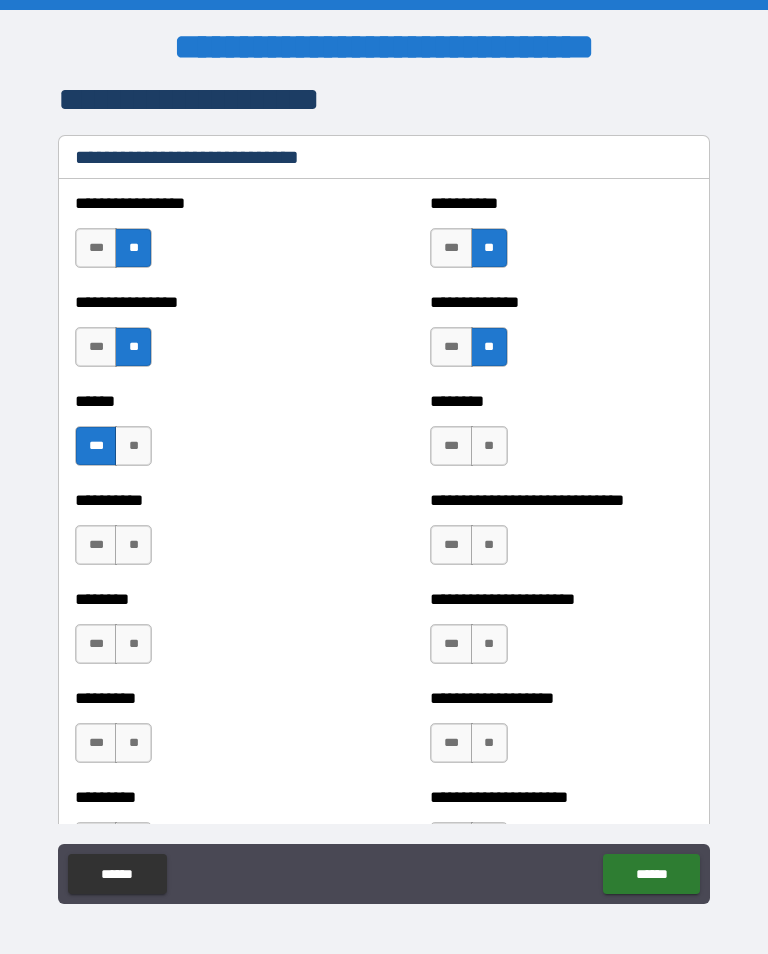 click on "**" at bounding box center (489, 446) 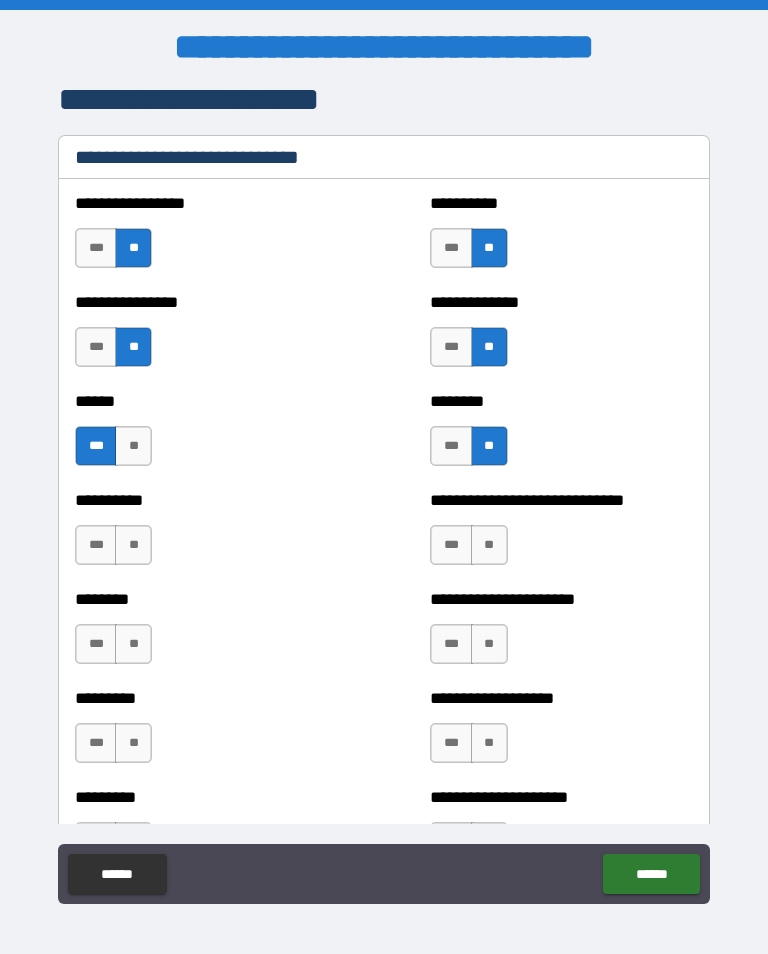 click on "**" at bounding box center [133, 545] 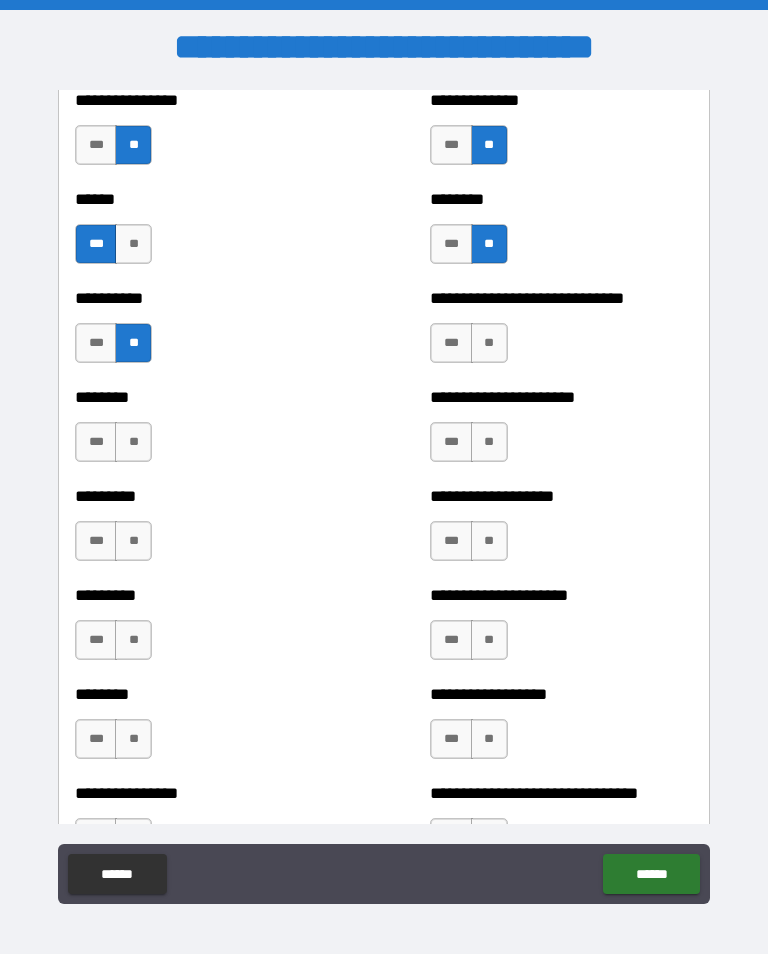 scroll, scrollTop: 6942, scrollLeft: 0, axis: vertical 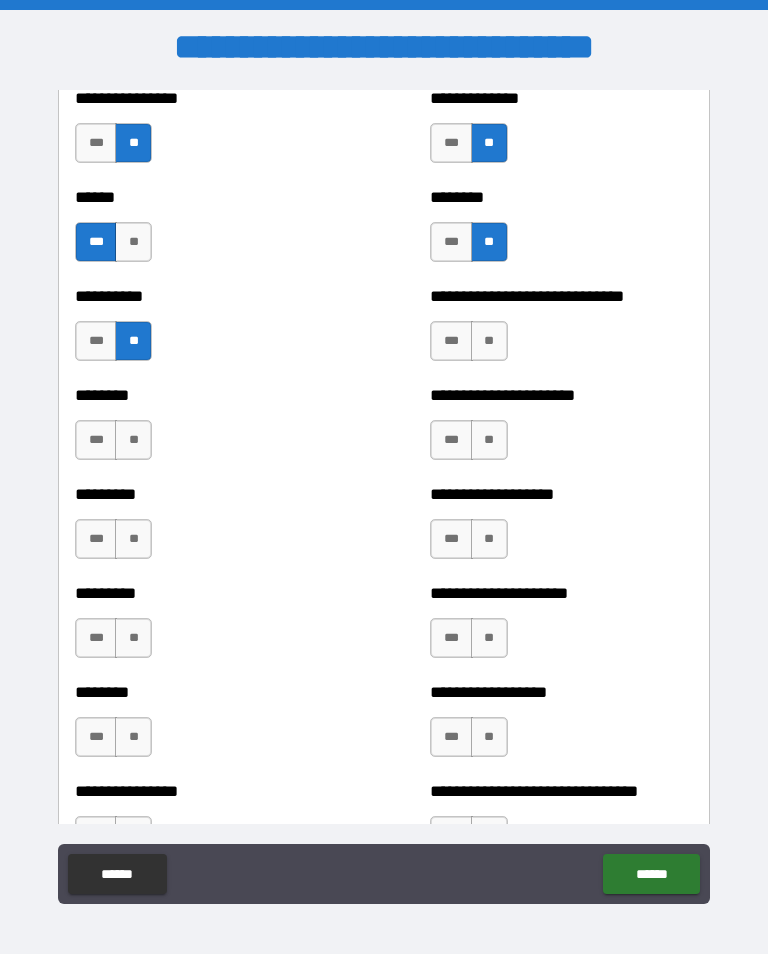 click on "**" at bounding box center (489, 341) 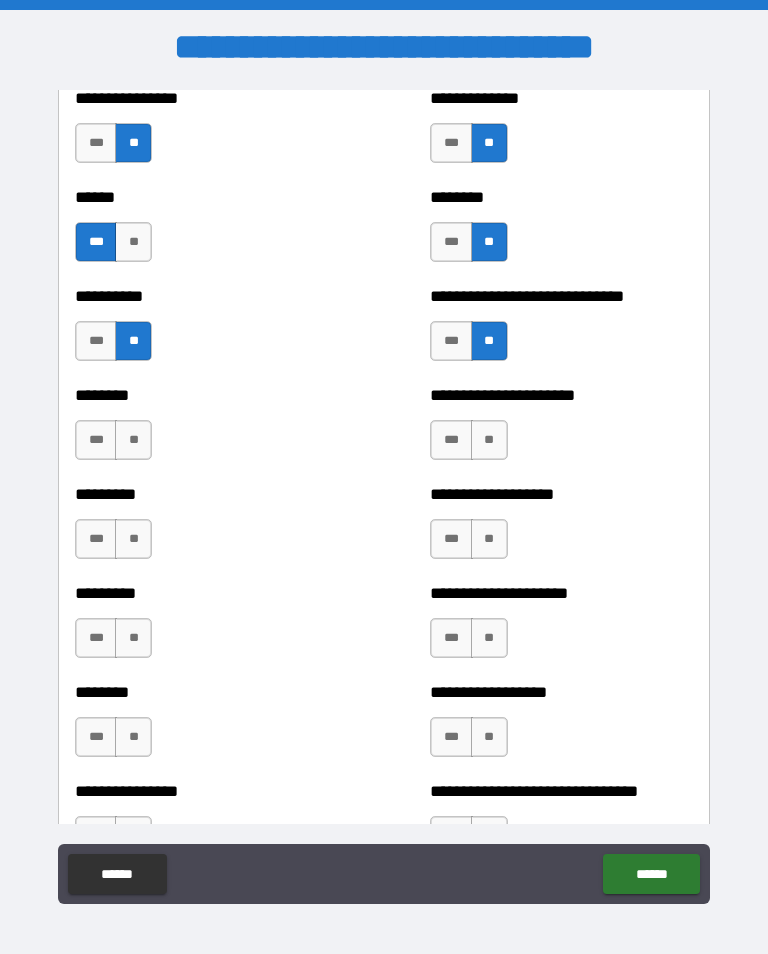 click on "**" at bounding box center (133, 440) 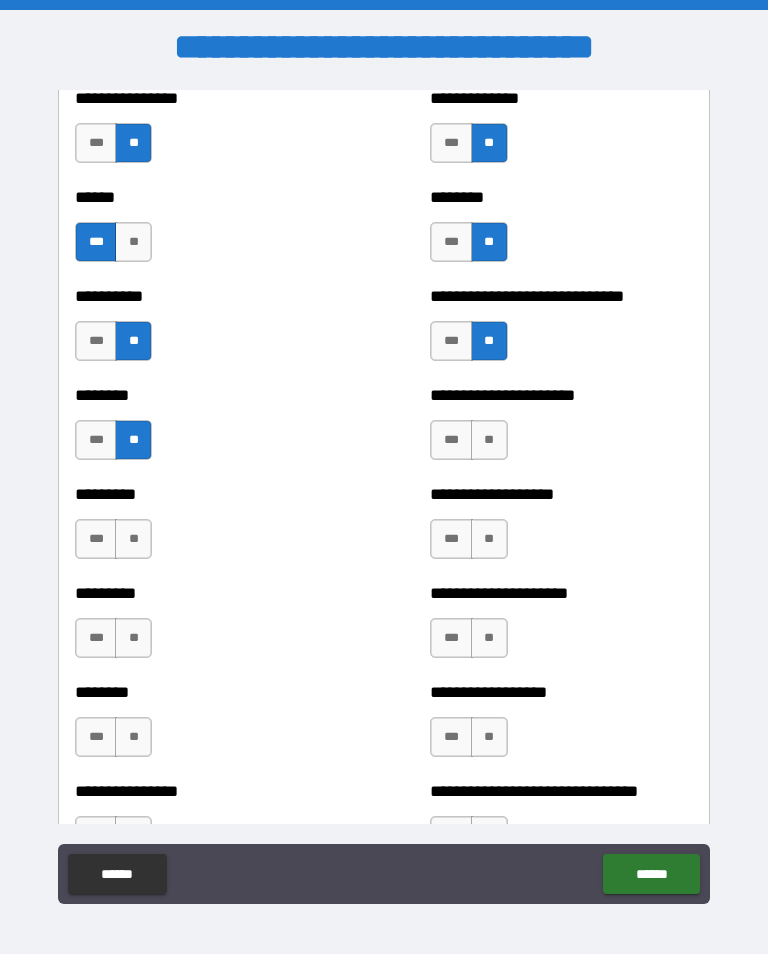 click on "***" at bounding box center [451, 440] 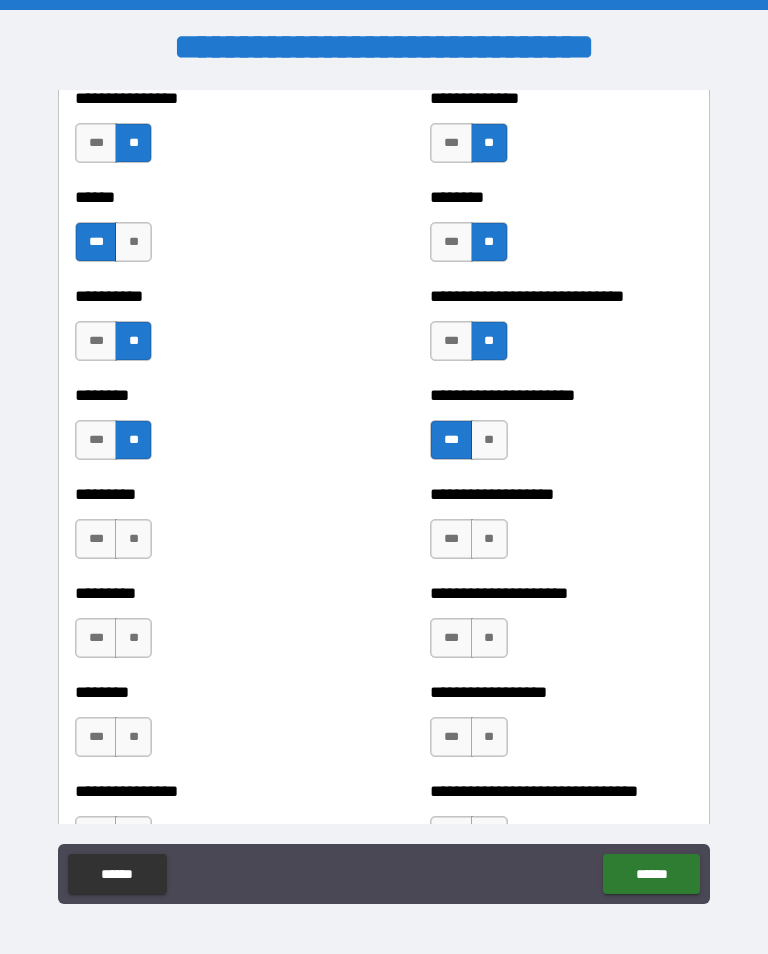 click on "**" at bounding box center (133, 539) 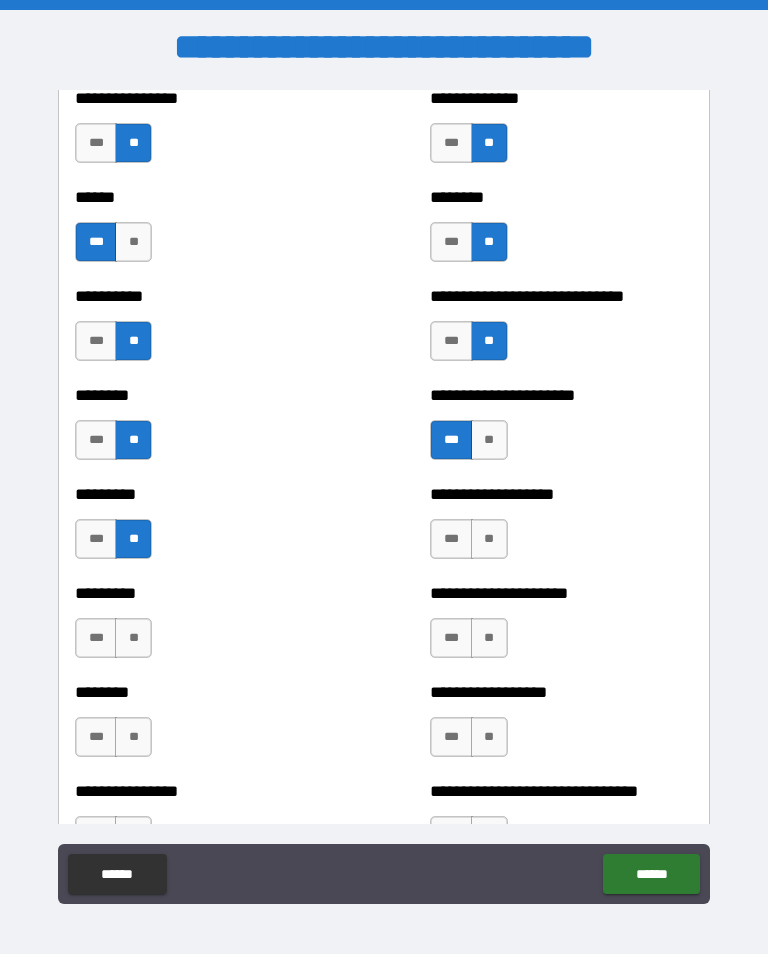 click on "**" at bounding box center [489, 539] 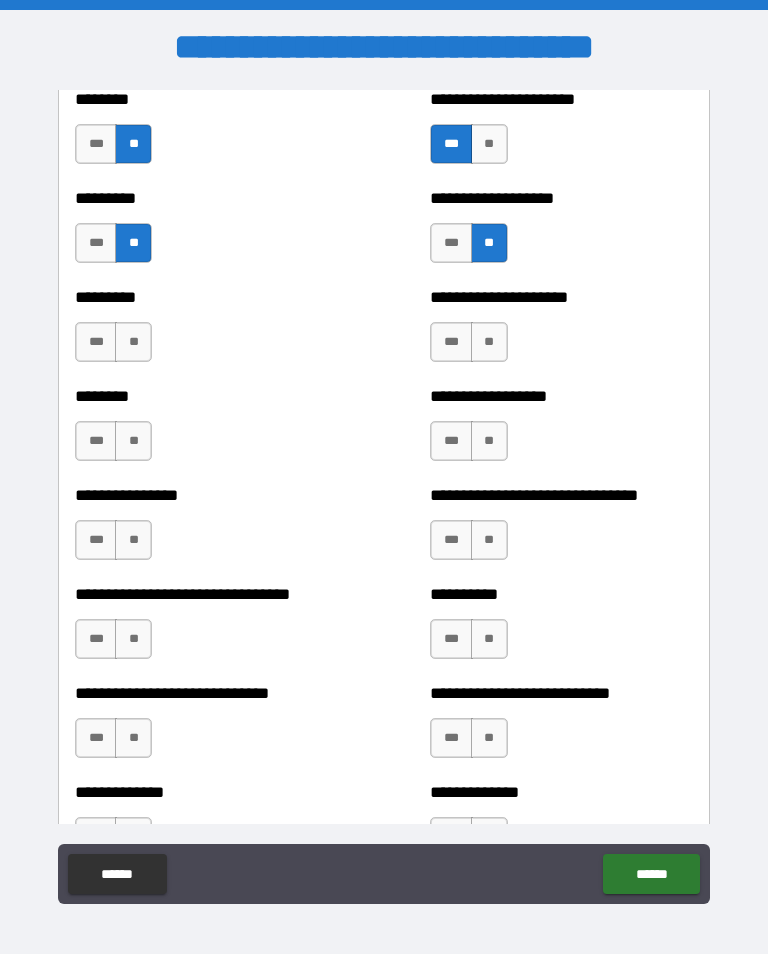 scroll, scrollTop: 7240, scrollLeft: 0, axis: vertical 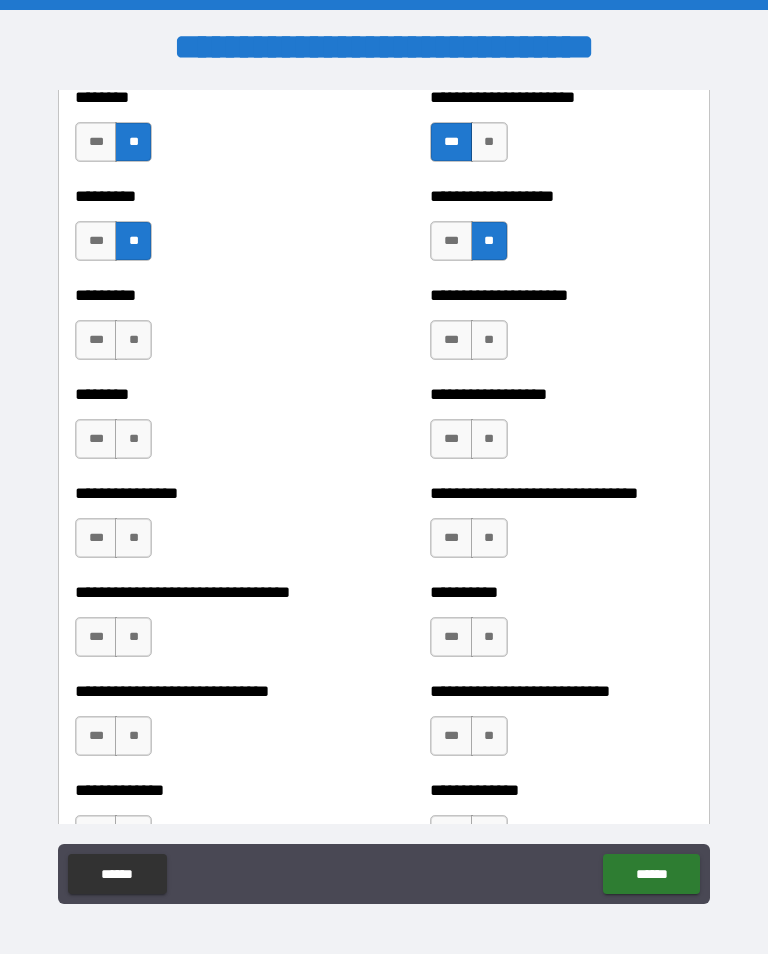 click on "**" at bounding box center [133, 340] 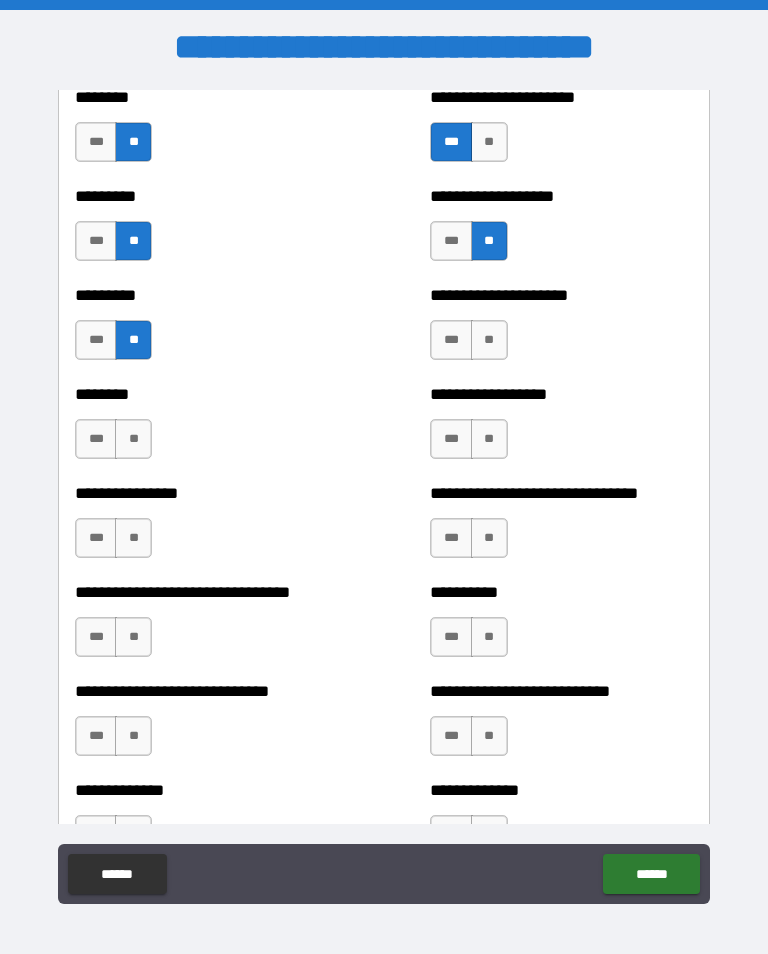 click on "**" at bounding box center [489, 340] 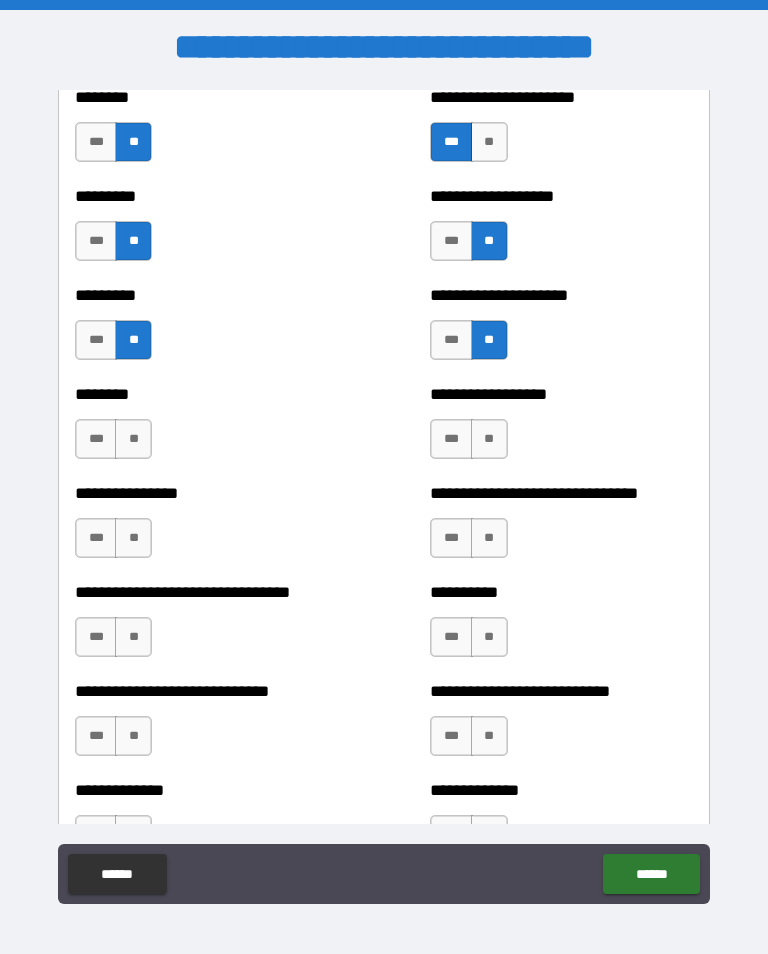 click on "**" at bounding box center (133, 439) 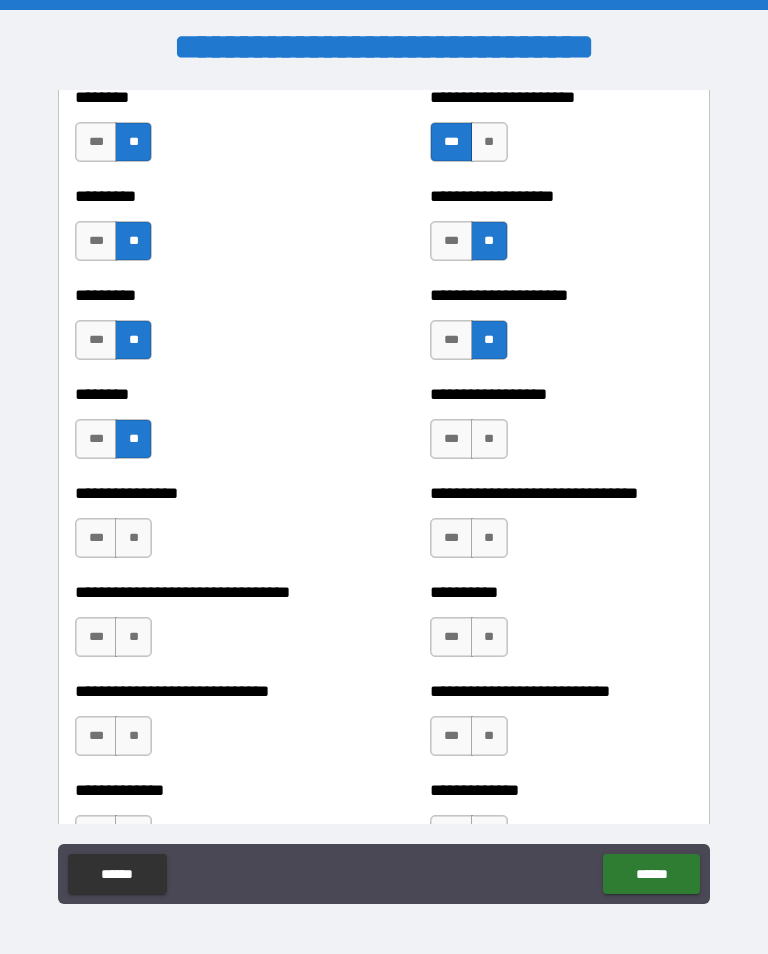 click on "**" at bounding box center (489, 439) 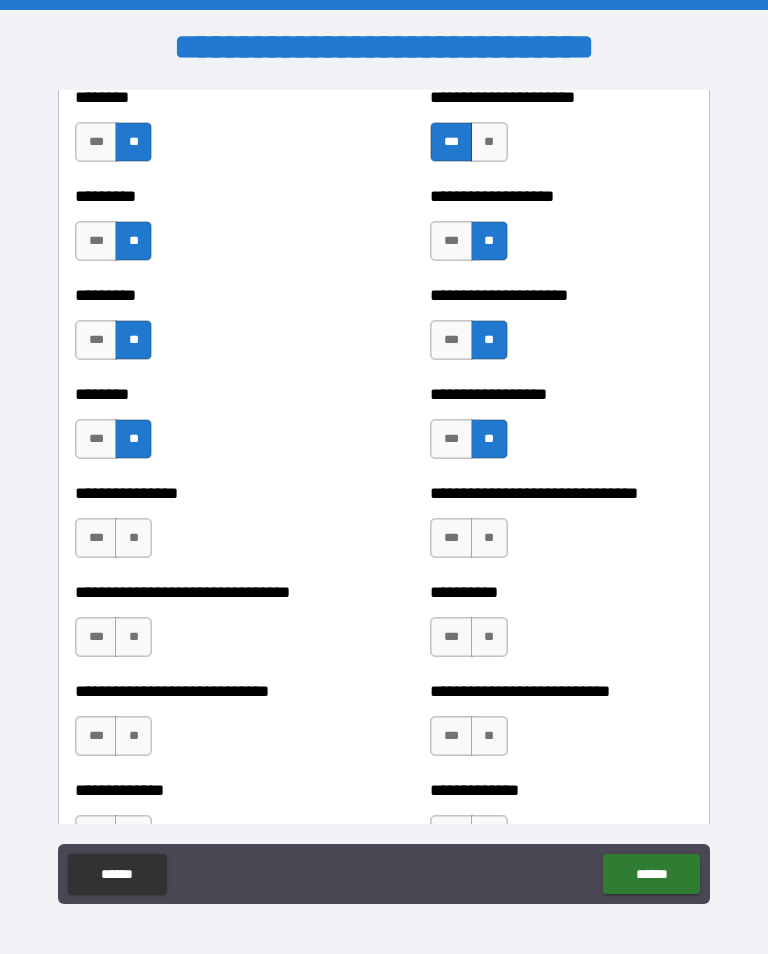 click on "***" at bounding box center [451, 439] 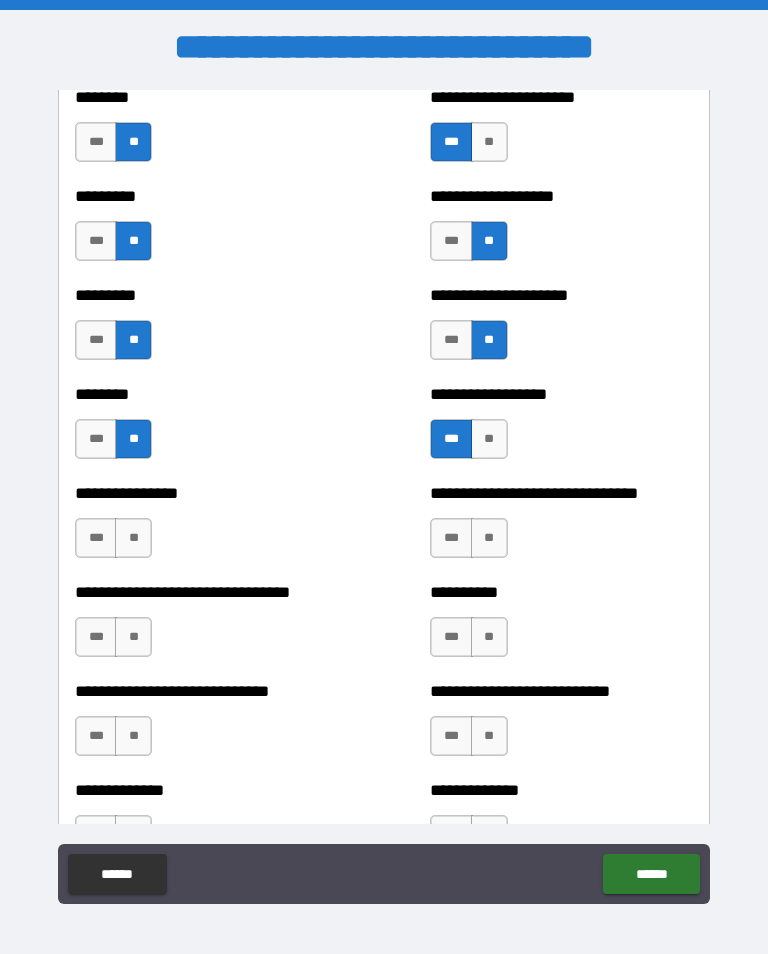 click on "**" at bounding box center (489, 439) 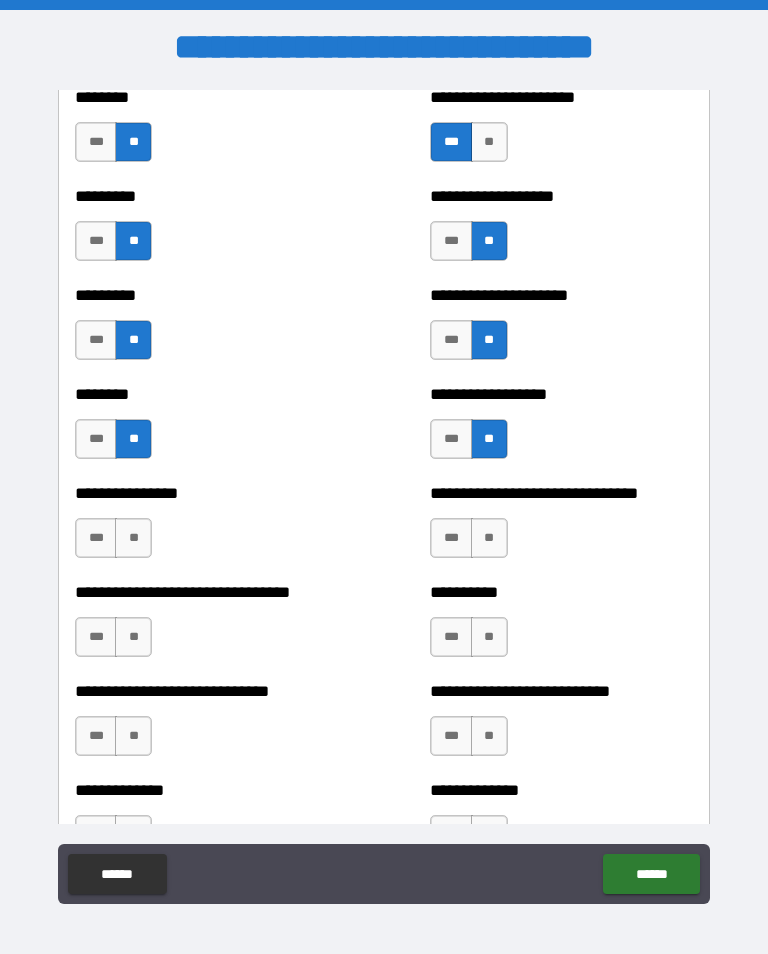 click on "**" at bounding box center (133, 538) 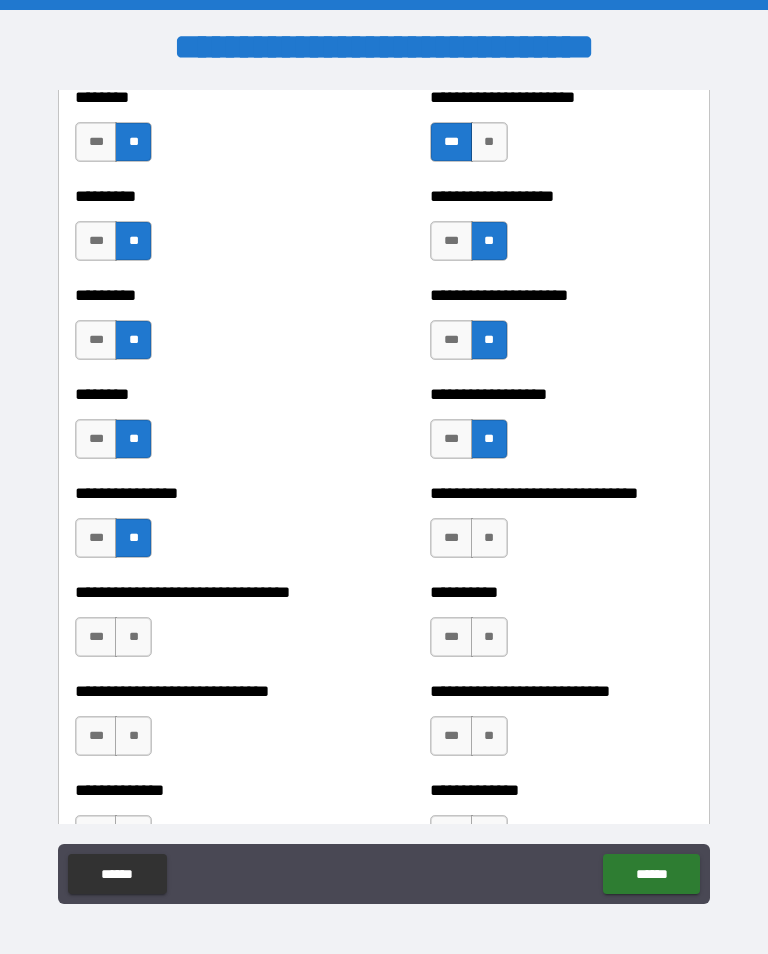 click on "**" at bounding box center [489, 538] 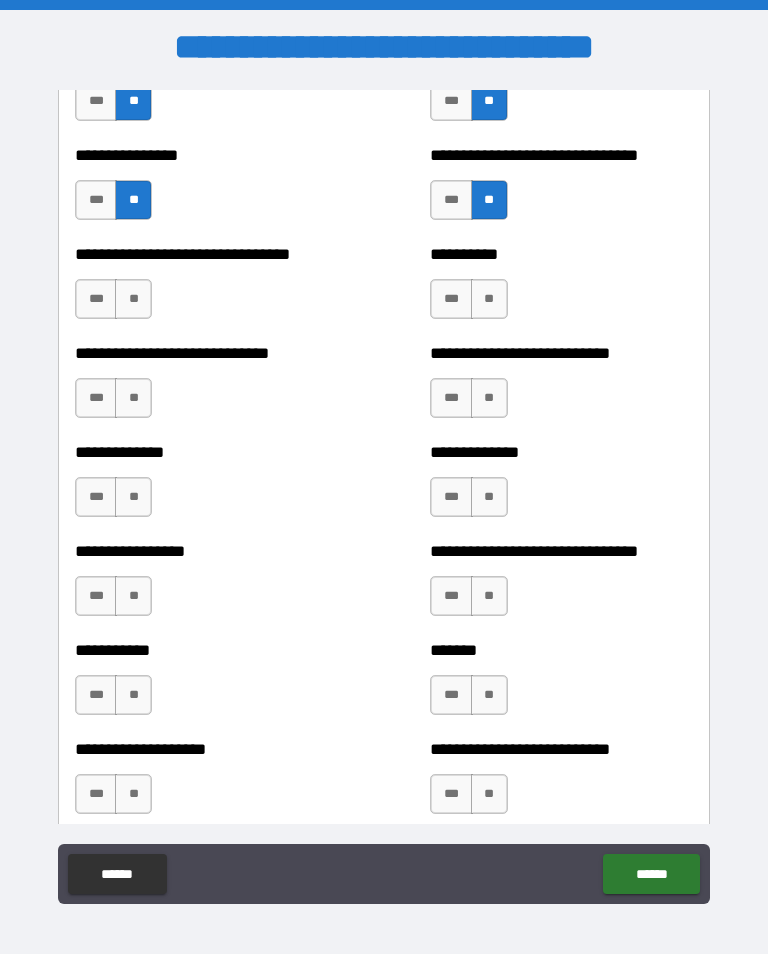 scroll, scrollTop: 7579, scrollLeft: 0, axis: vertical 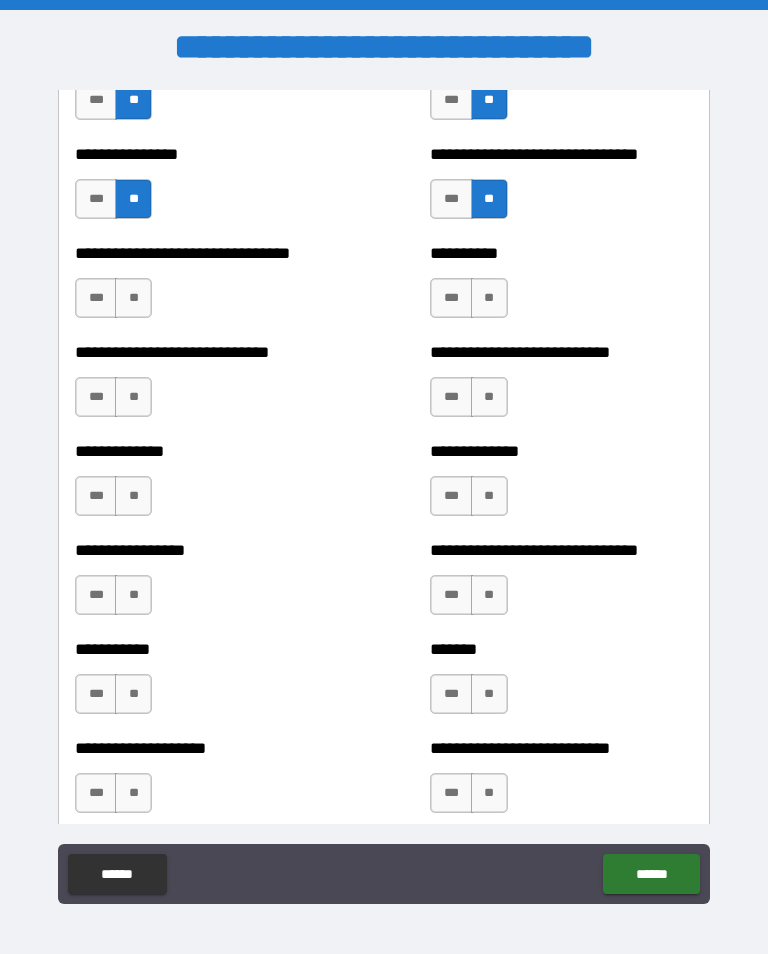click on "***" at bounding box center (96, 298) 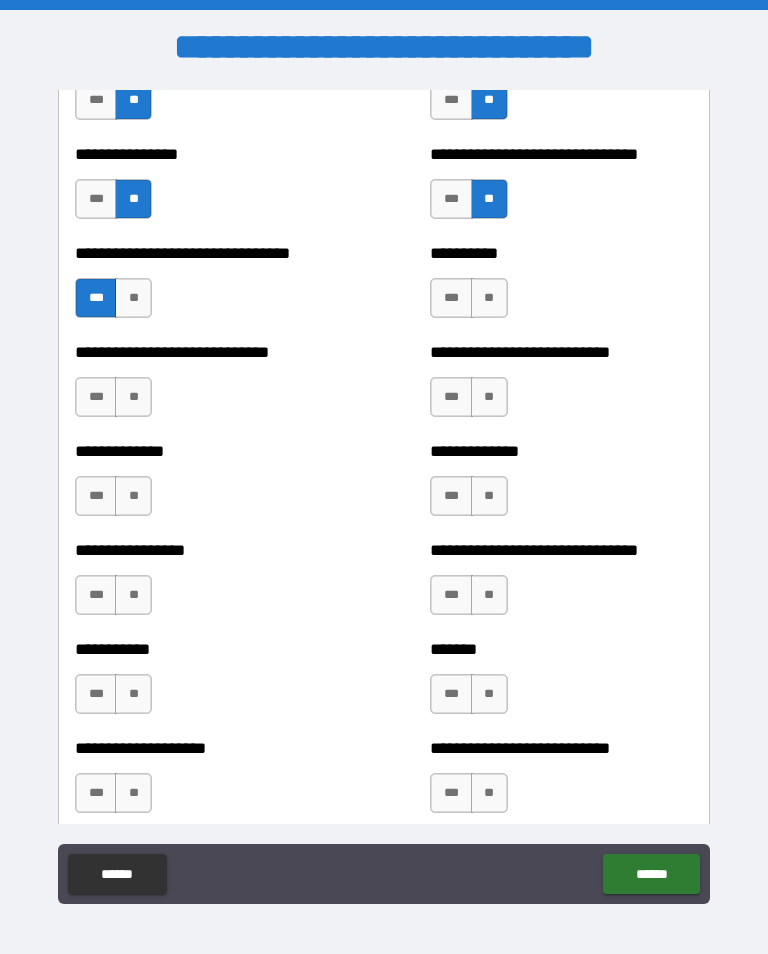 click on "**" at bounding box center (489, 298) 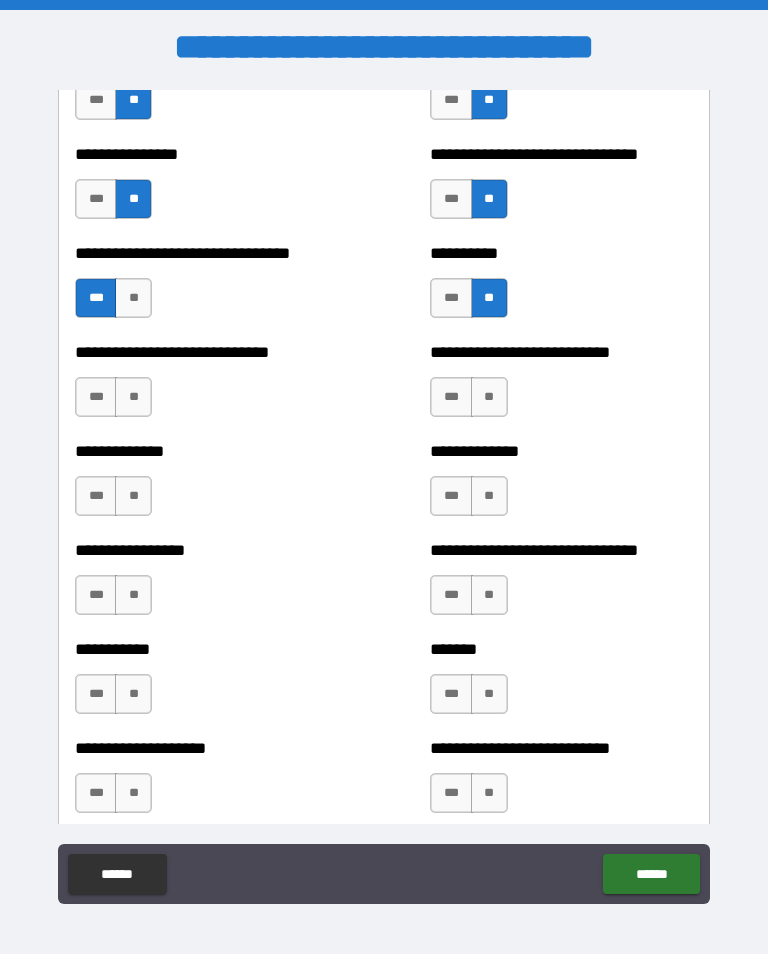 click on "**" at bounding box center (133, 397) 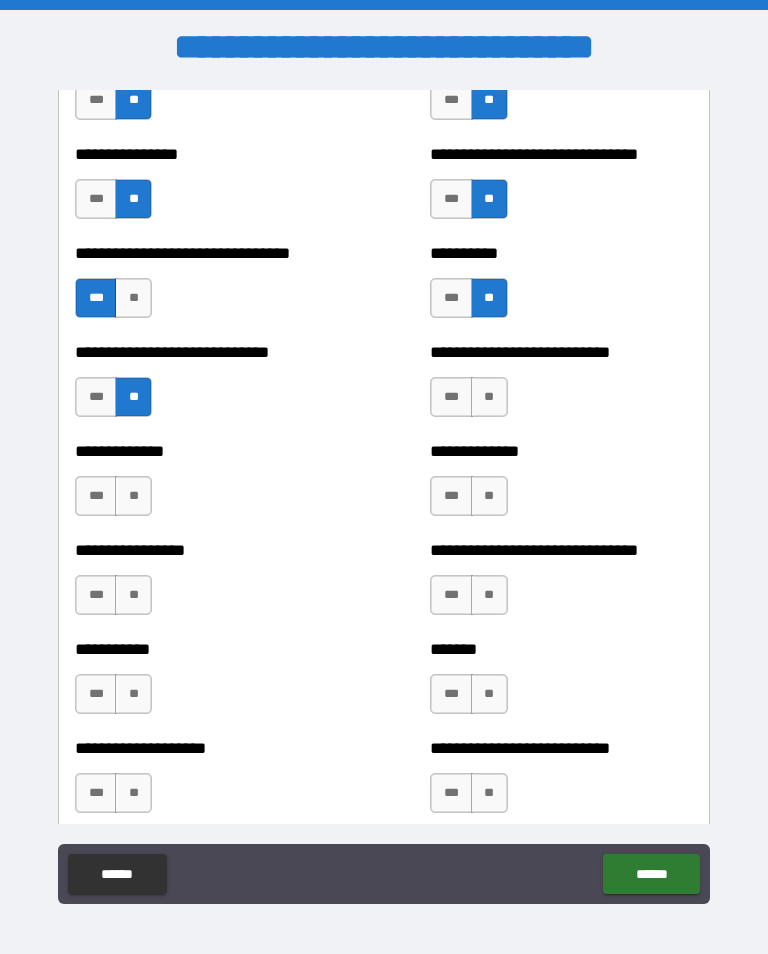 click on "**" at bounding box center (489, 397) 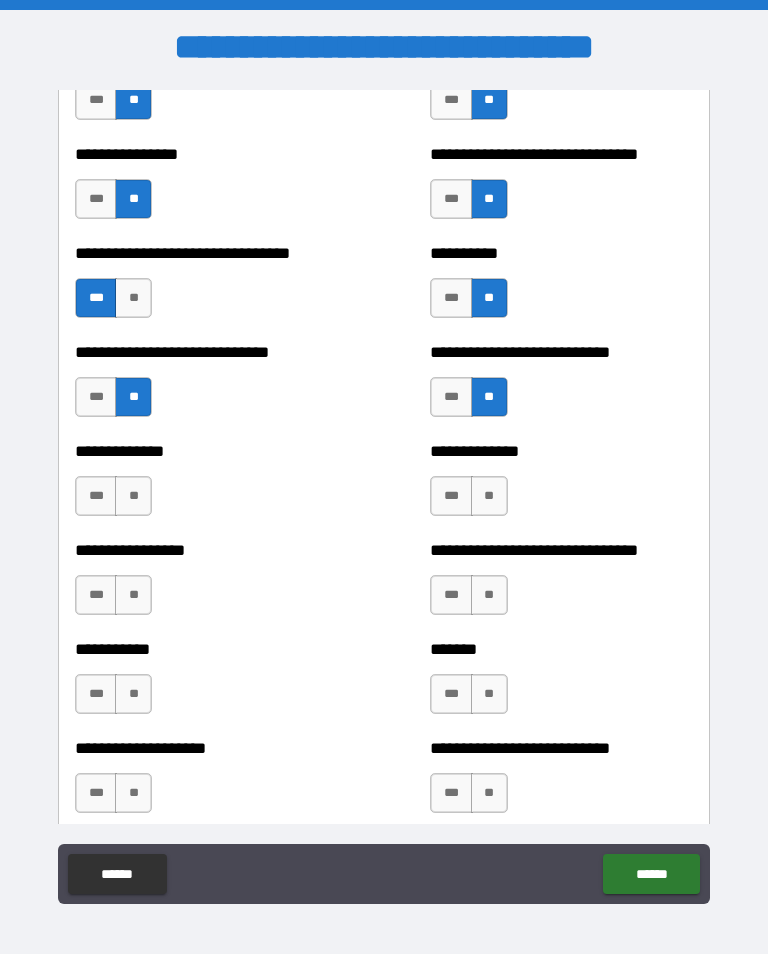 click on "**" at bounding box center [133, 496] 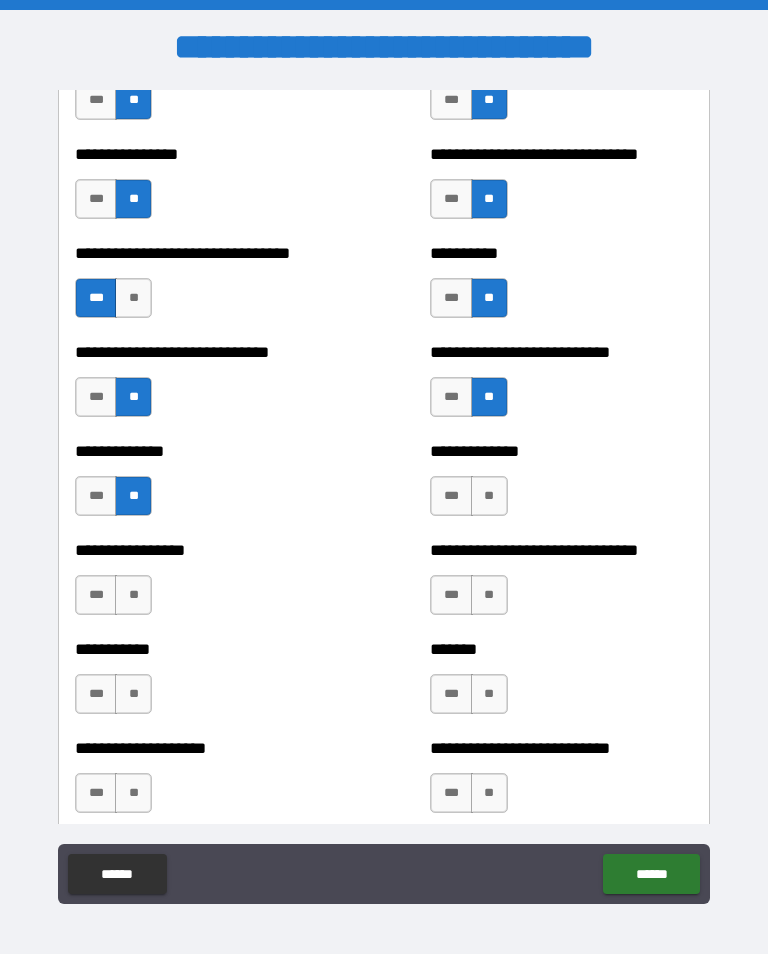 click on "**" at bounding box center (489, 496) 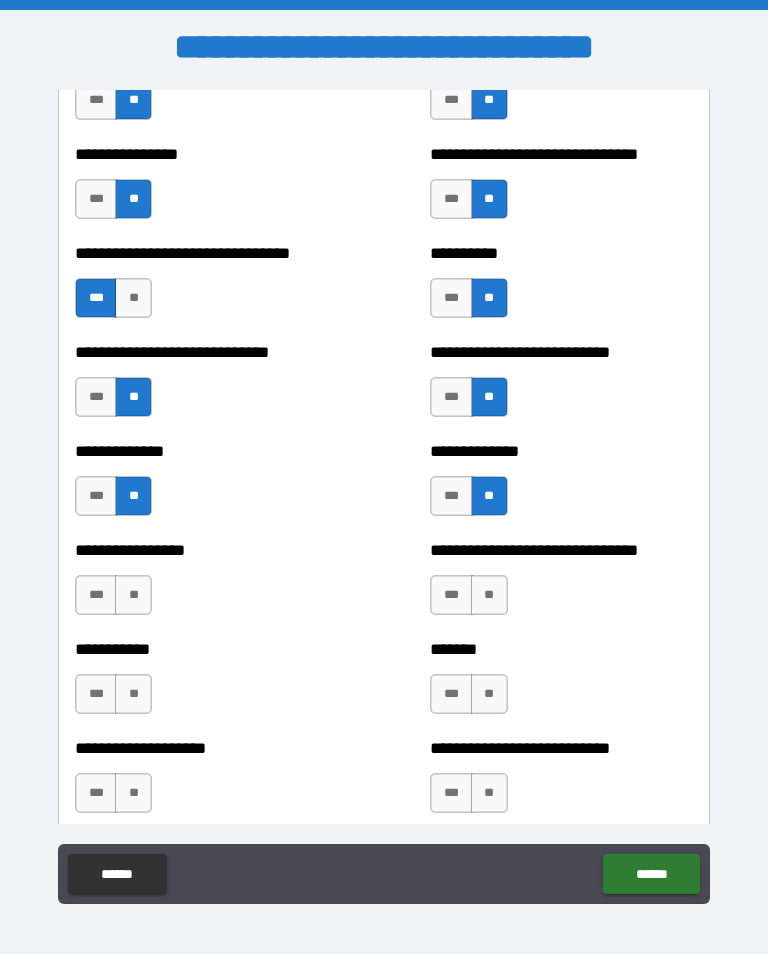 click on "***" at bounding box center (451, 496) 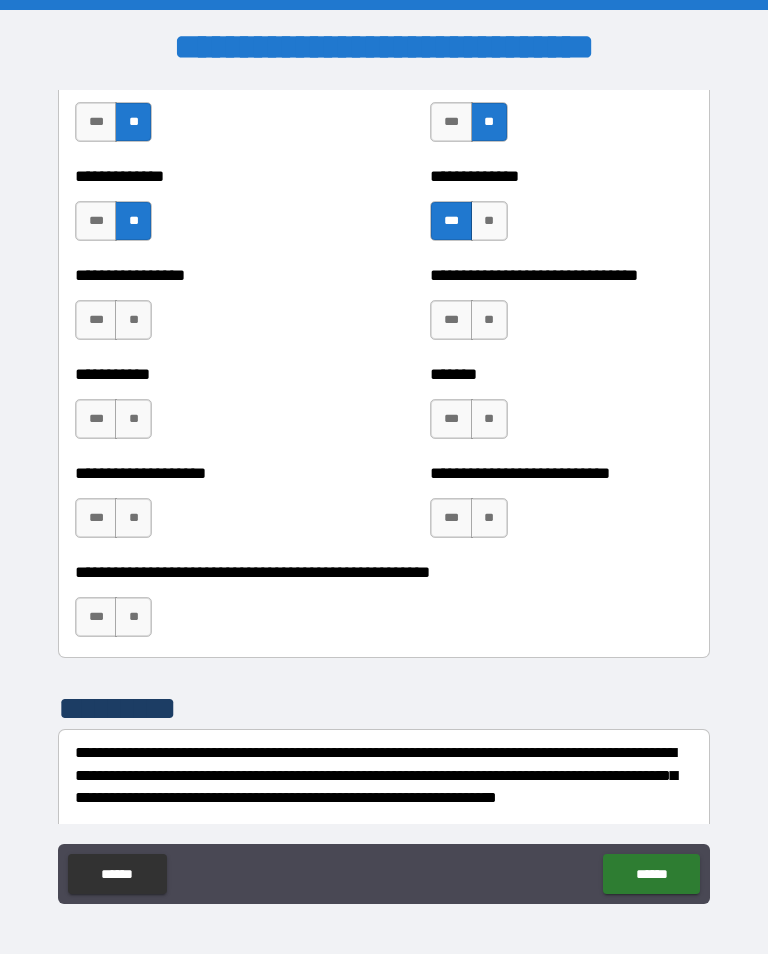 scroll, scrollTop: 7880, scrollLeft: 0, axis: vertical 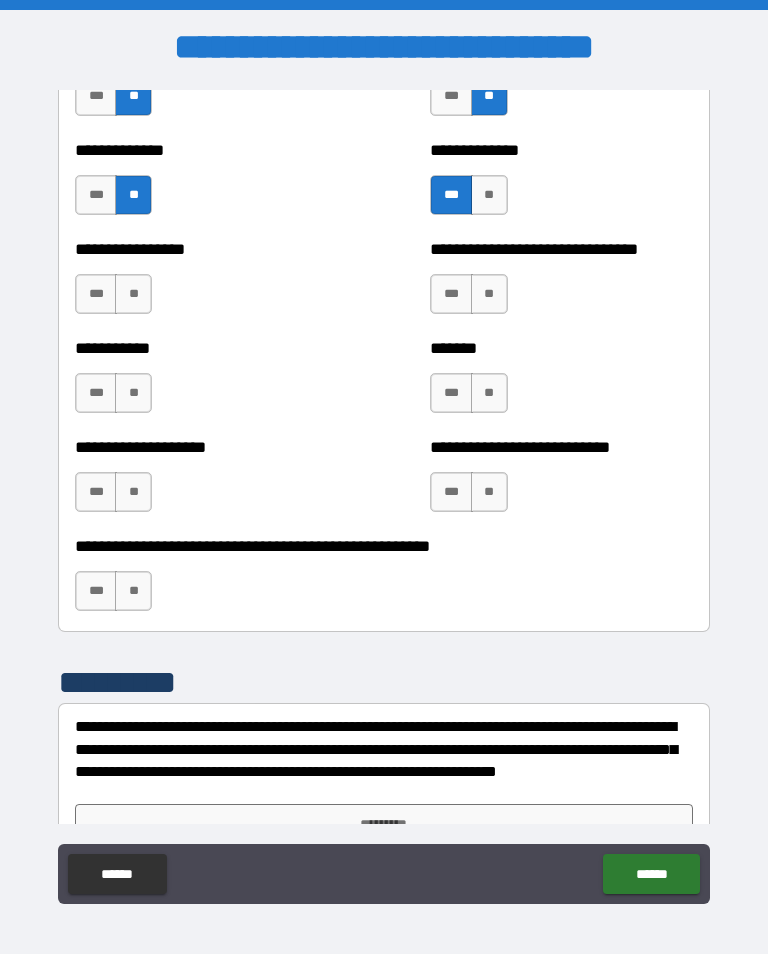 click on "**" at bounding box center [133, 294] 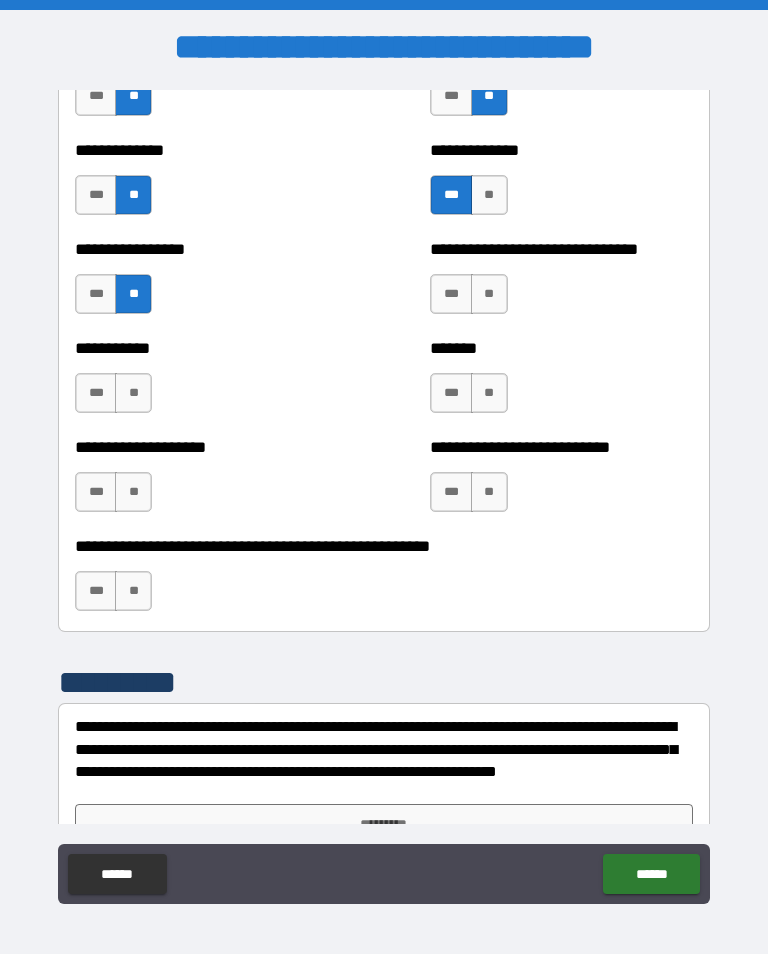 click on "***" at bounding box center [451, 294] 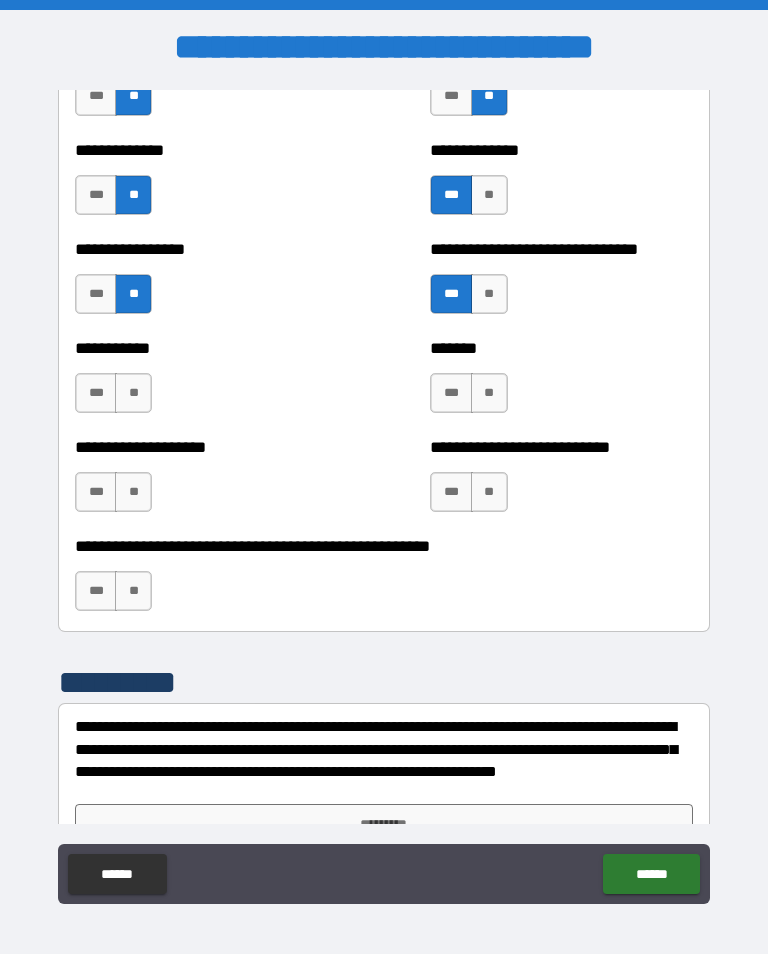 click on "**" at bounding box center [133, 393] 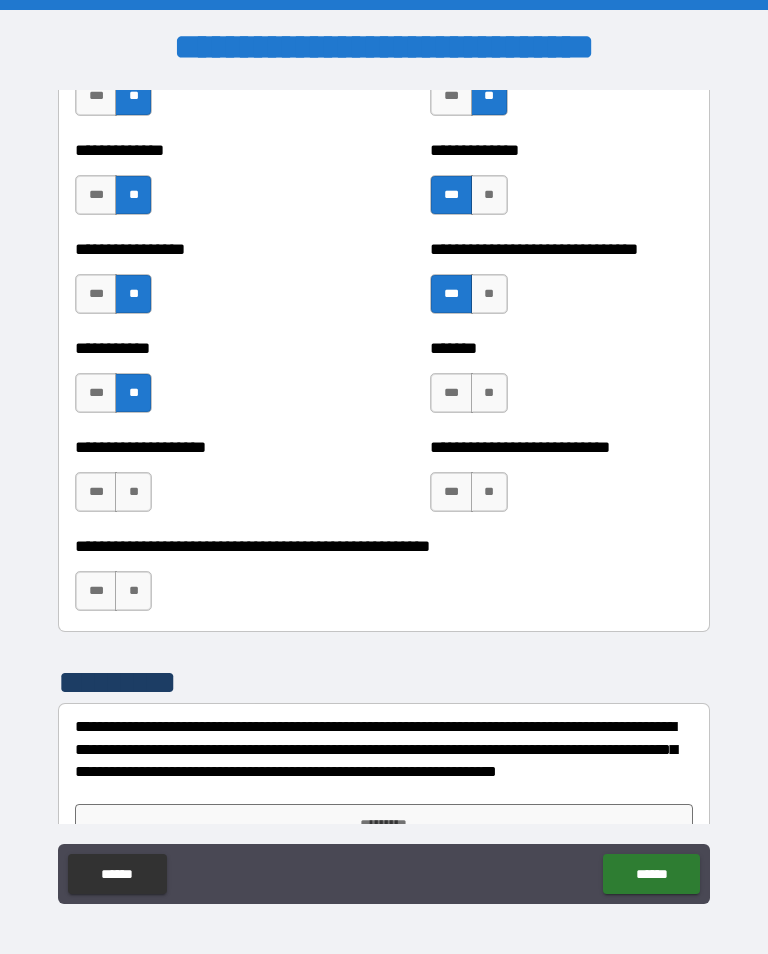 click on "**" at bounding box center (489, 393) 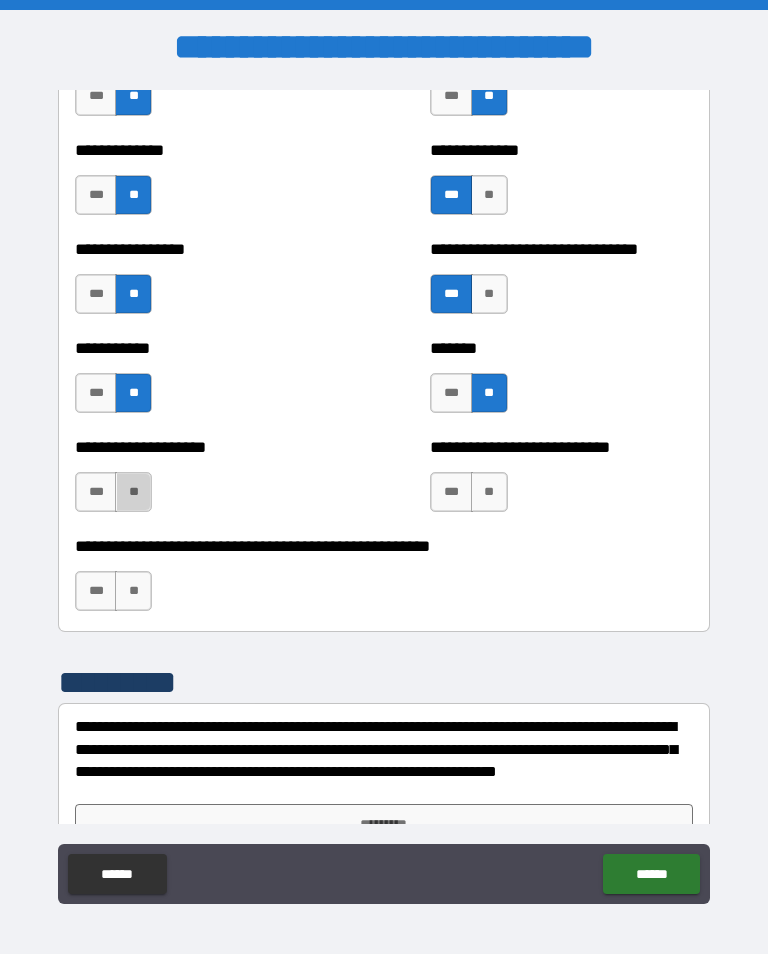 click on "**" at bounding box center [133, 492] 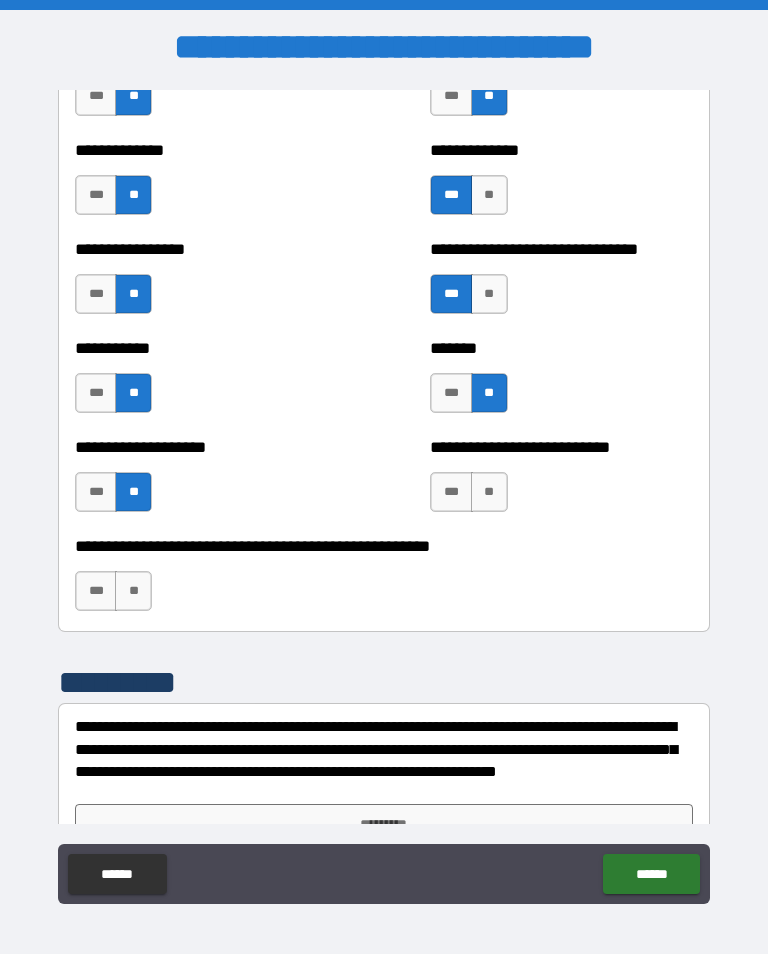 click on "**" at bounding box center [489, 492] 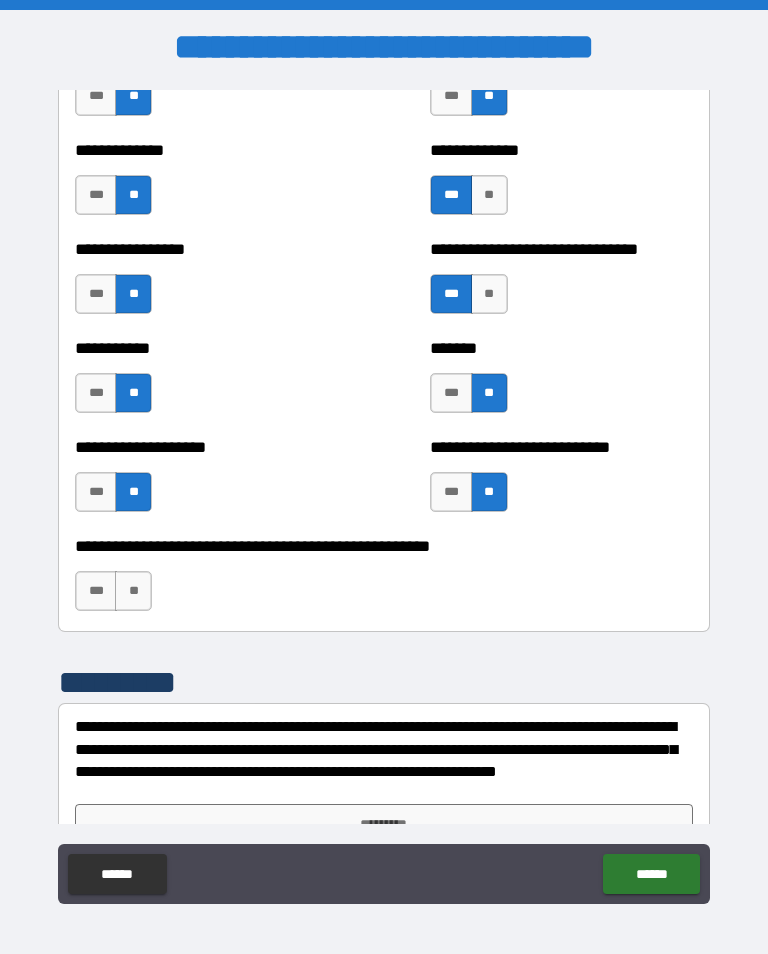 click on "**" at bounding box center [133, 591] 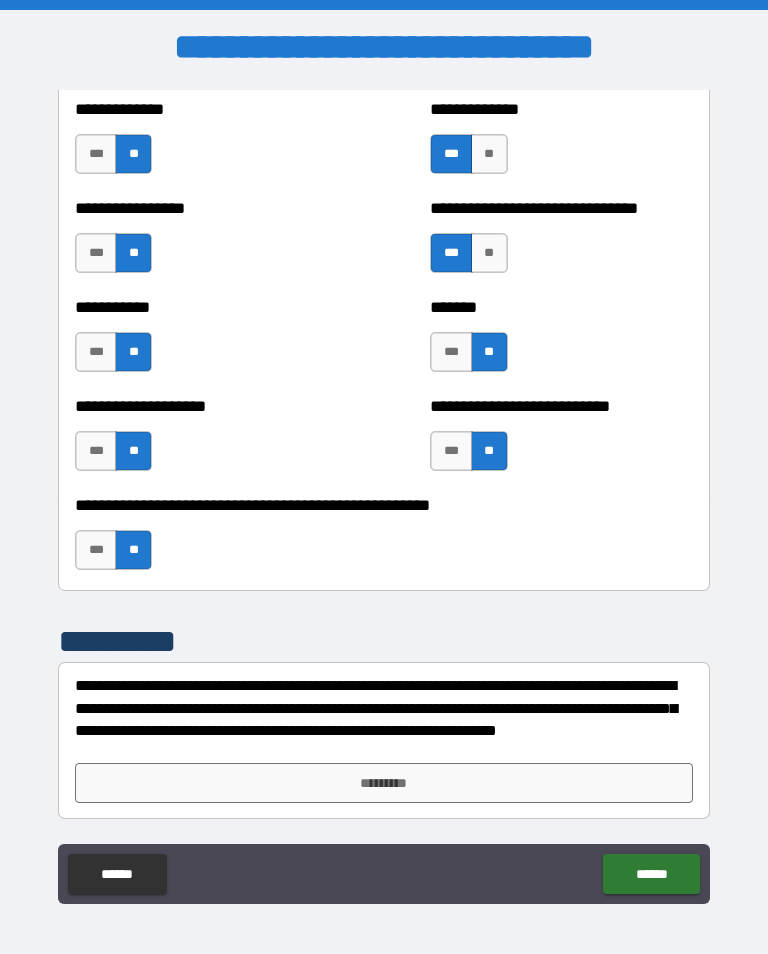 click on "*********" at bounding box center (384, 783) 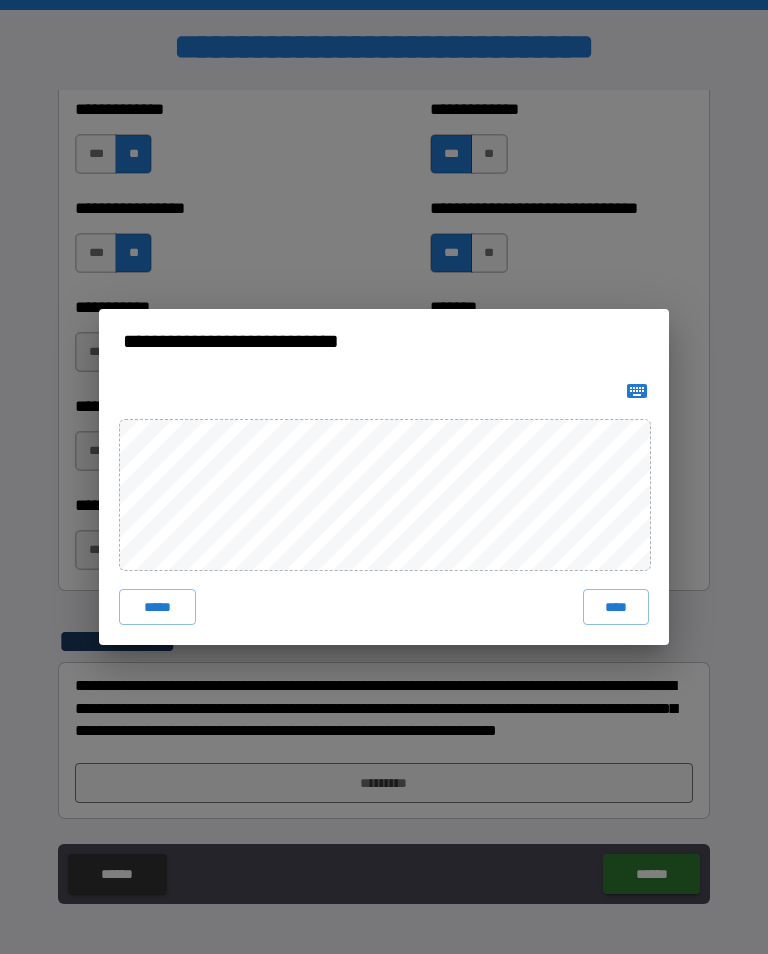 click on "****" at bounding box center [616, 607] 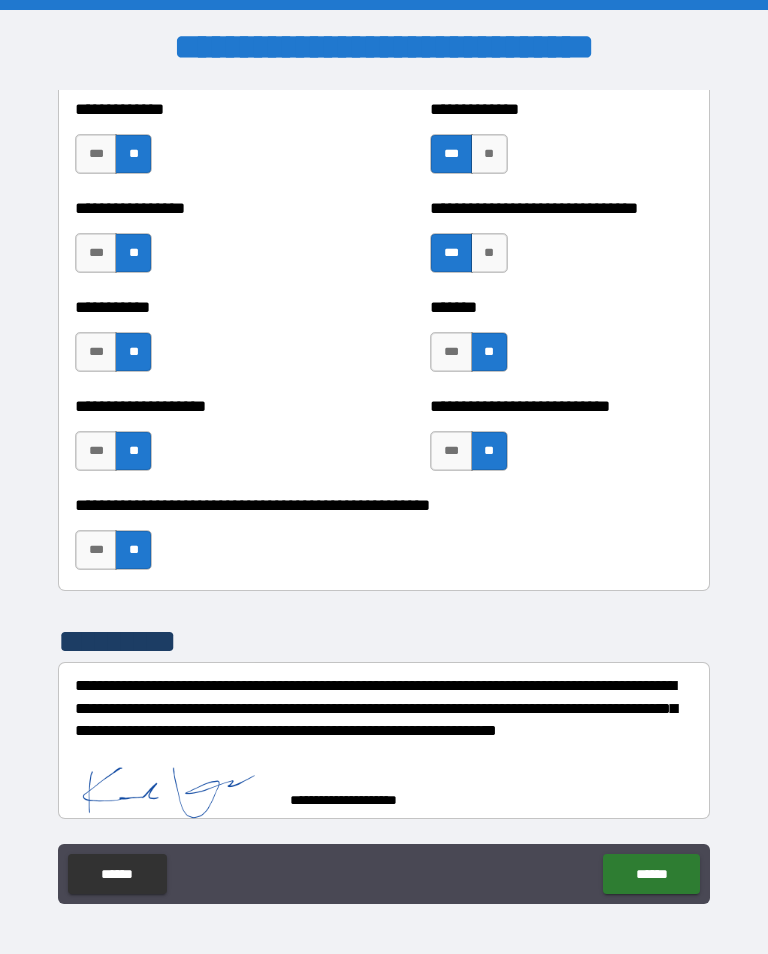 scroll, scrollTop: 7911, scrollLeft: 0, axis: vertical 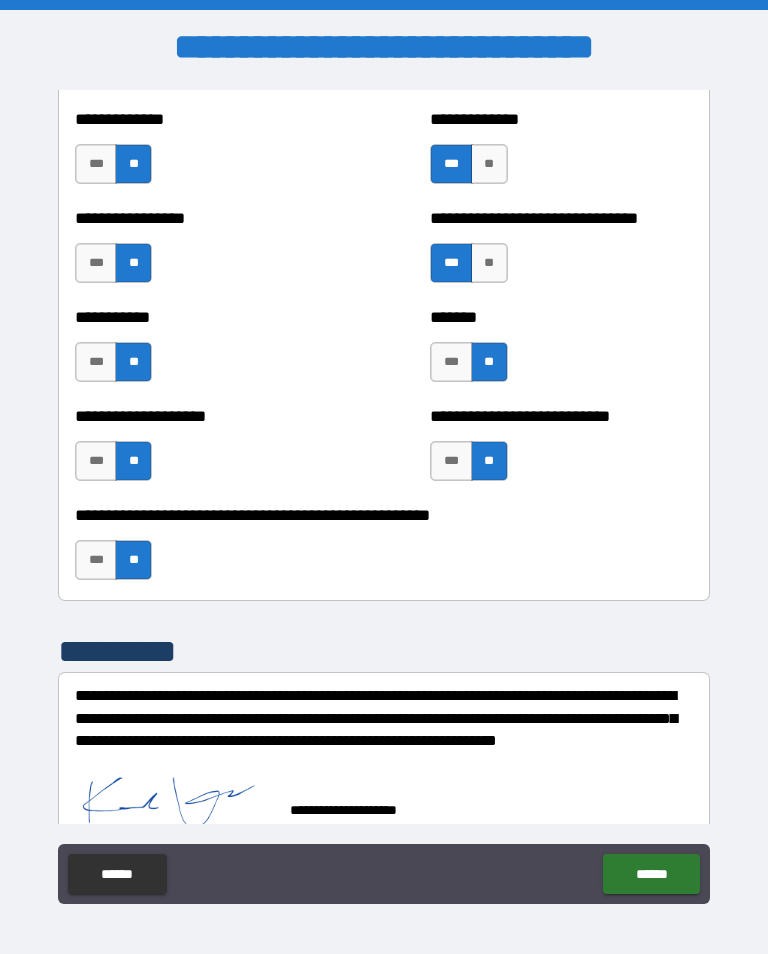 click on "******" at bounding box center [651, 874] 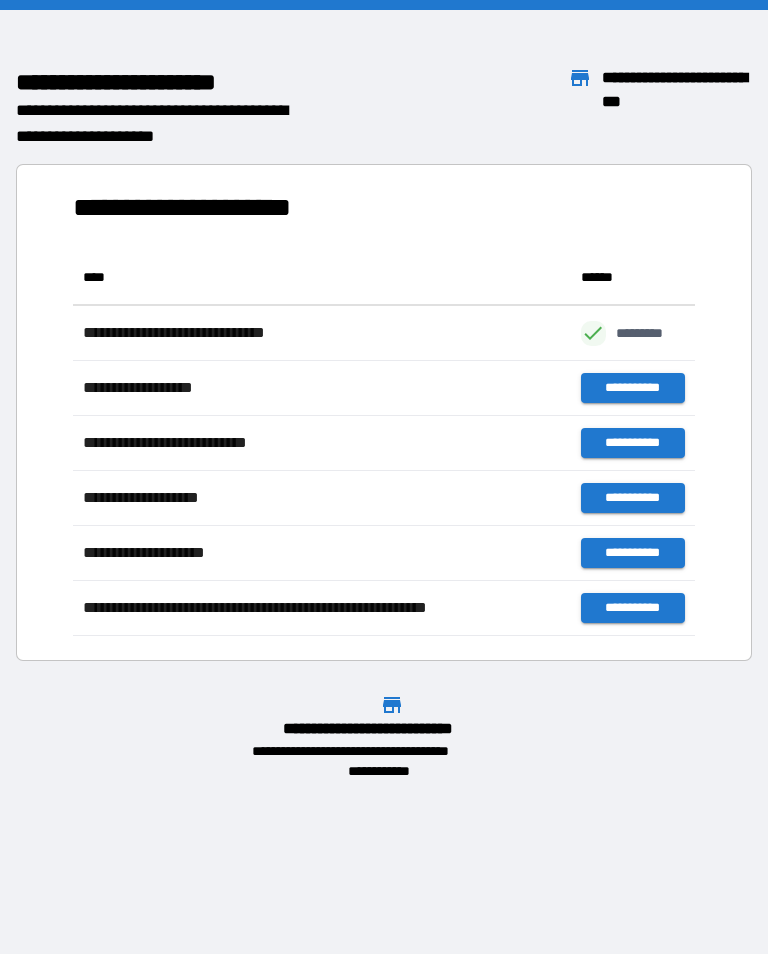 scroll, scrollTop: 386, scrollLeft: 622, axis: both 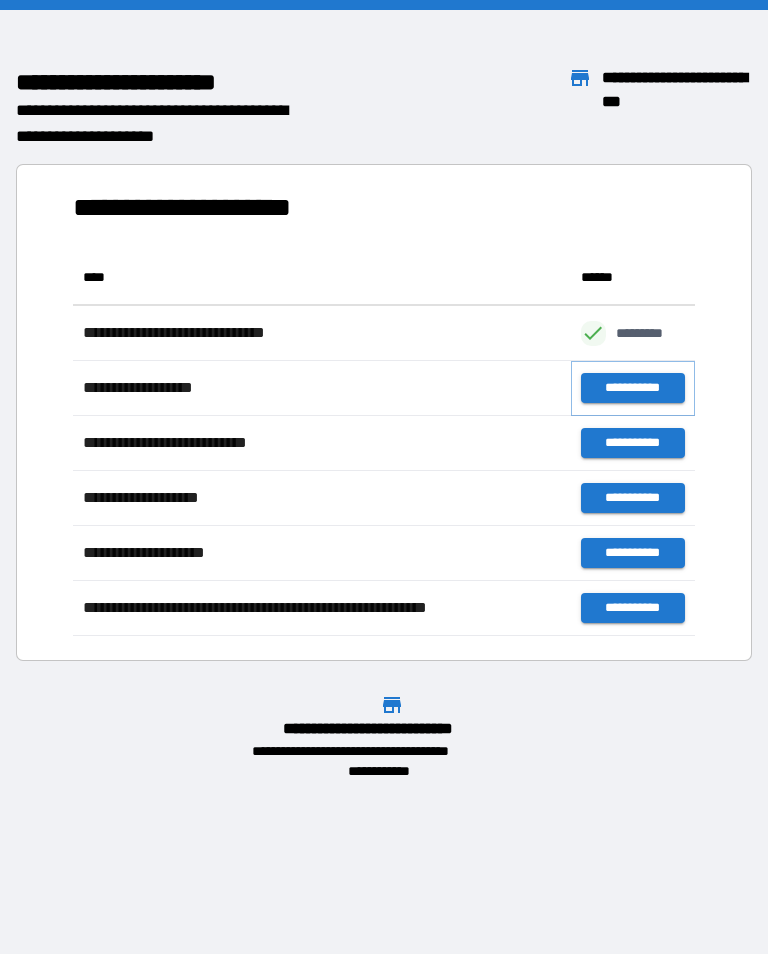 click on "**********" at bounding box center (633, 388) 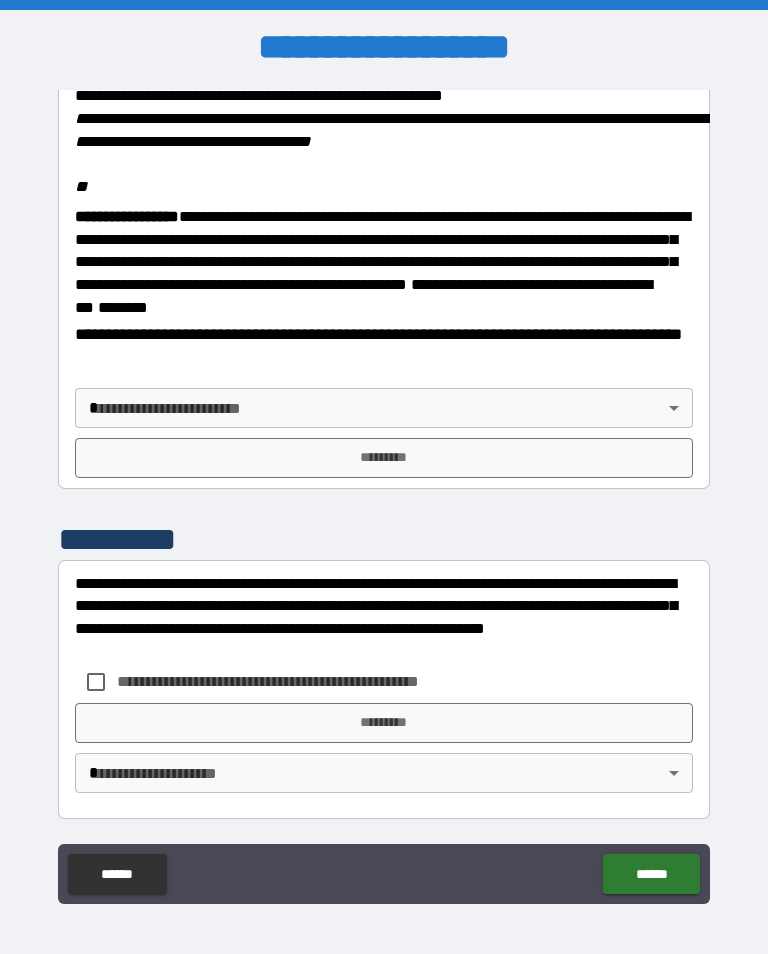 scroll, scrollTop: 2448, scrollLeft: 0, axis: vertical 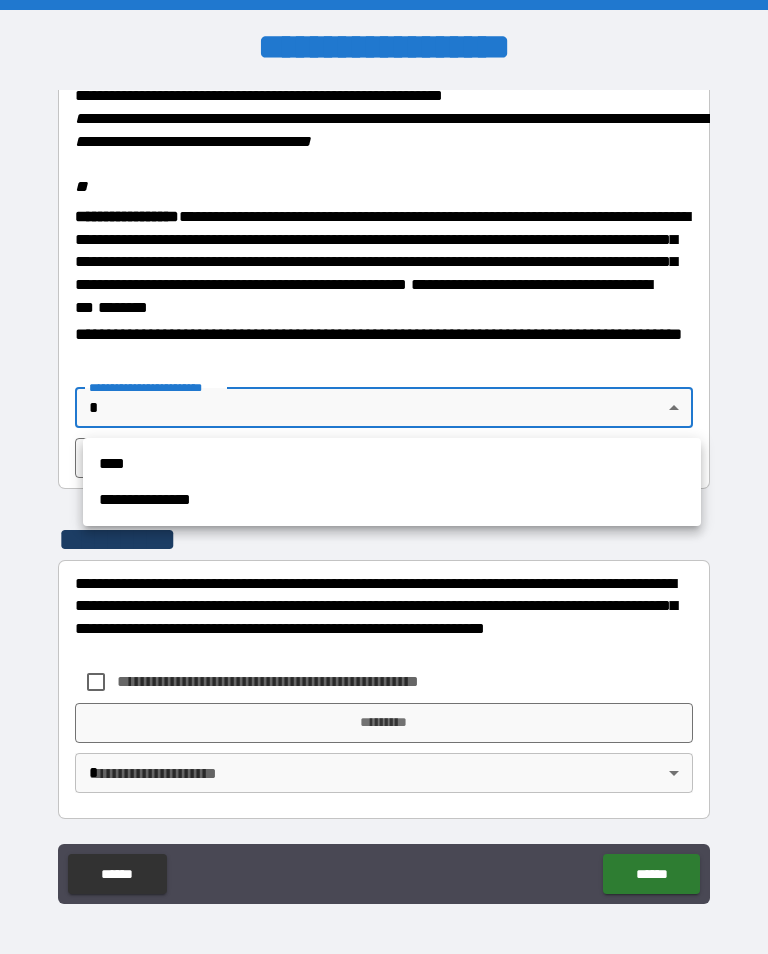 click on "**********" at bounding box center (392, 500) 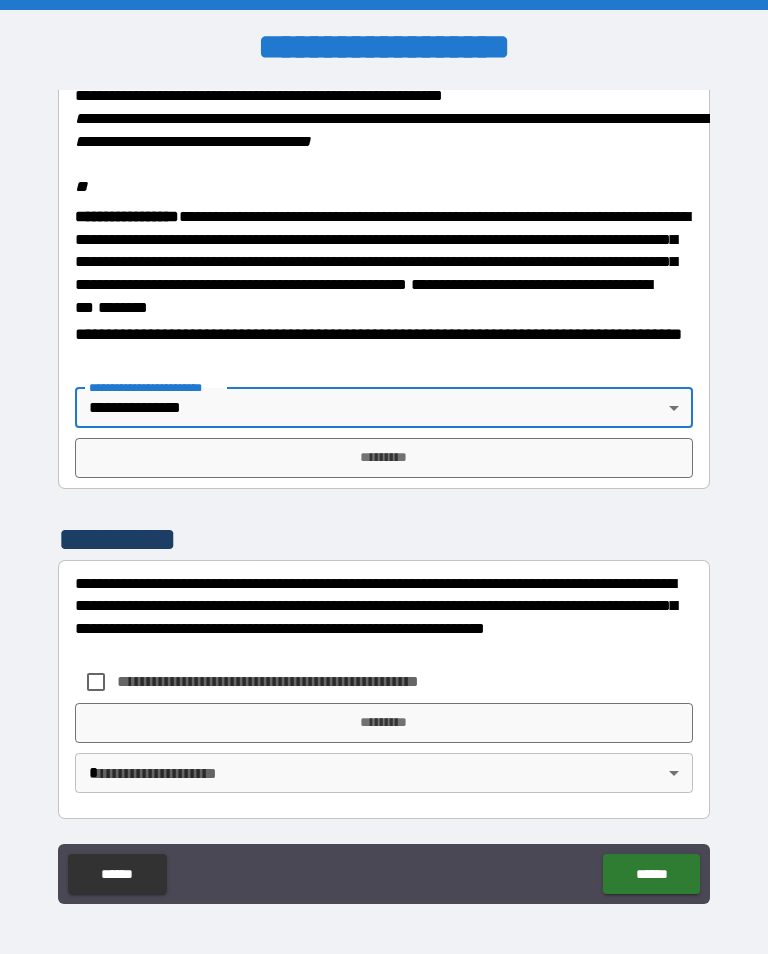 click on "*********" at bounding box center [384, 458] 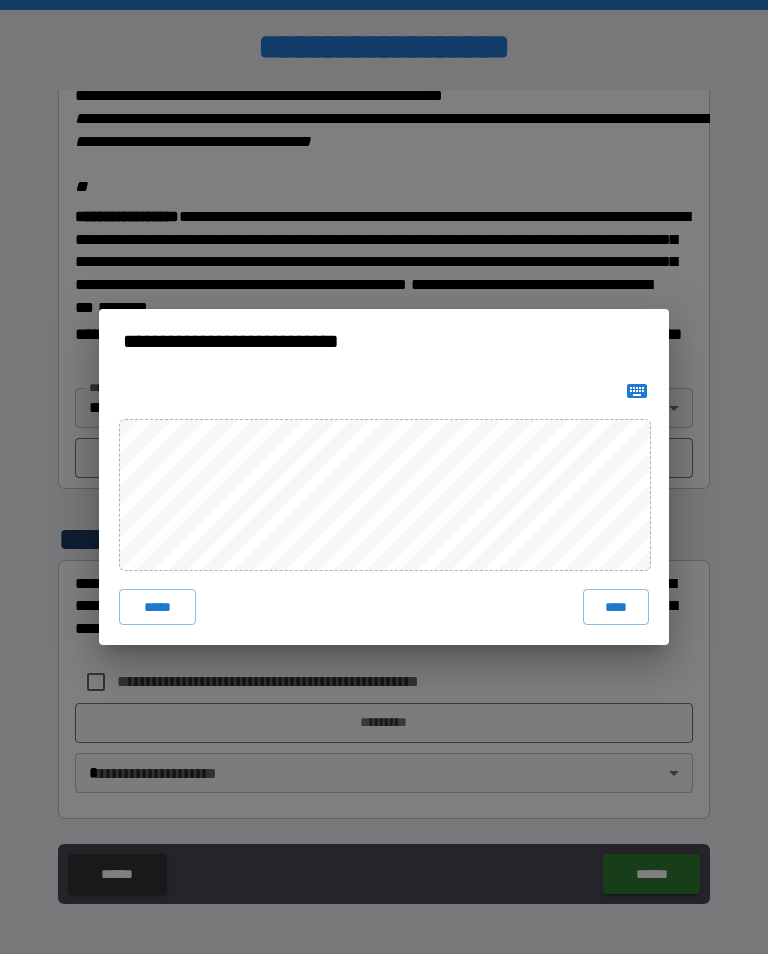 click on "****" at bounding box center (616, 607) 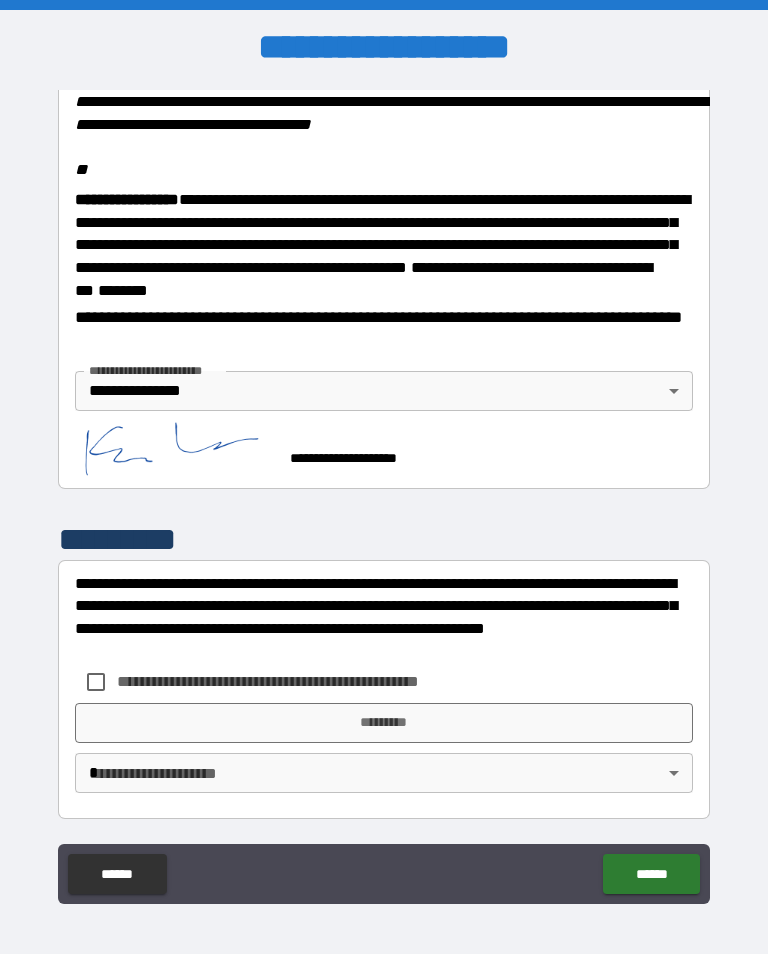 scroll, scrollTop: 2465, scrollLeft: 0, axis: vertical 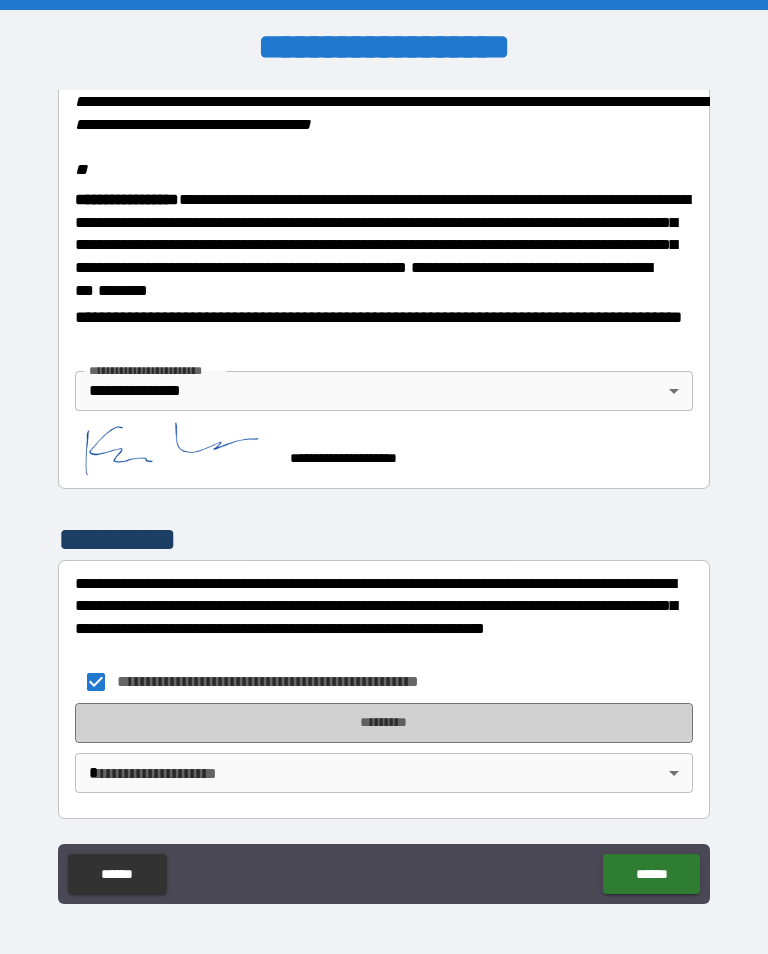 click on "*********" at bounding box center (384, 723) 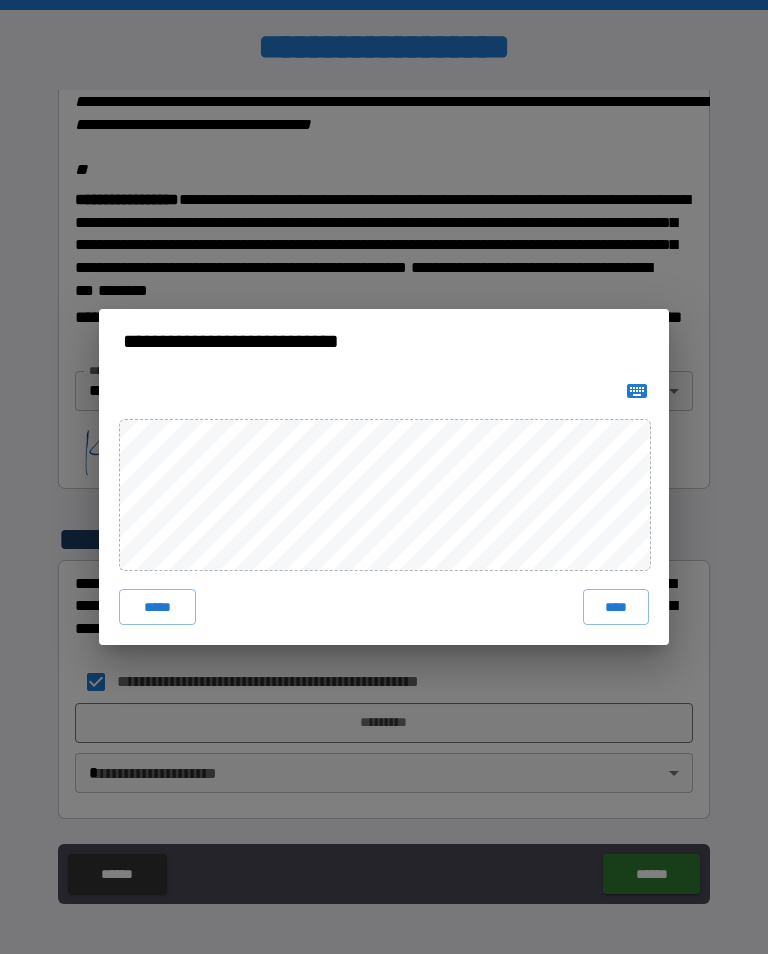 click on "****" at bounding box center [616, 607] 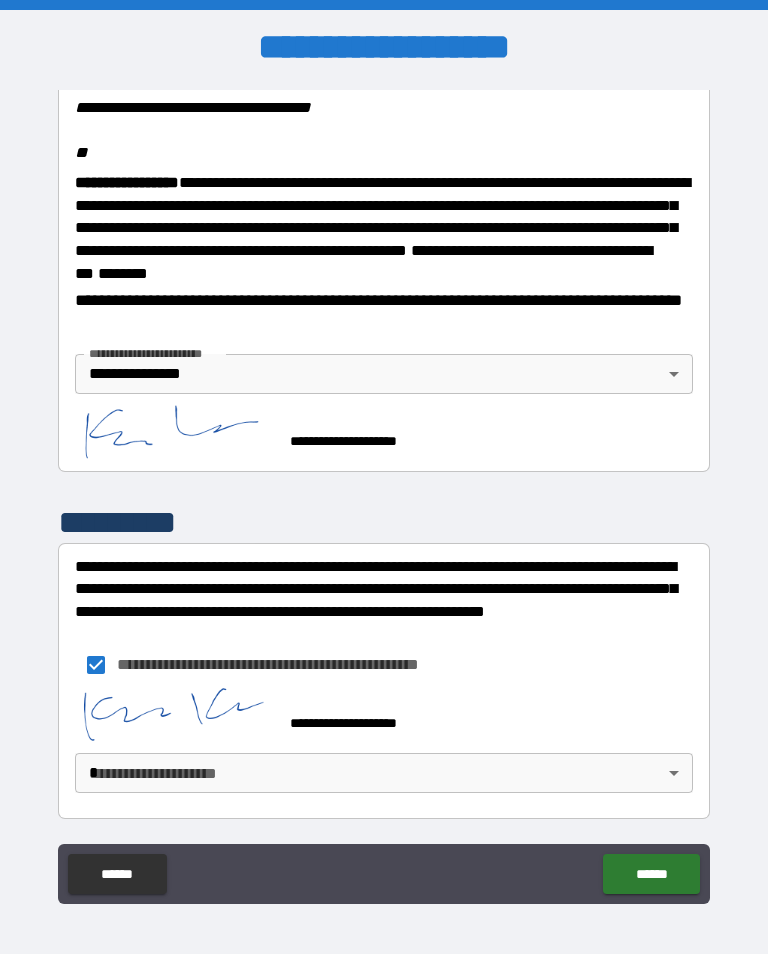 scroll, scrollTop: 2455, scrollLeft: 0, axis: vertical 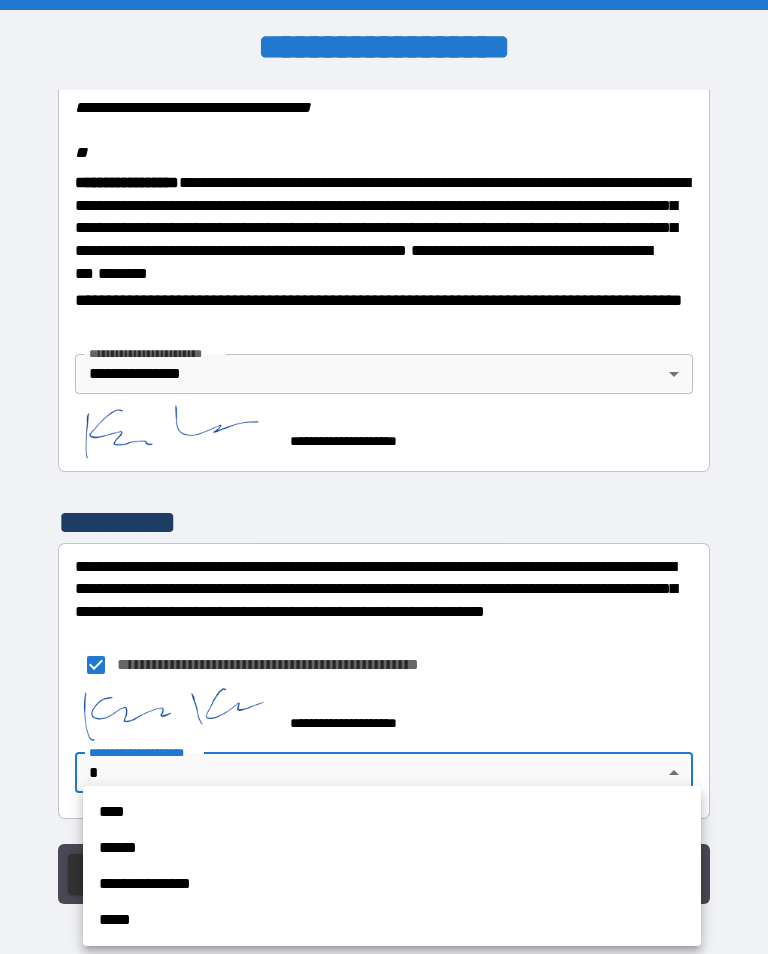 click on "**********" at bounding box center (392, 884) 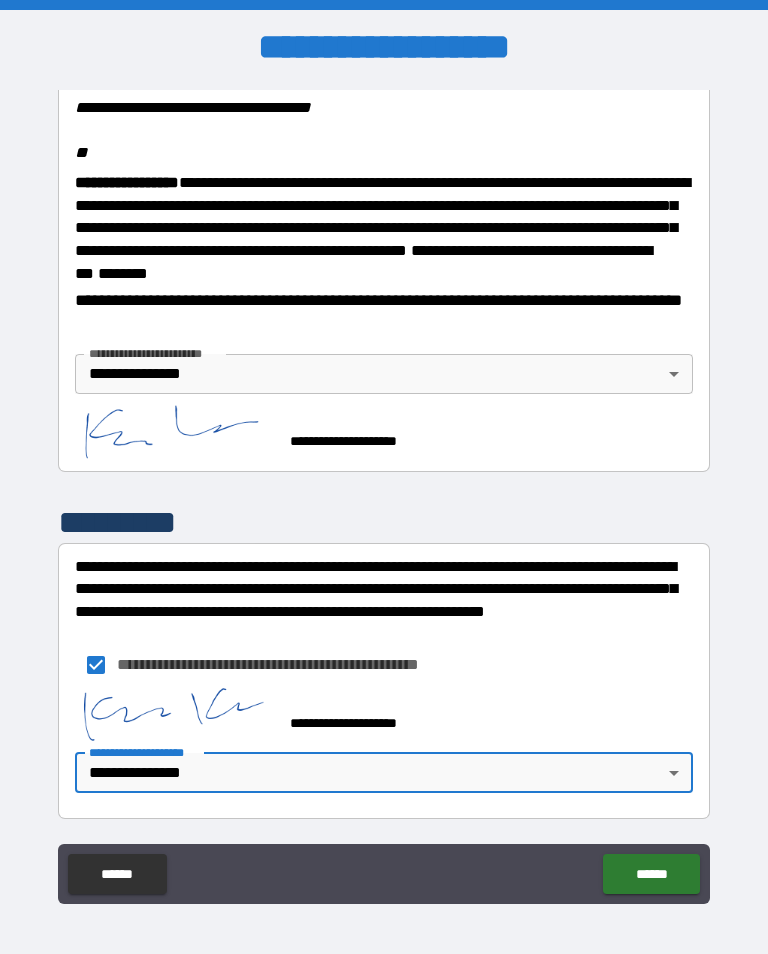 click on "******" at bounding box center (651, 874) 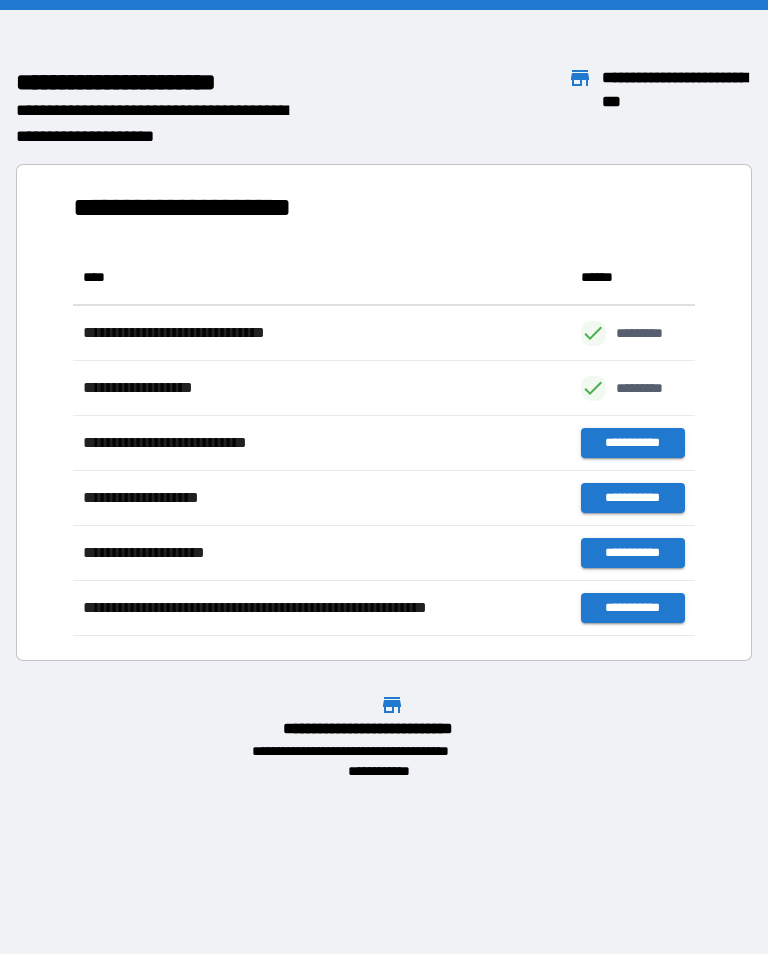 scroll, scrollTop: 386, scrollLeft: 622, axis: both 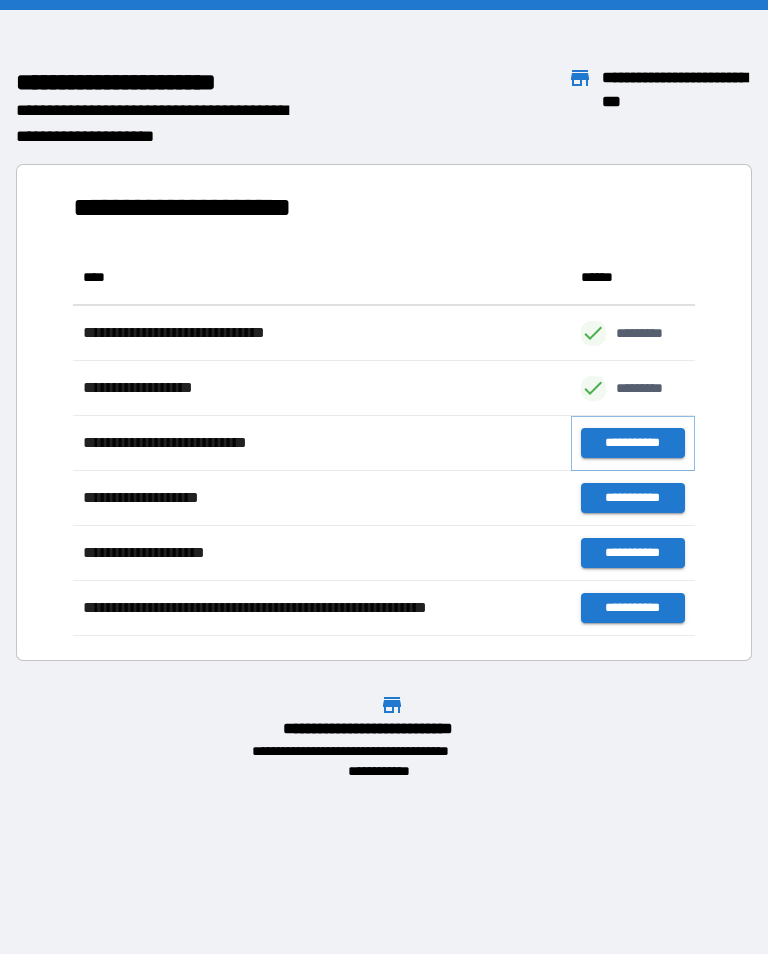 click on "**********" at bounding box center [633, 443] 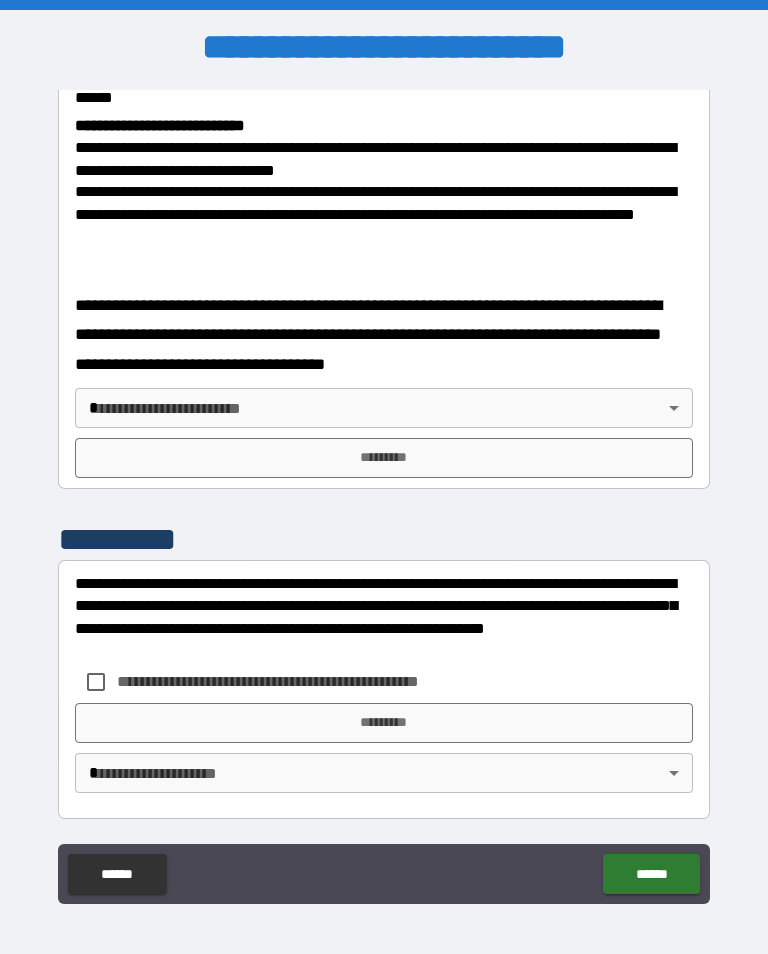scroll, scrollTop: 778, scrollLeft: 0, axis: vertical 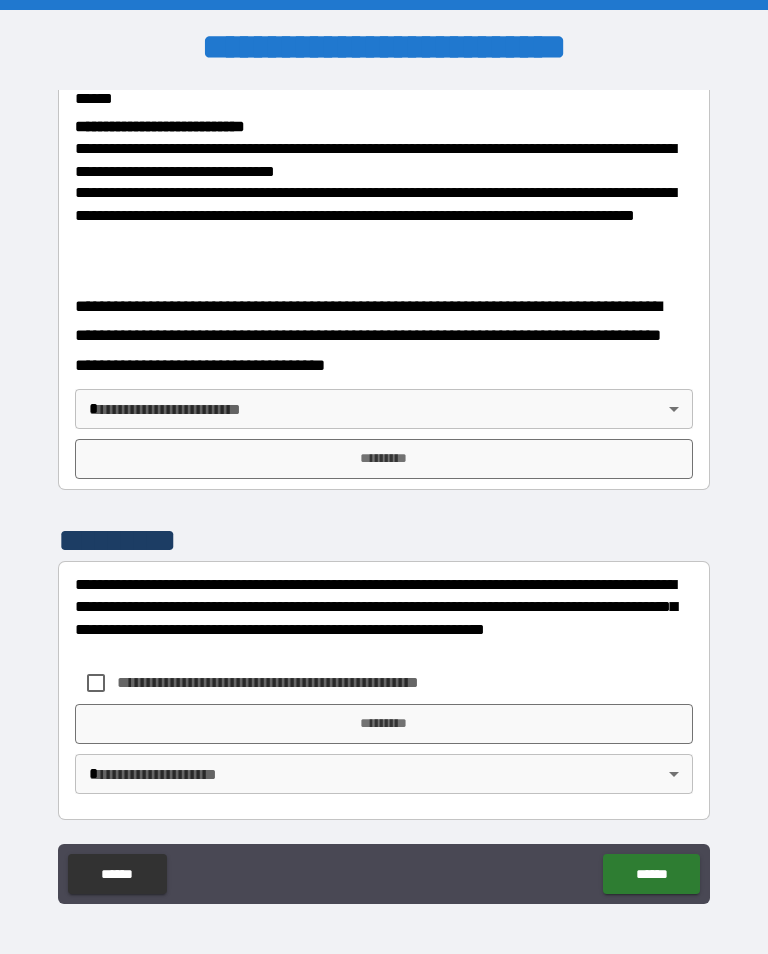 click on "**********" at bounding box center [384, 492] 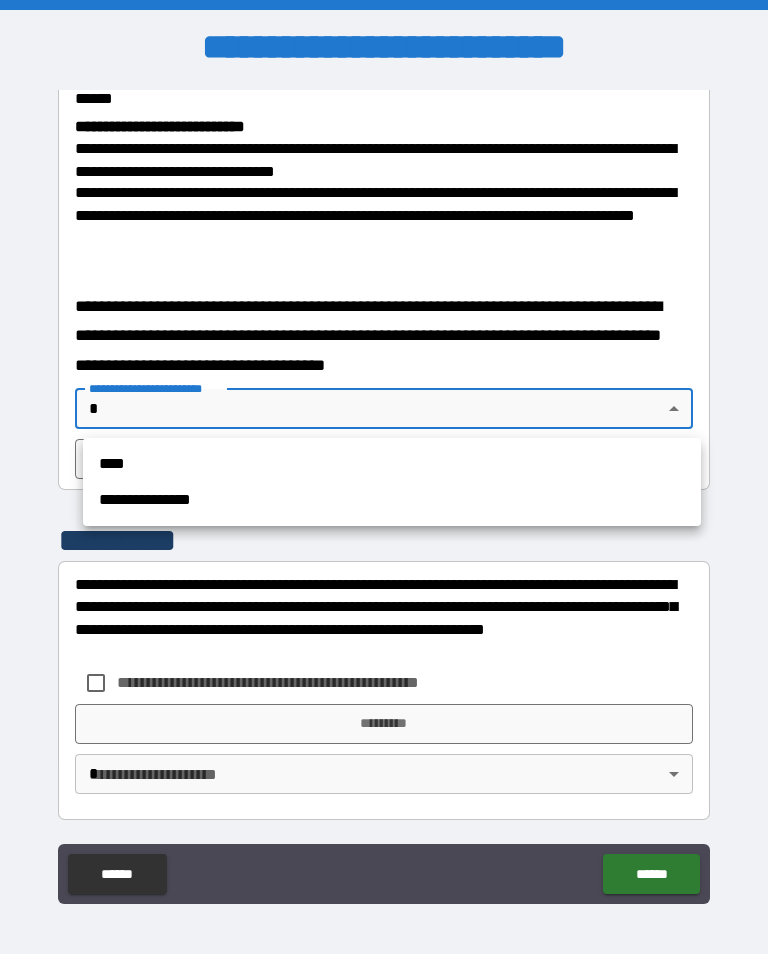 click on "**********" at bounding box center (392, 500) 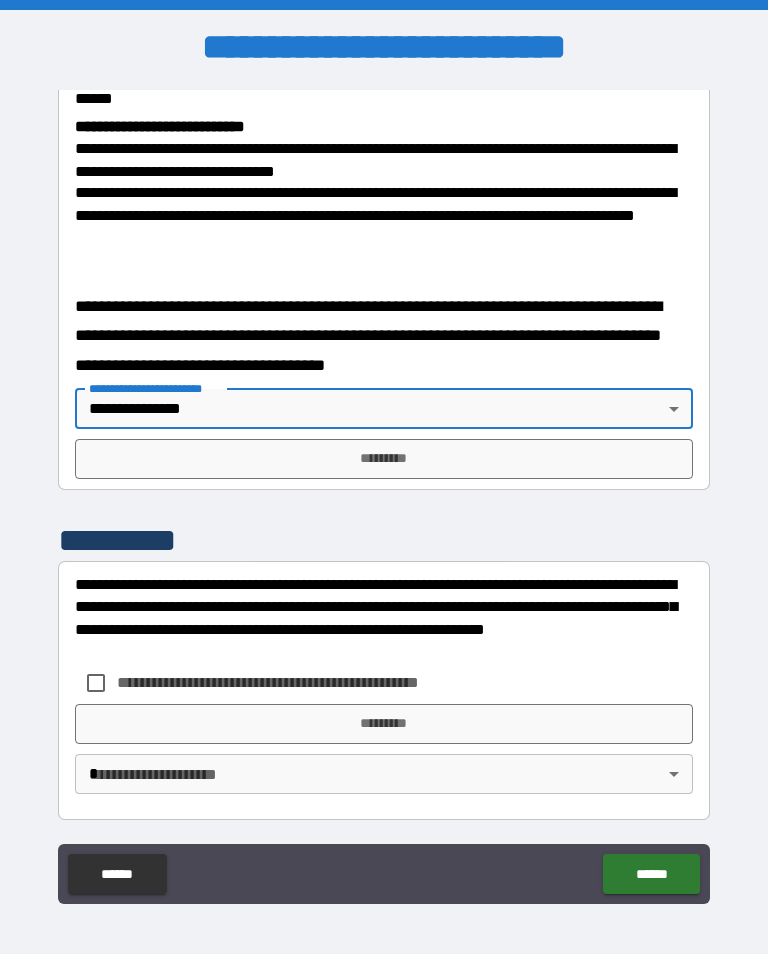 click on "*********" at bounding box center [384, 459] 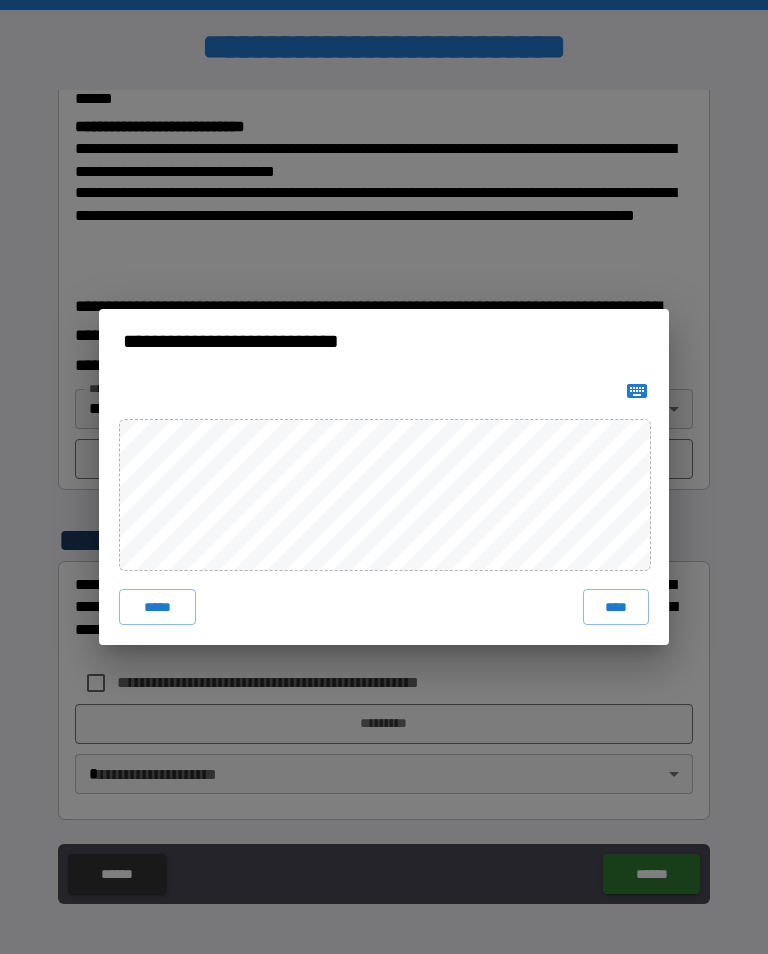 click on "****" at bounding box center (616, 607) 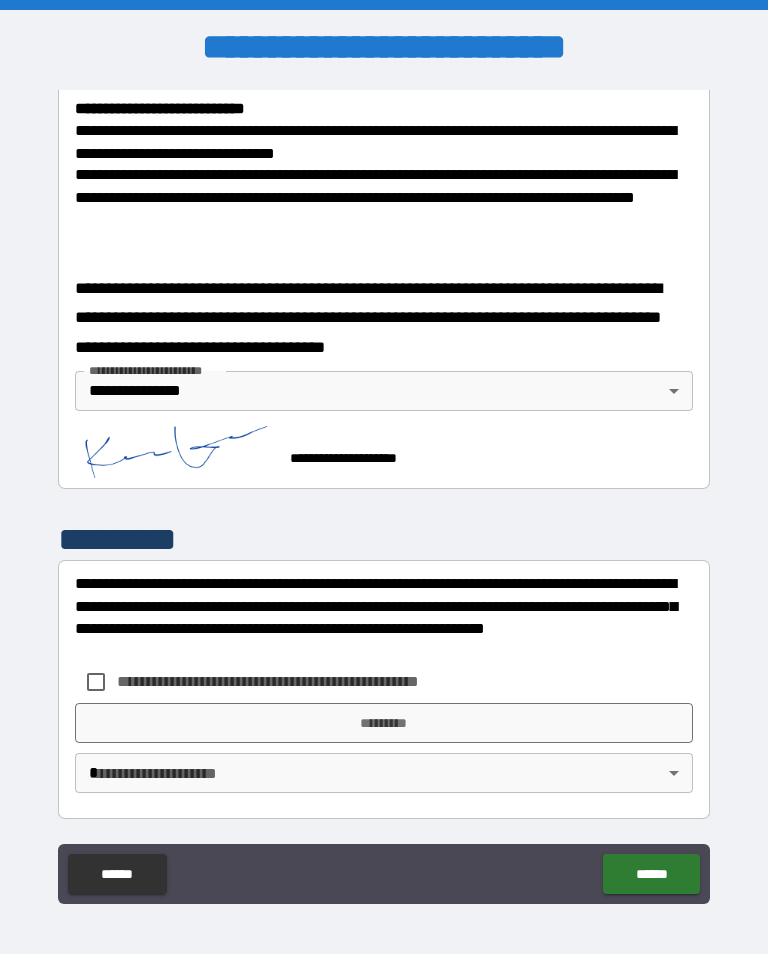 scroll, scrollTop: 795, scrollLeft: 0, axis: vertical 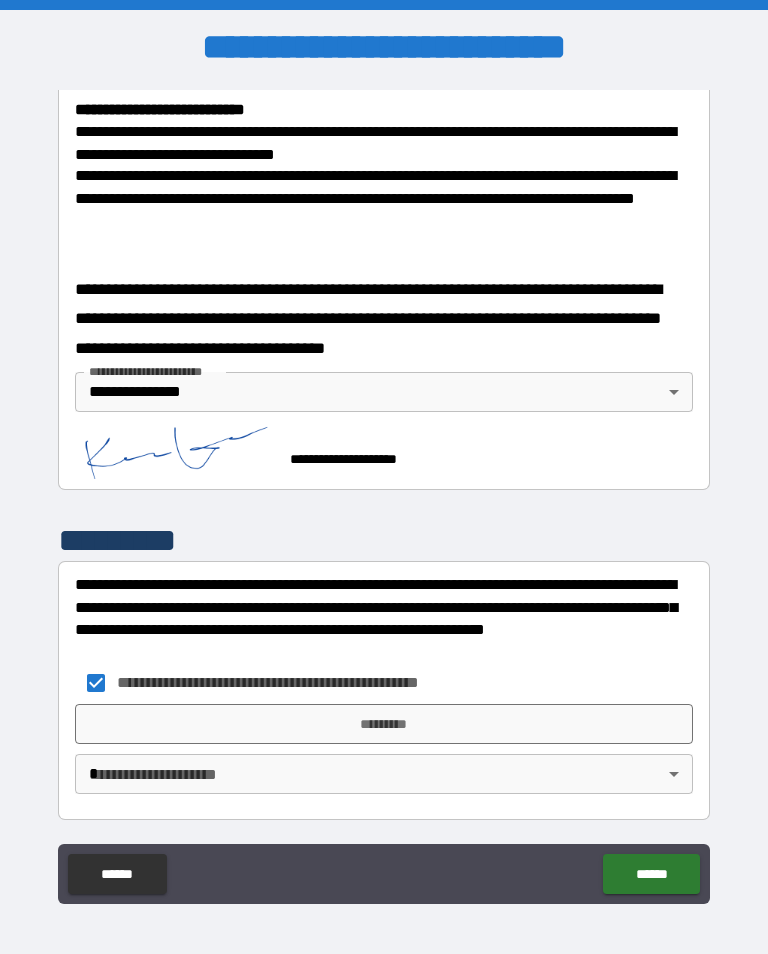 click on "*********" at bounding box center [384, 724] 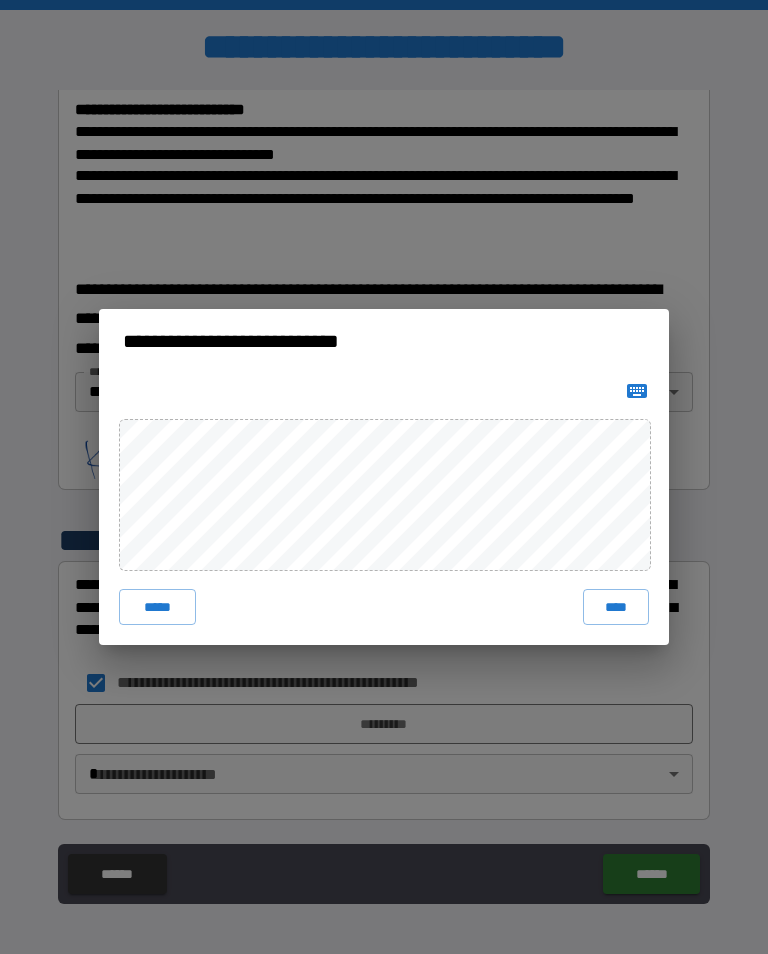 click on "****" at bounding box center [616, 607] 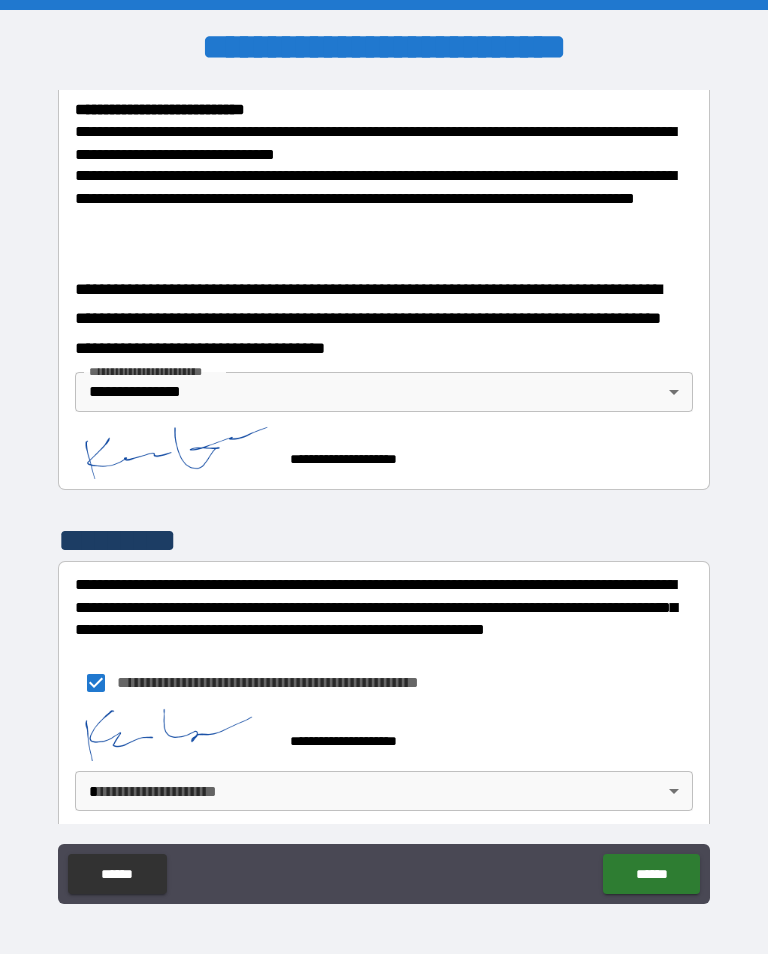 scroll, scrollTop: 785, scrollLeft: 0, axis: vertical 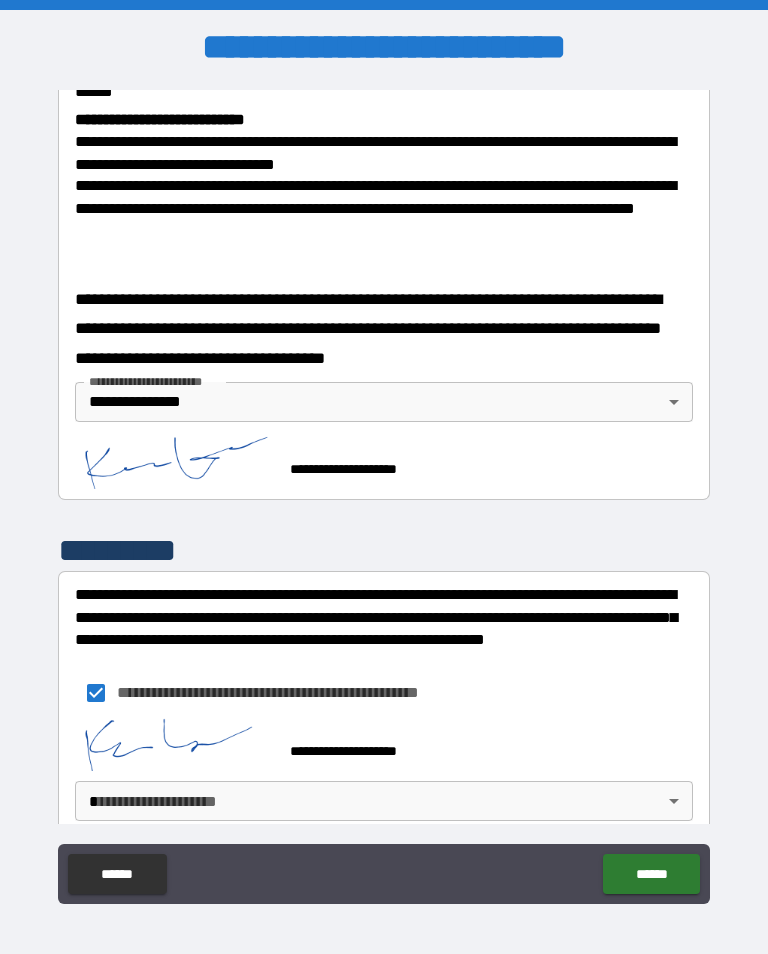 click on "**********" at bounding box center [384, 492] 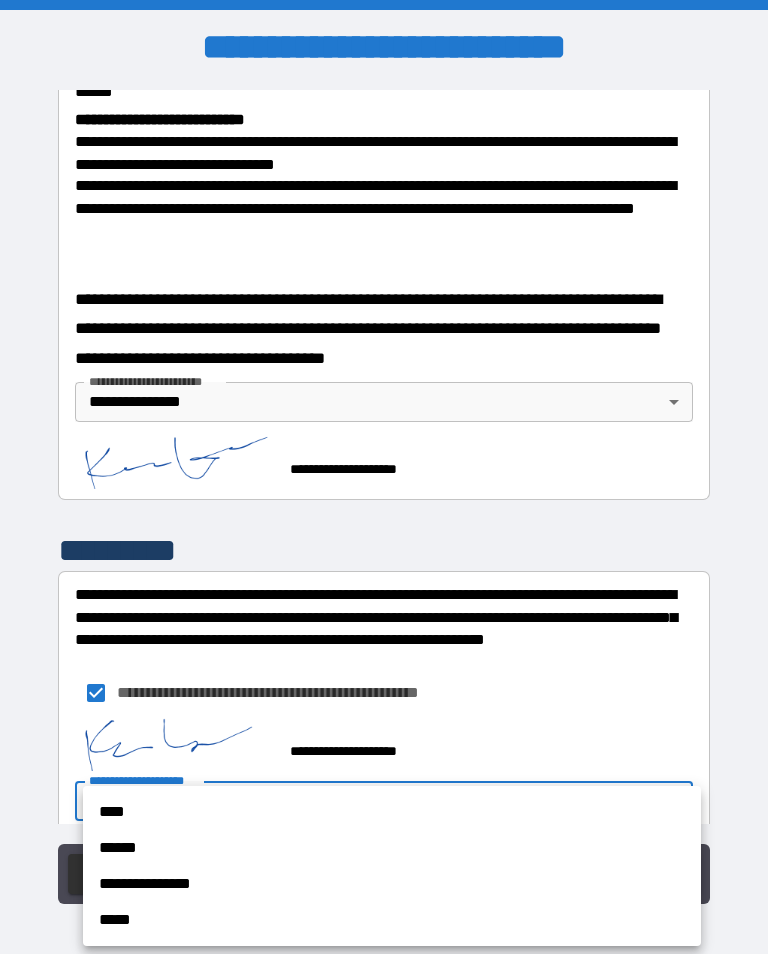 click on "**********" at bounding box center (392, 884) 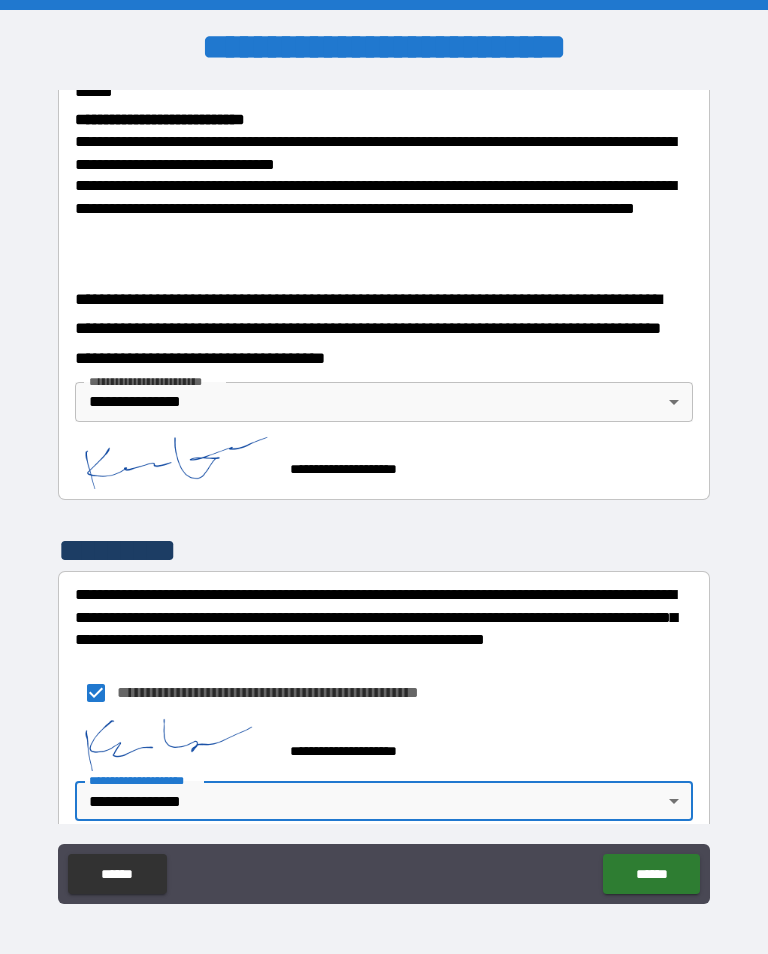 click on "******" at bounding box center (651, 874) 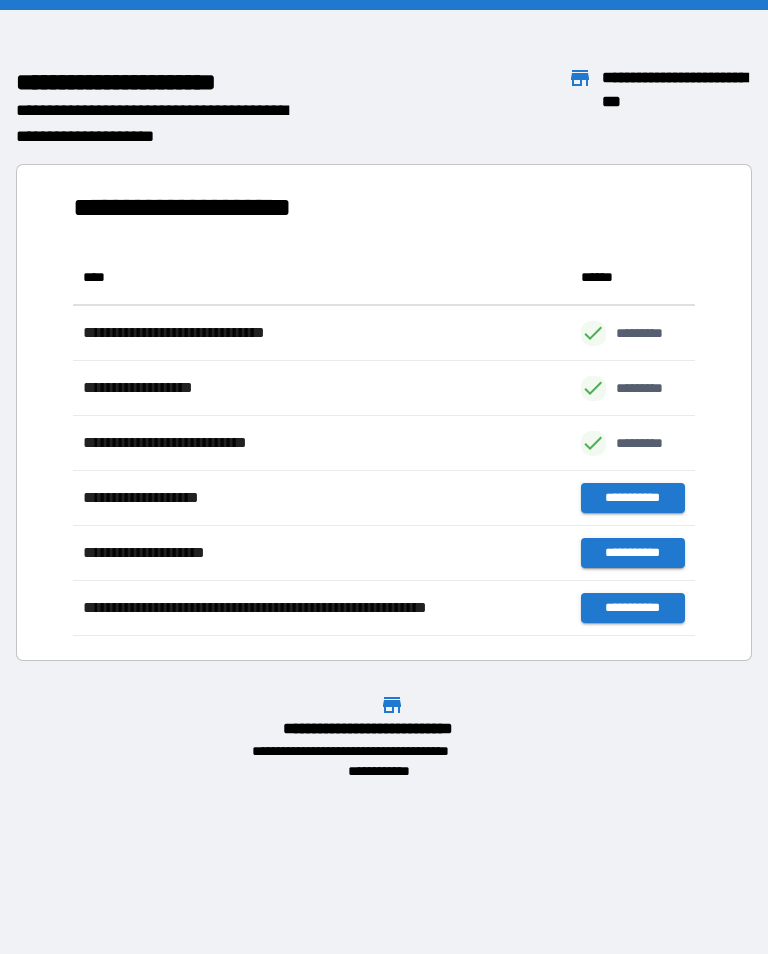 scroll, scrollTop: 1, scrollLeft: 1, axis: both 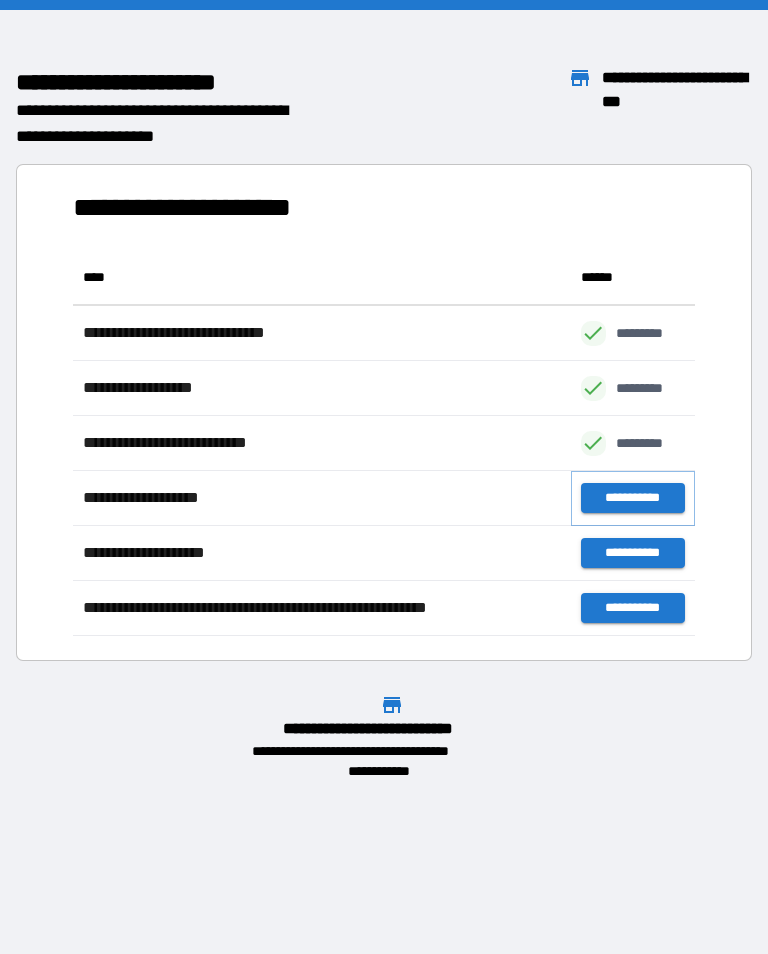 click on "**********" at bounding box center (633, 498) 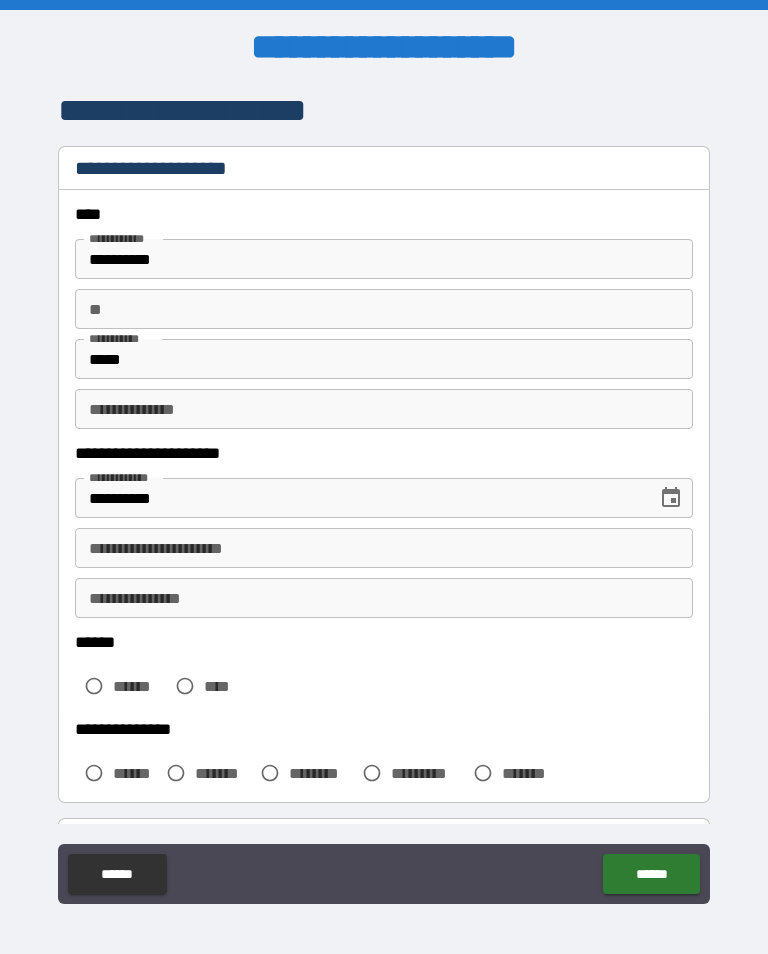 click on "**********" at bounding box center (384, 548) 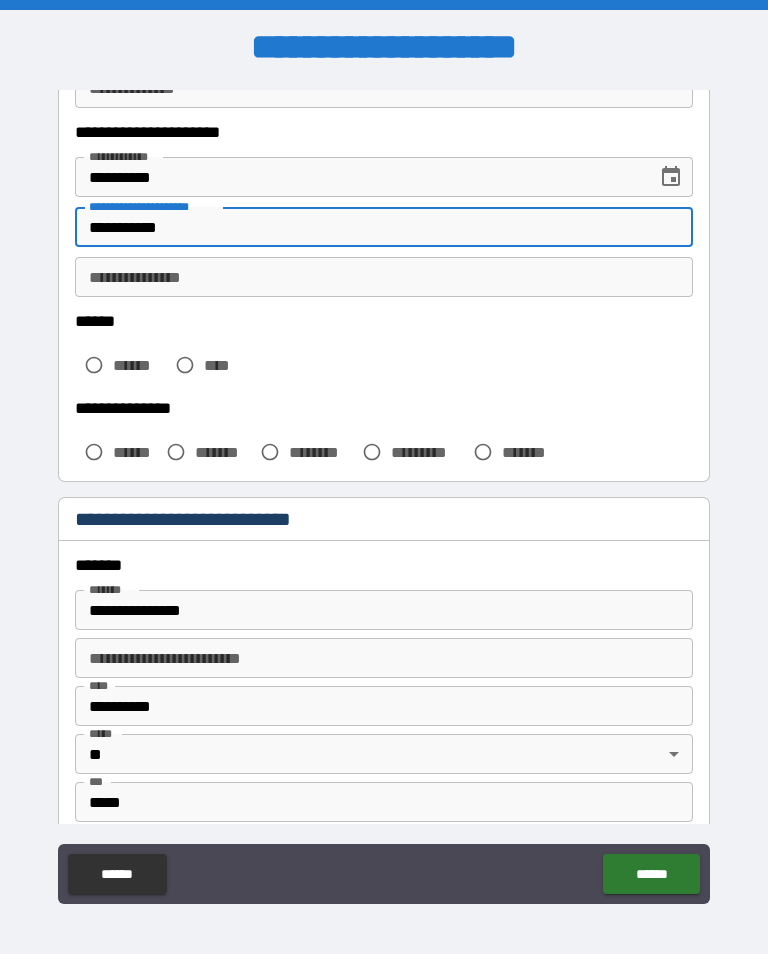 scroll, scrollTop: 322, scrollLeft: 0, axis: vertical 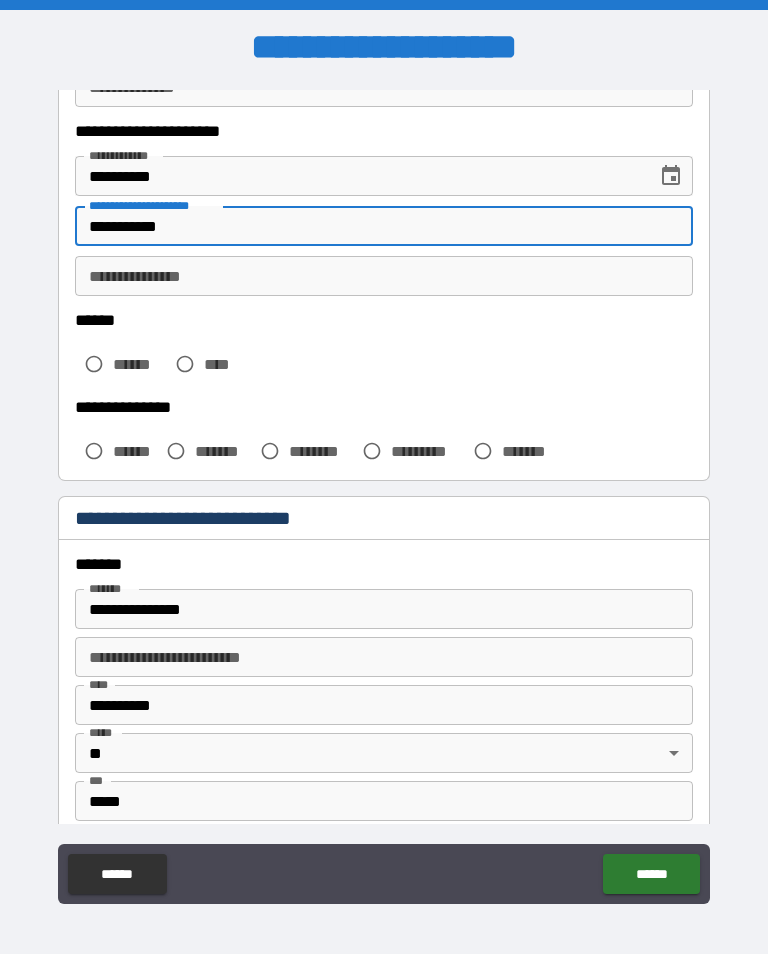 type on "**********" 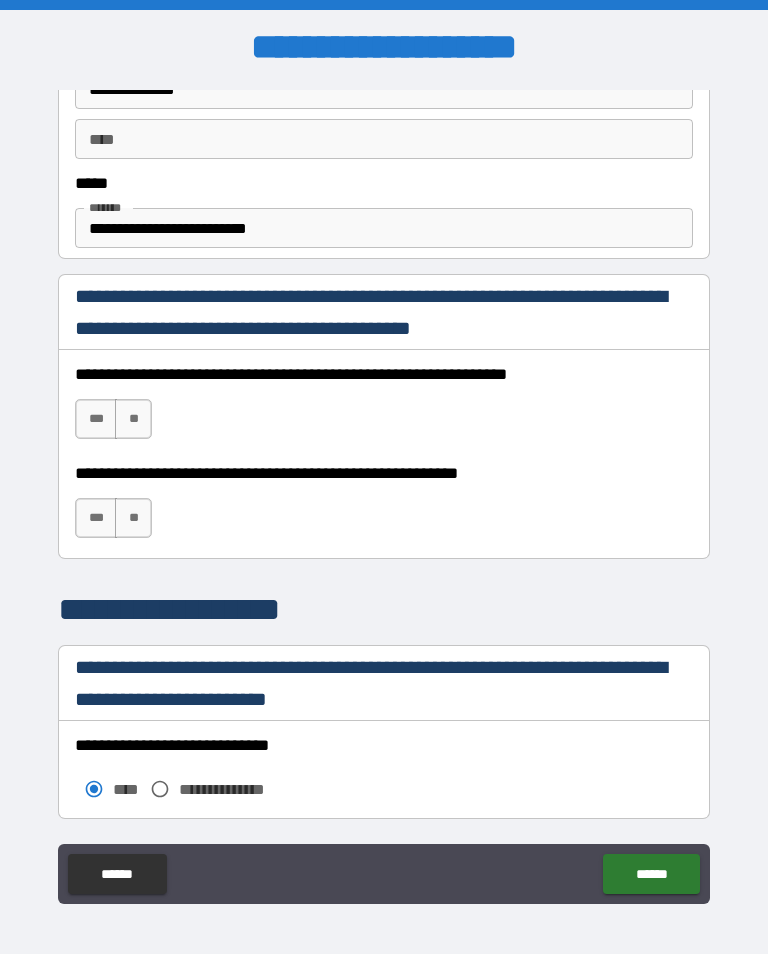 scroll, scrollTop: 1175, scrollLeft: 0, axis: vertical 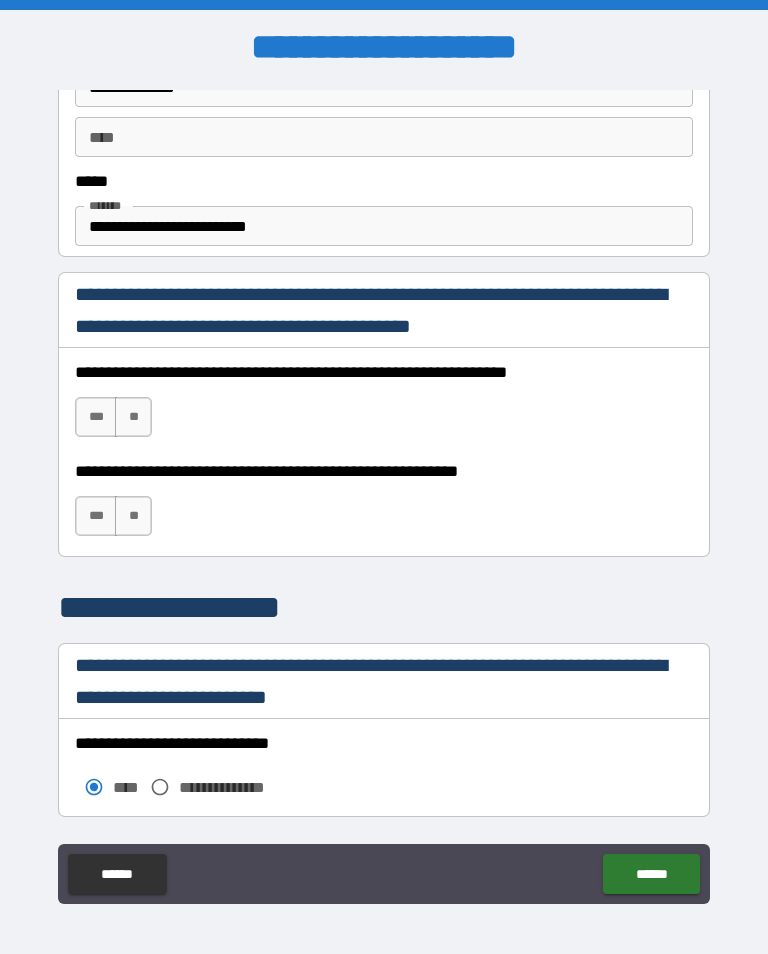 click on "***" at bounding box center (96, 417) 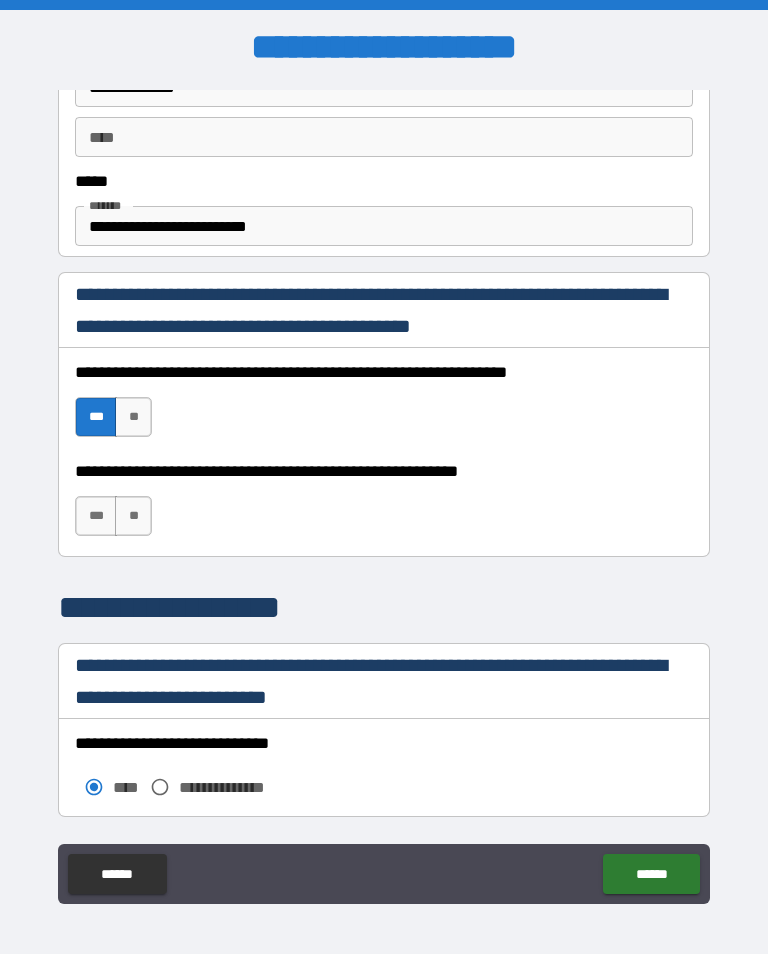 click on "***" at bounding box center (96, 516) 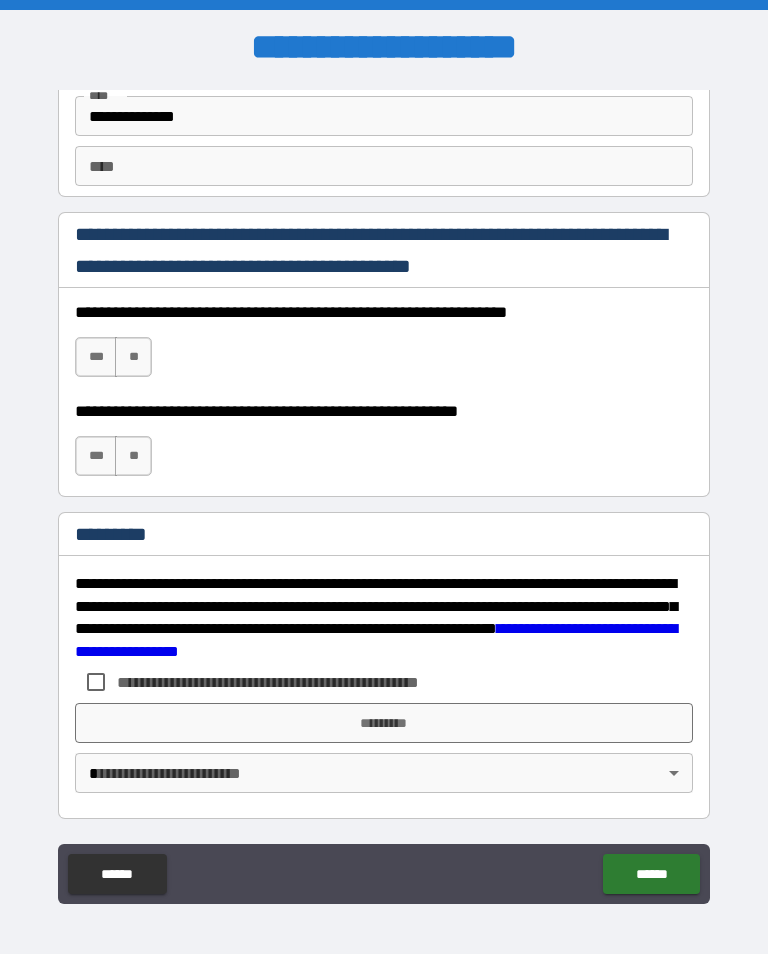 scroll, scrollTop: 2872, scrollLeft: 0, axis: vertical 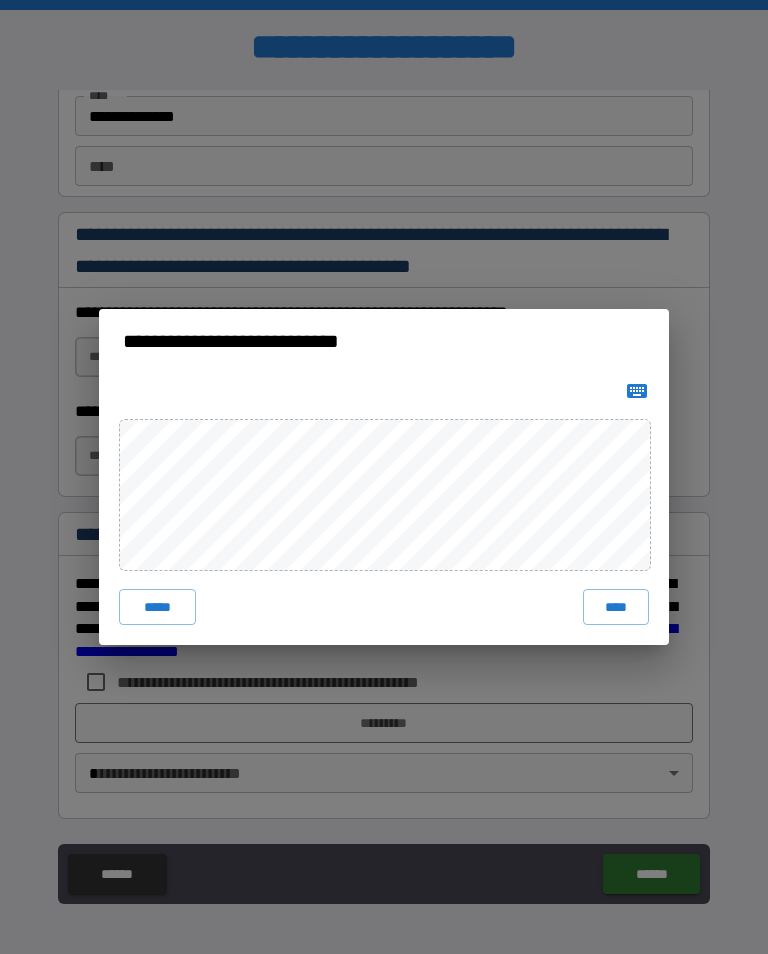 click on "****" at bounding box center [616, 607] 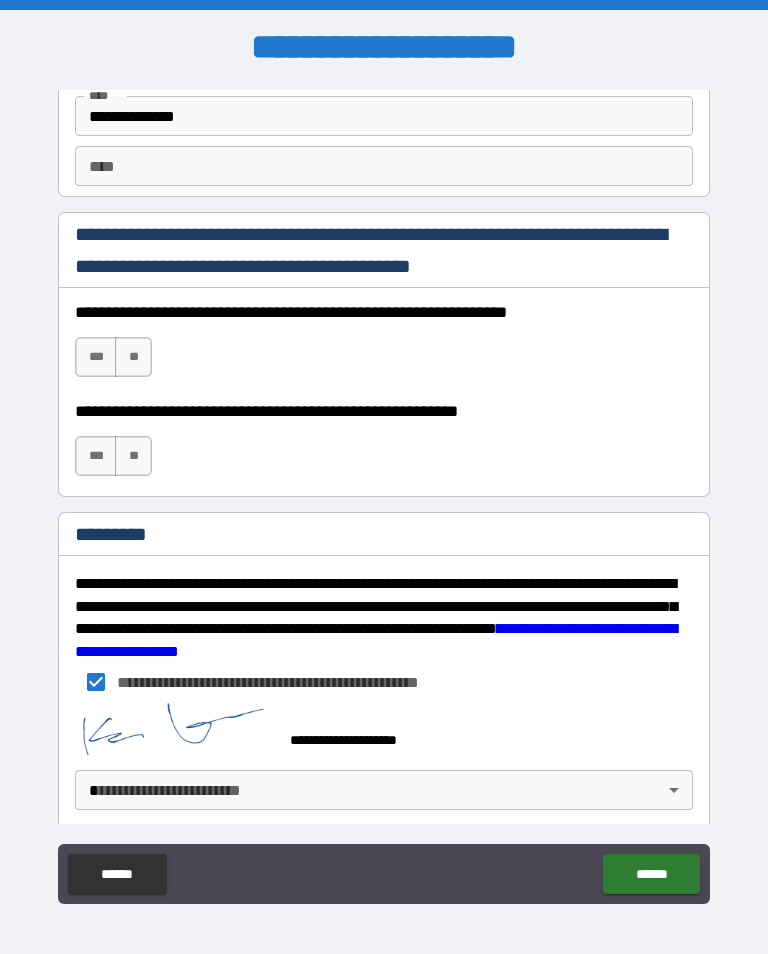 click on "**********" at bounding box center (384, 492) 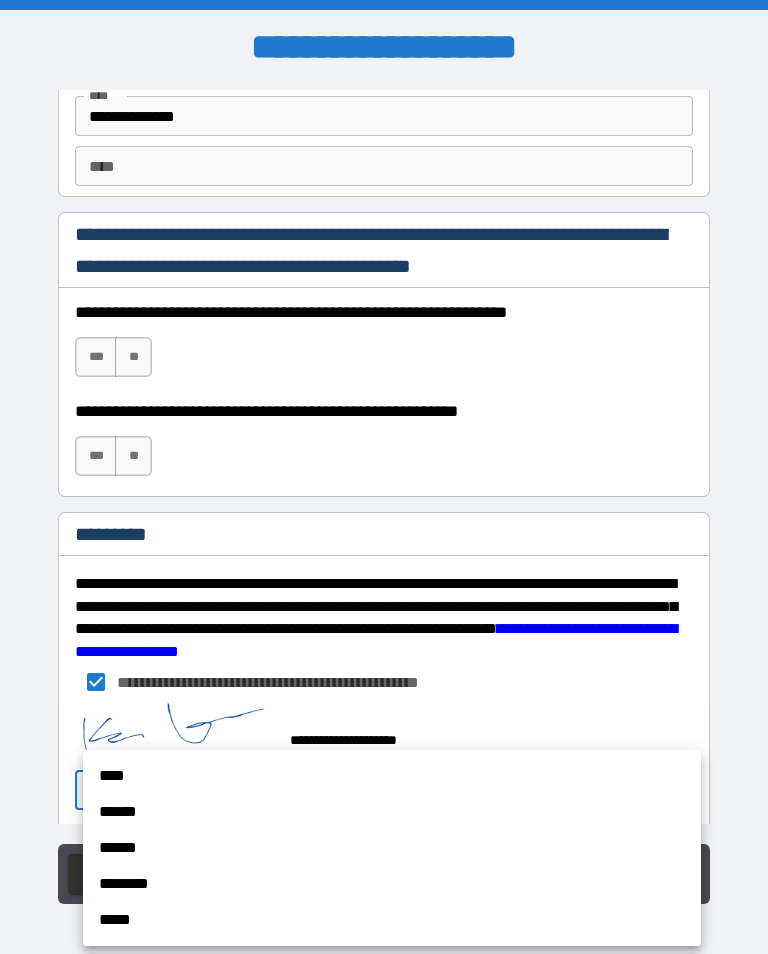 click on "******" at bounding box center [392, 812] 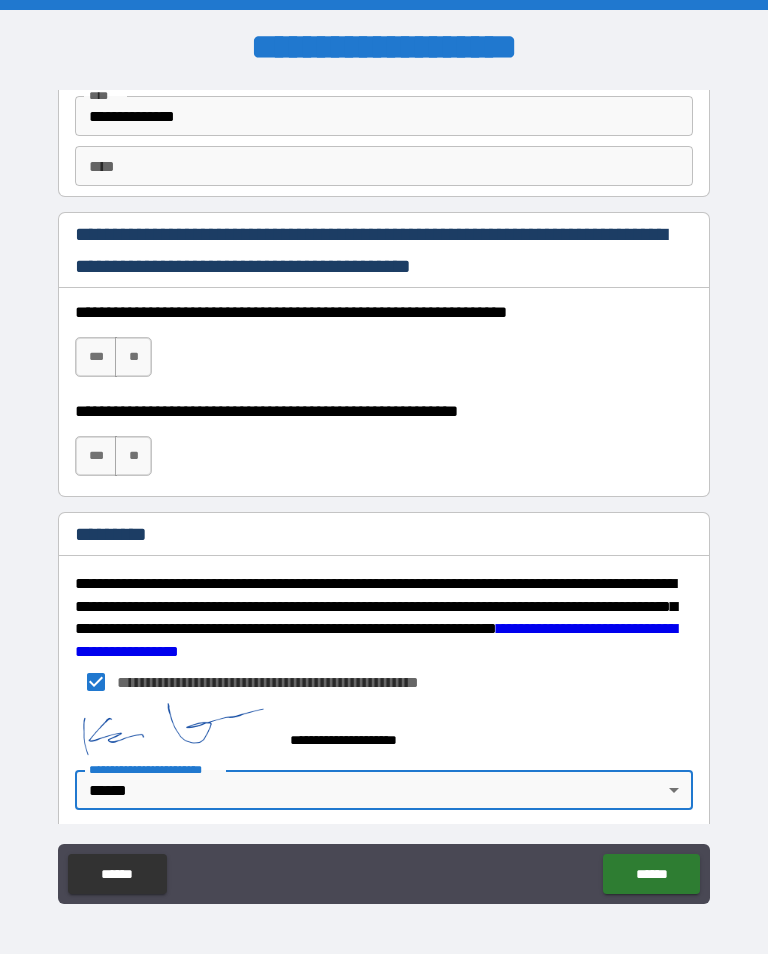 click on "******" at bounding box center [651, 874] 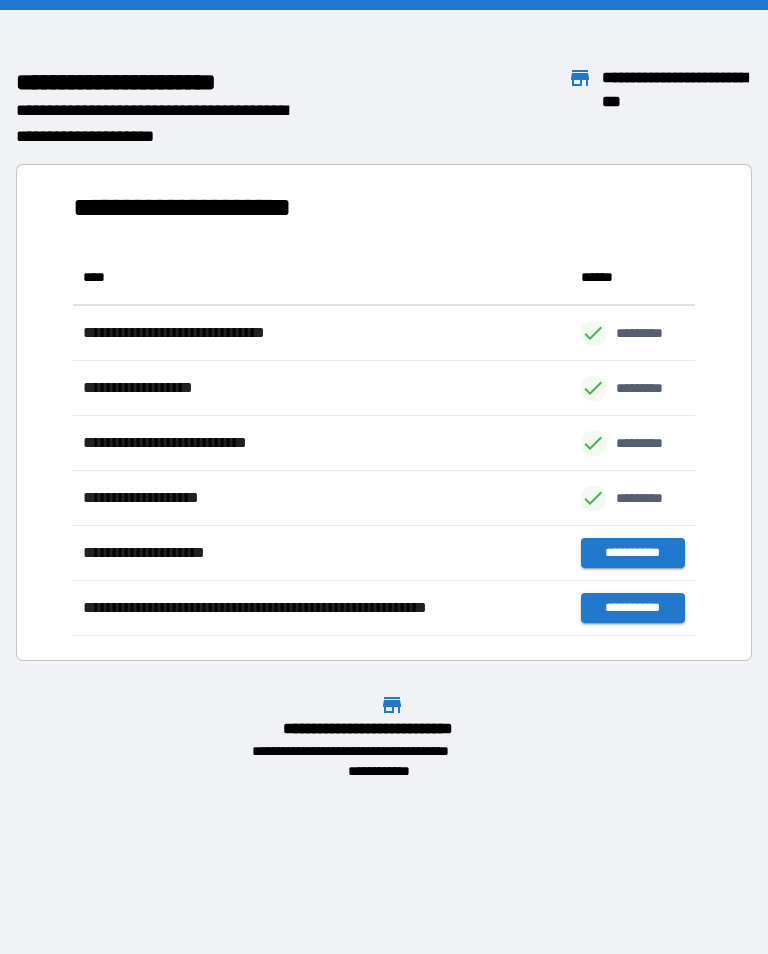 scroll, scrollTop: 386, scrollLeft: 622, axis: both 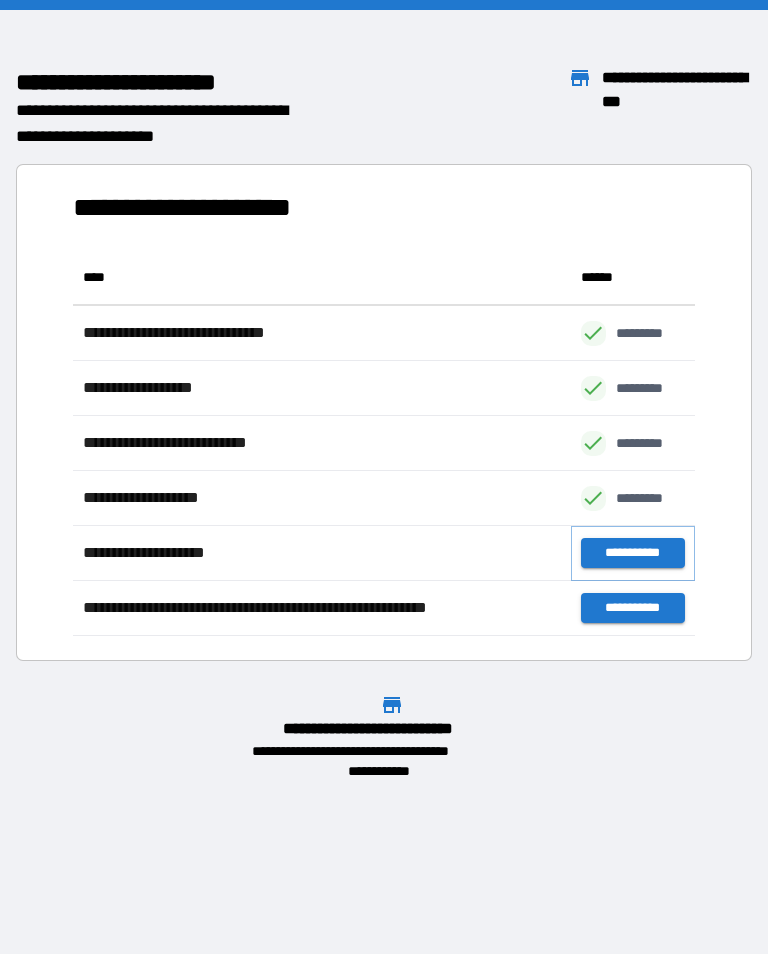 click on "**********" at bounding box center (633, 553) 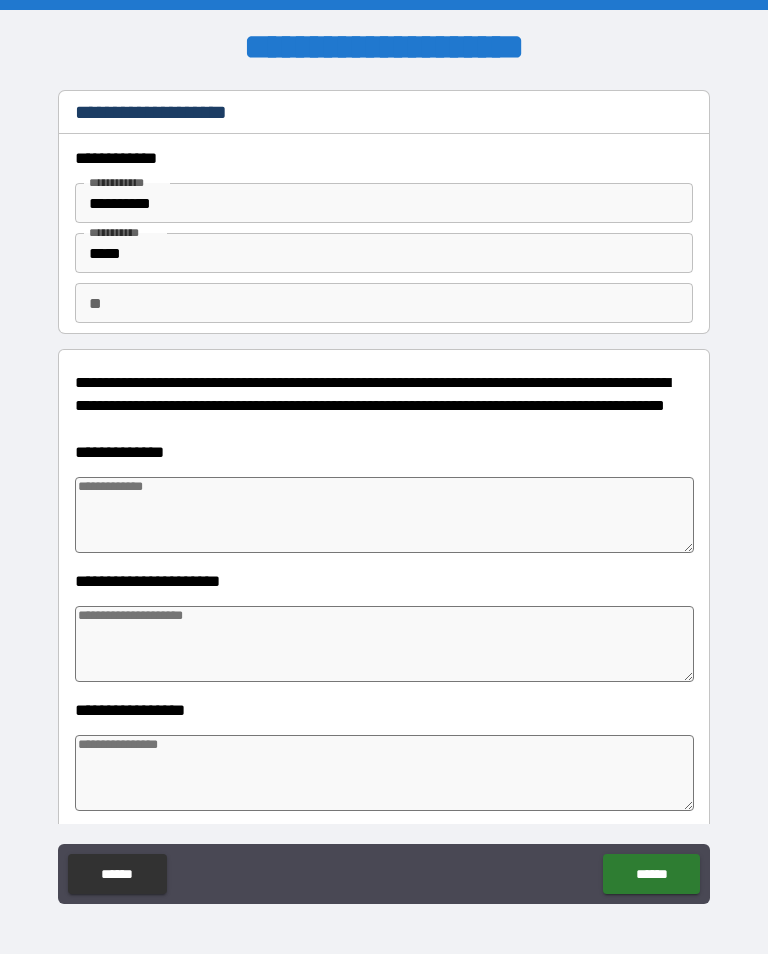 type on "*" 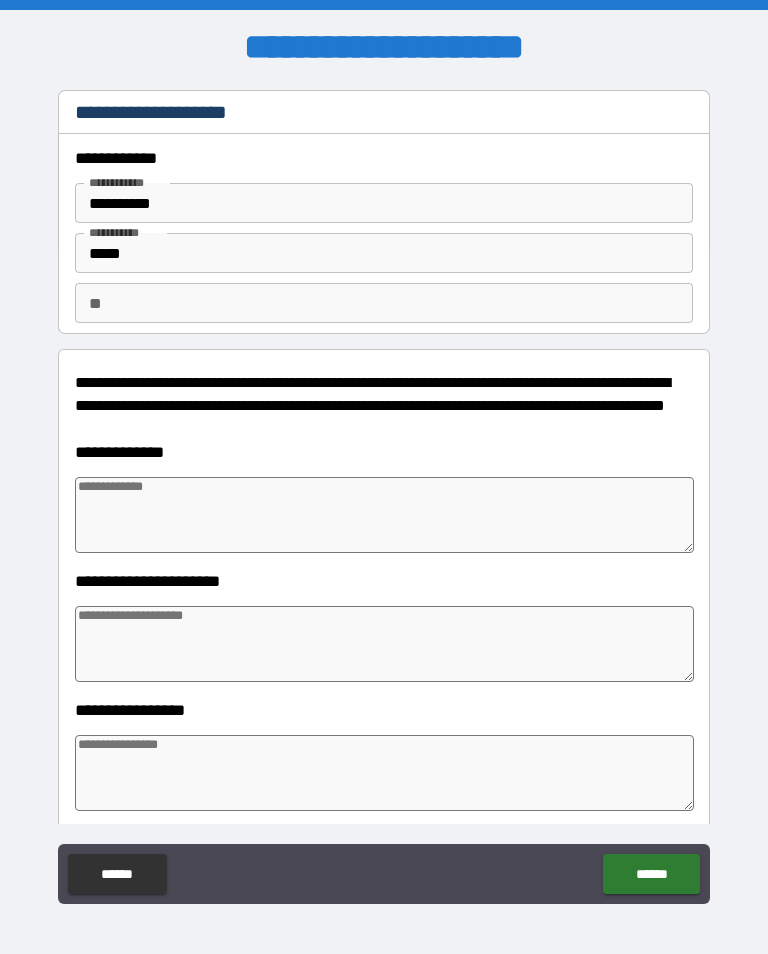 type on "*" 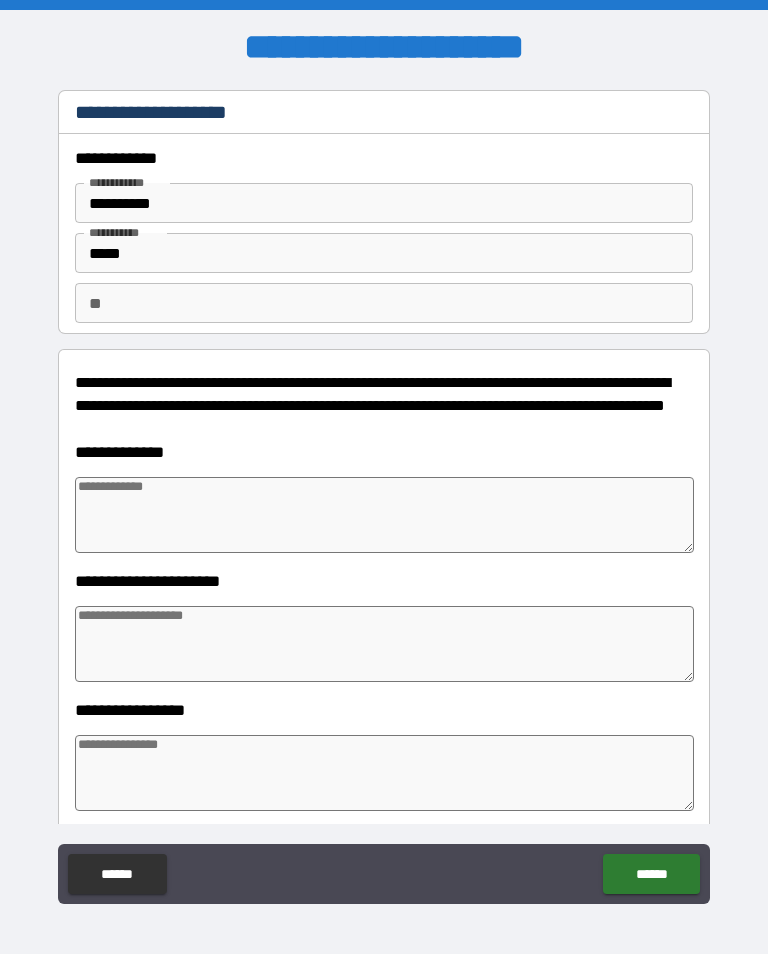 type on "*" 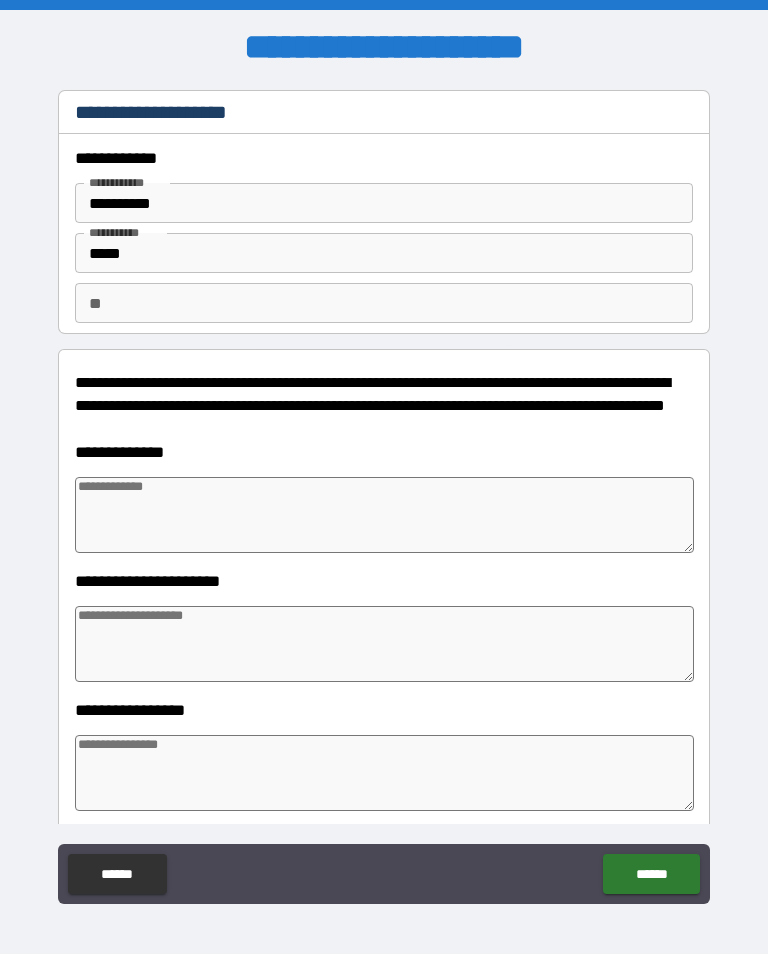type on "*" 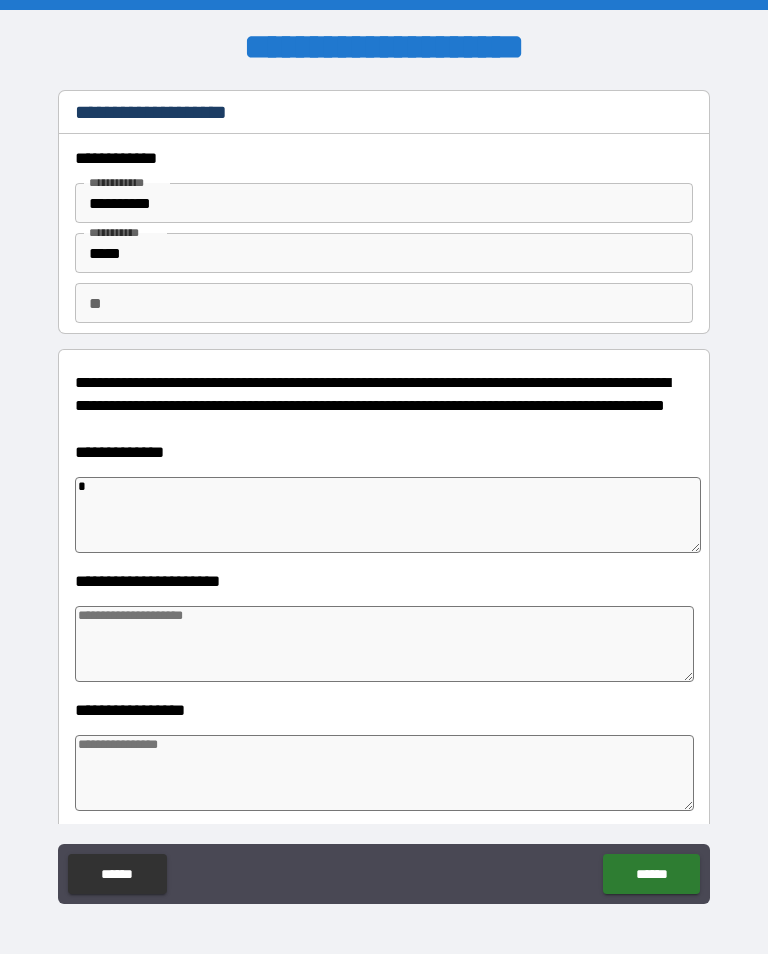 type on "*" 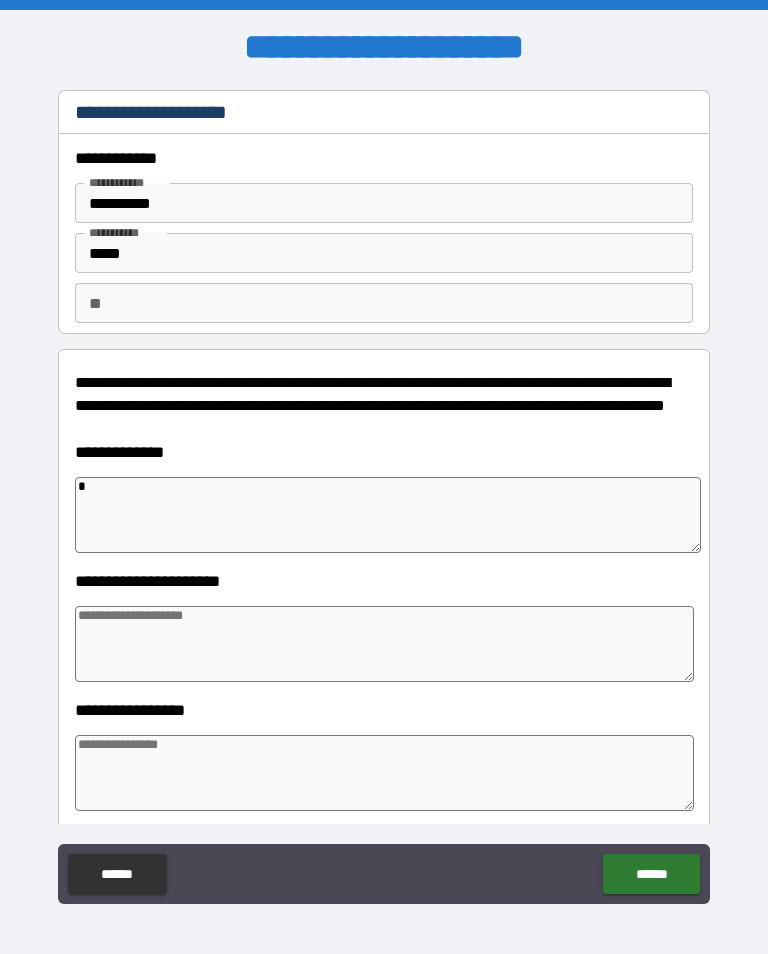 type on "*" 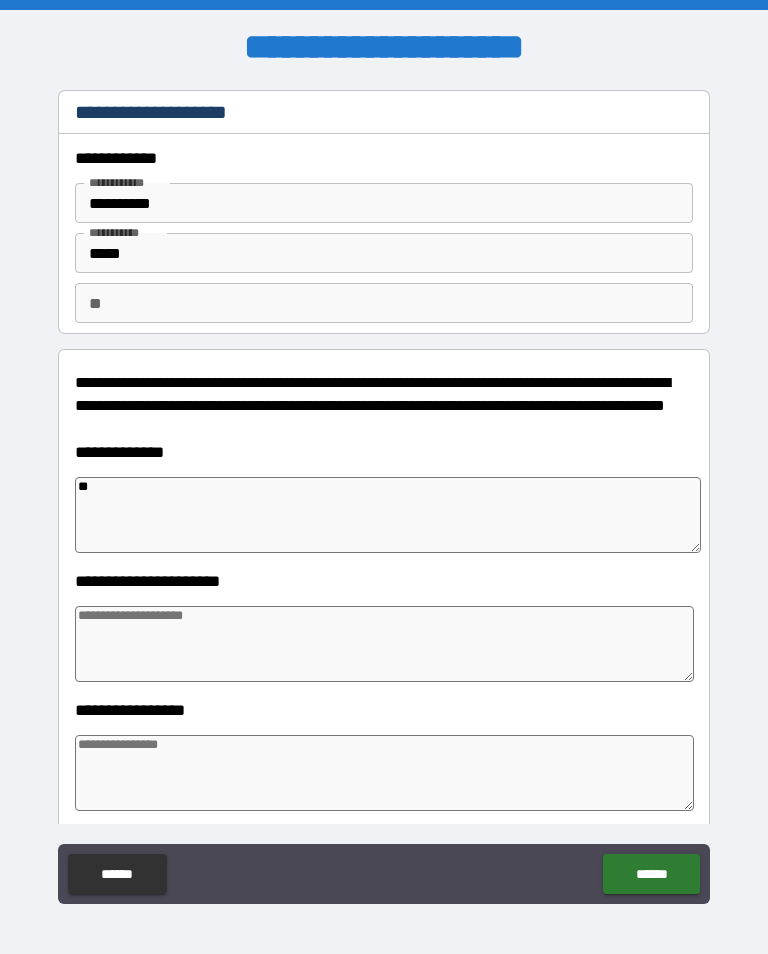 type on "*" 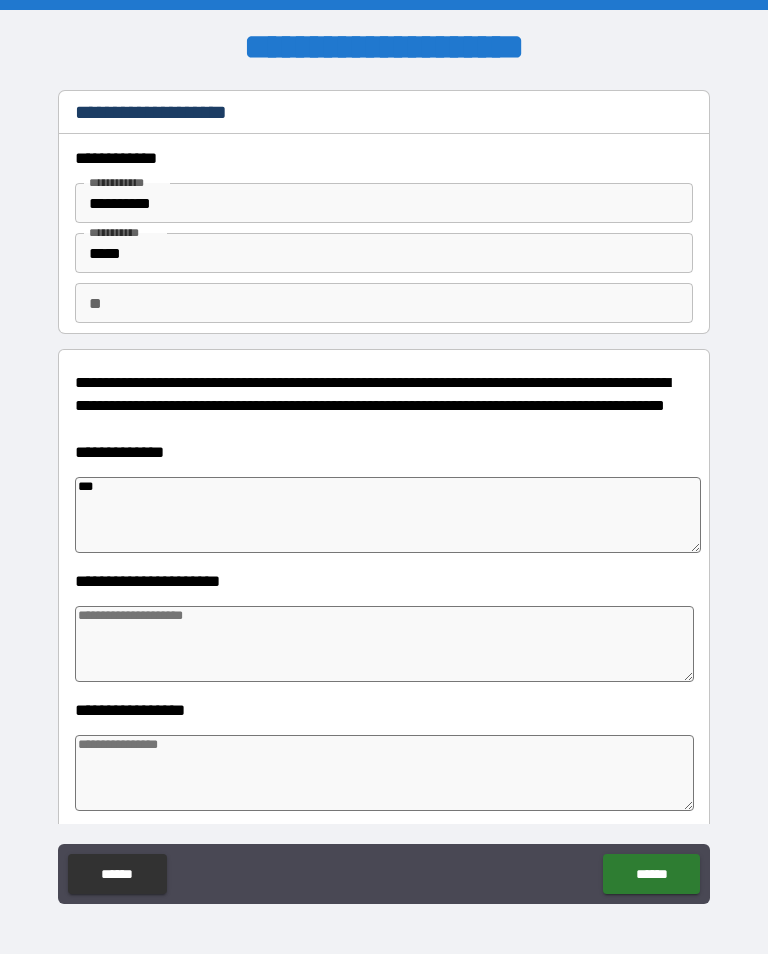 type on "*" 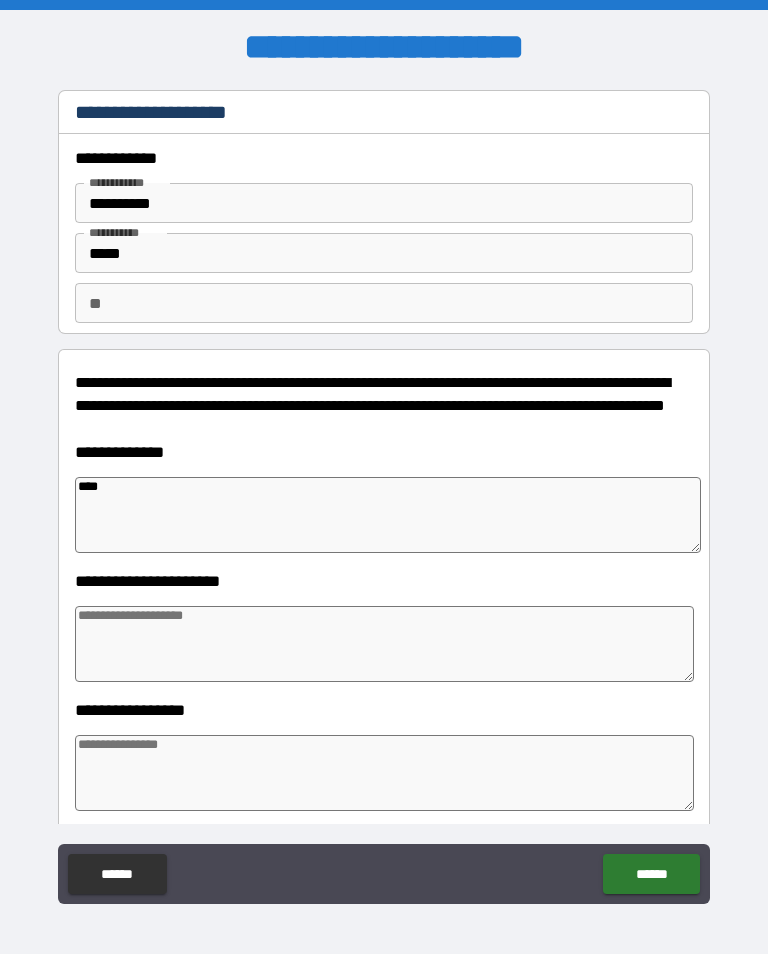 type on "*" 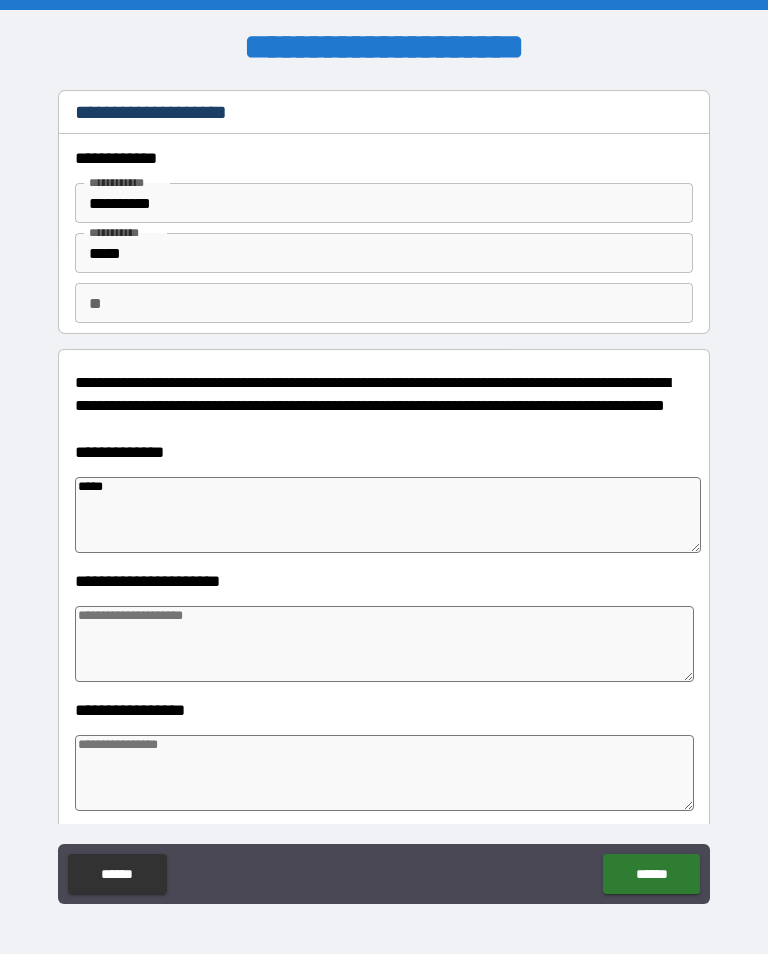 type on "*" 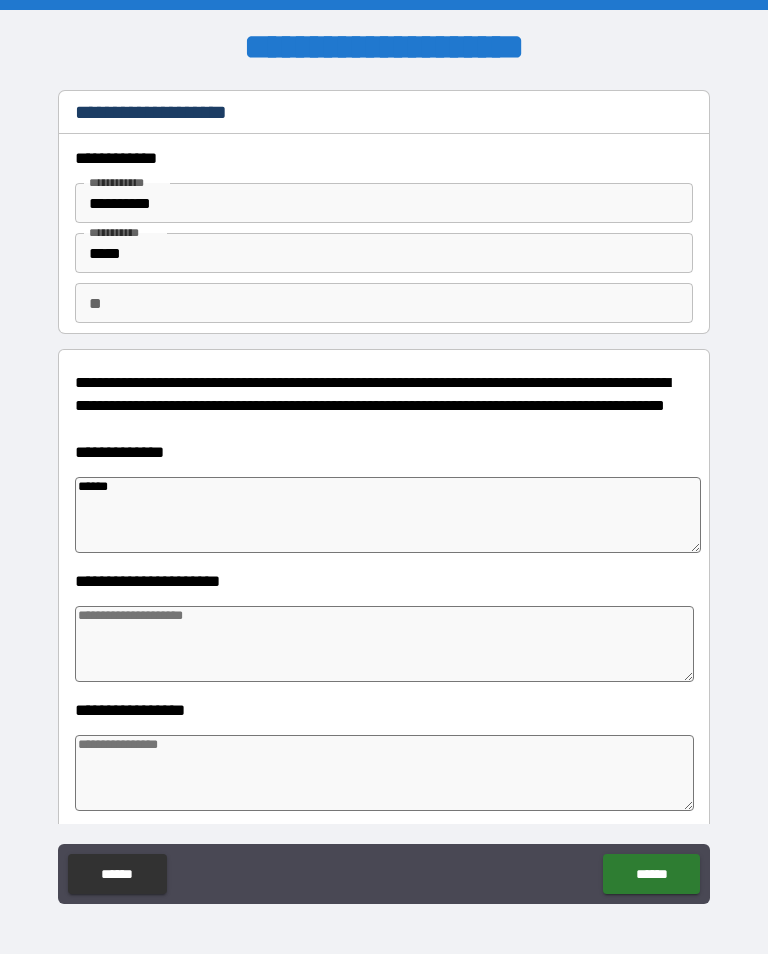 type on "*******" 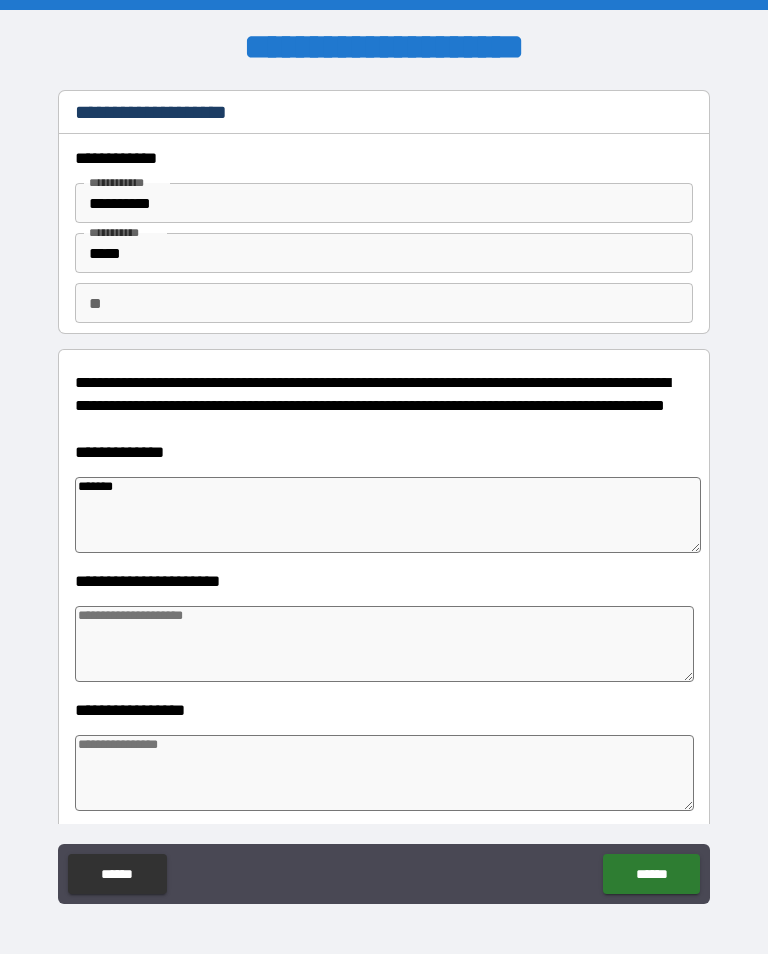 type on "*" 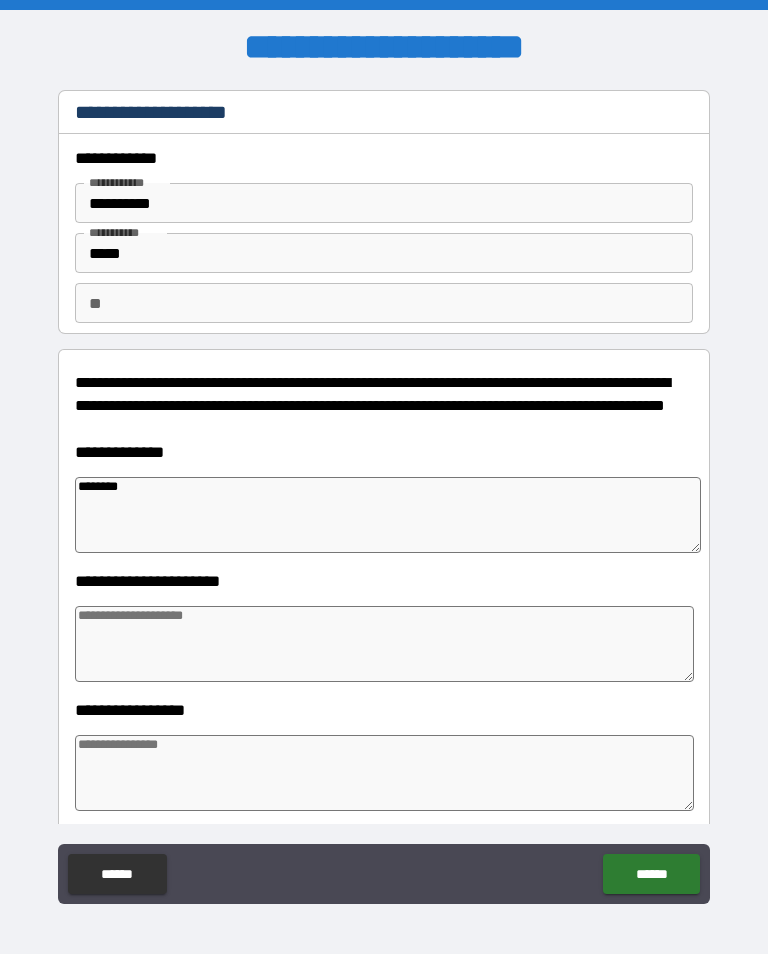 type on "*" 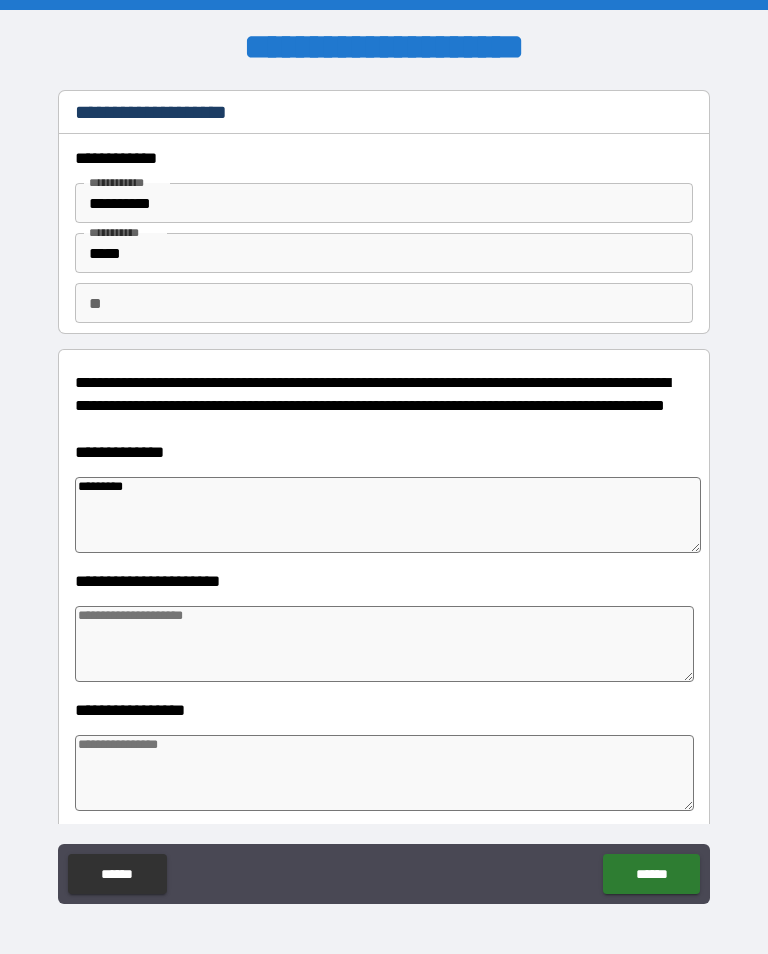 type on "*" 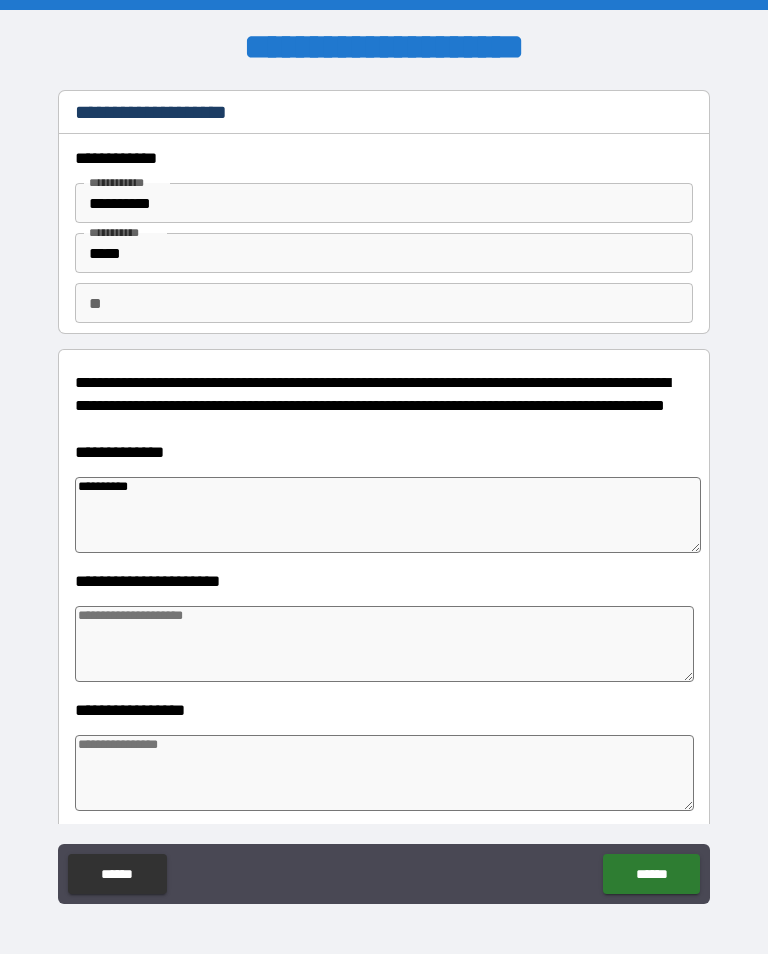 type on "*" 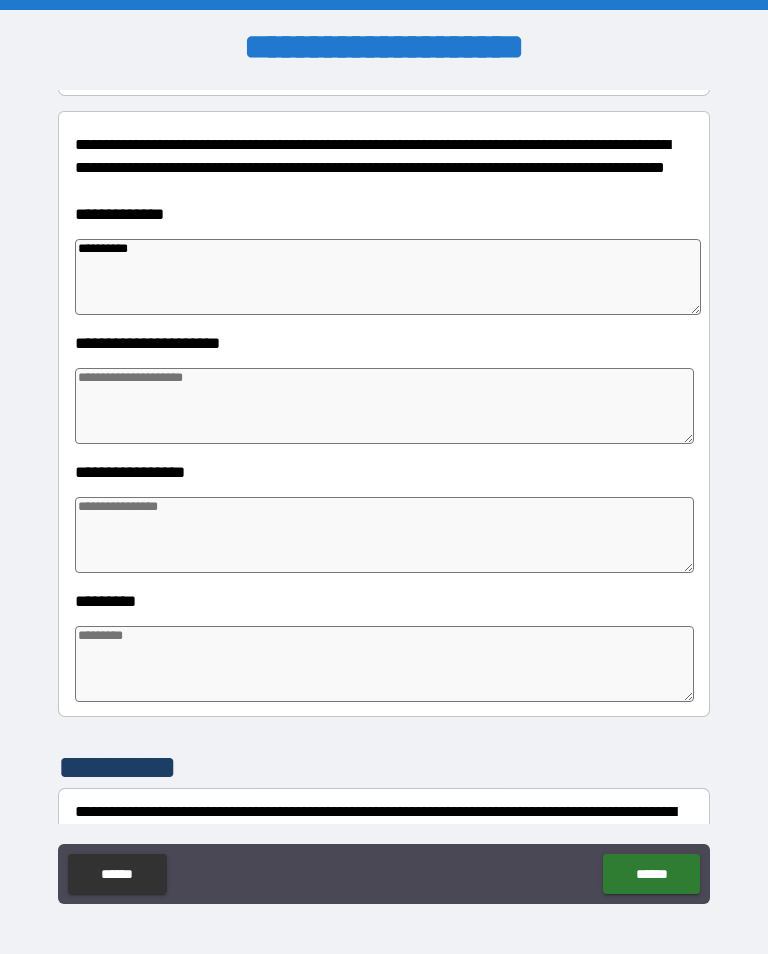 scroll, scrollTop: 245, scrollLeft: 0, axis: vertical 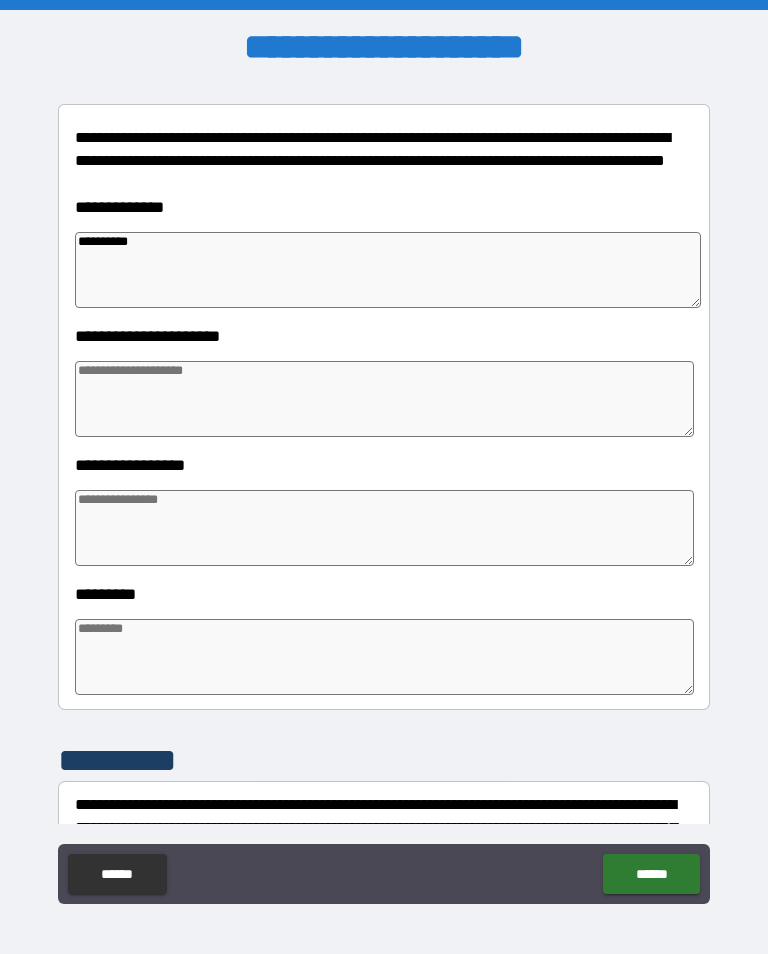 type on "*********" 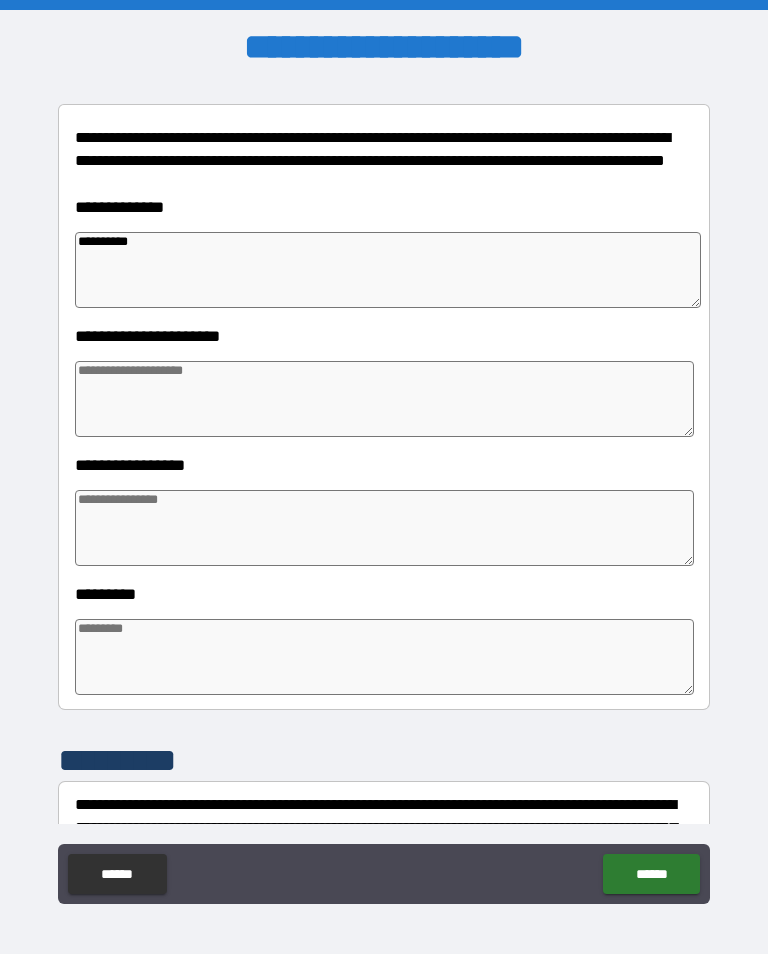 type on "*" 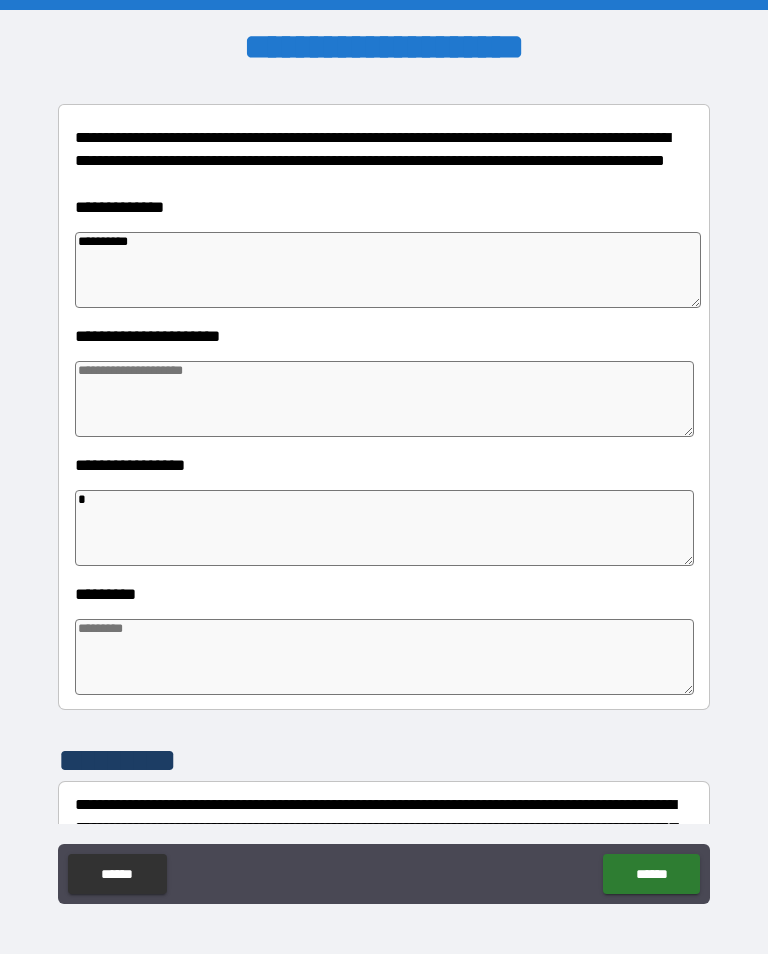 type on "*" 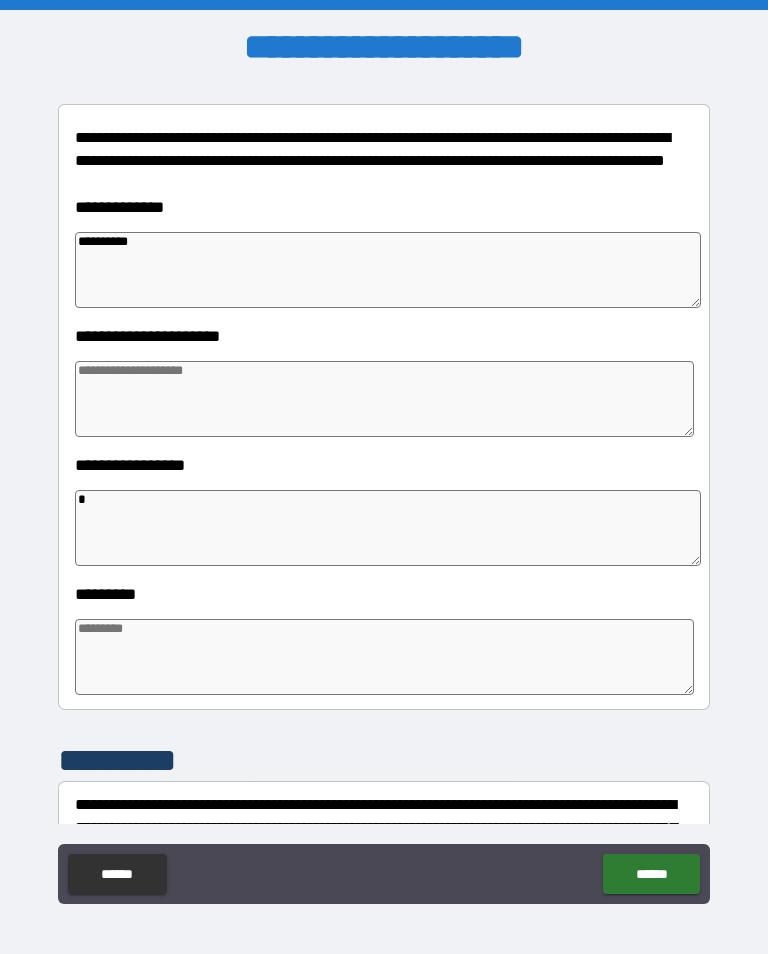 type on "*" 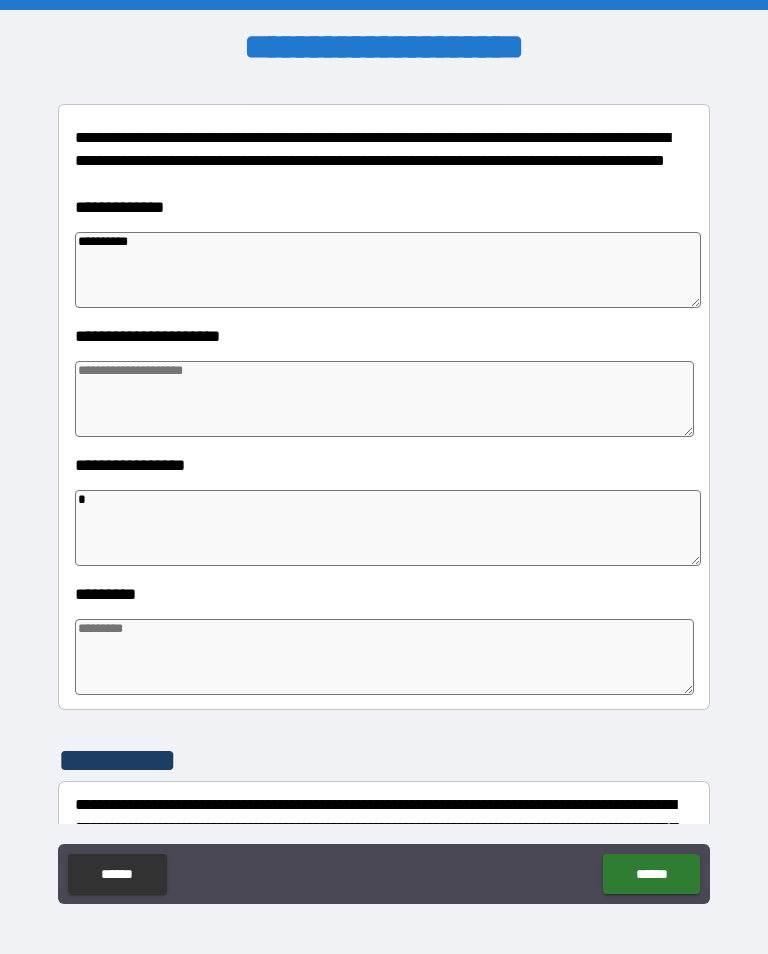 type on "*" 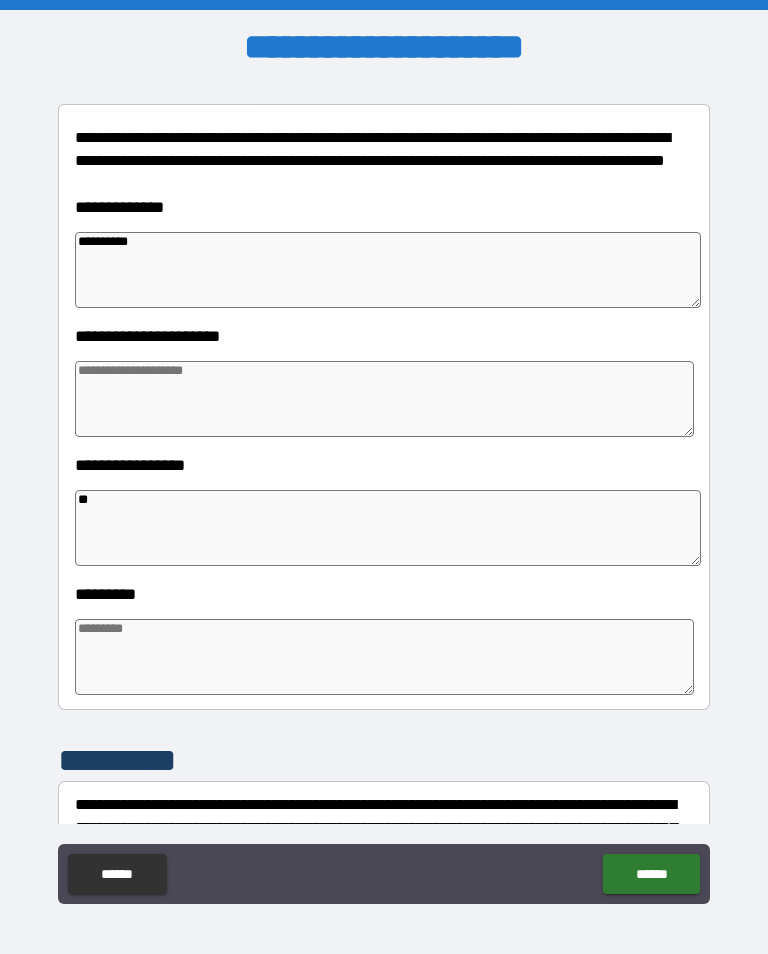 type on "*" 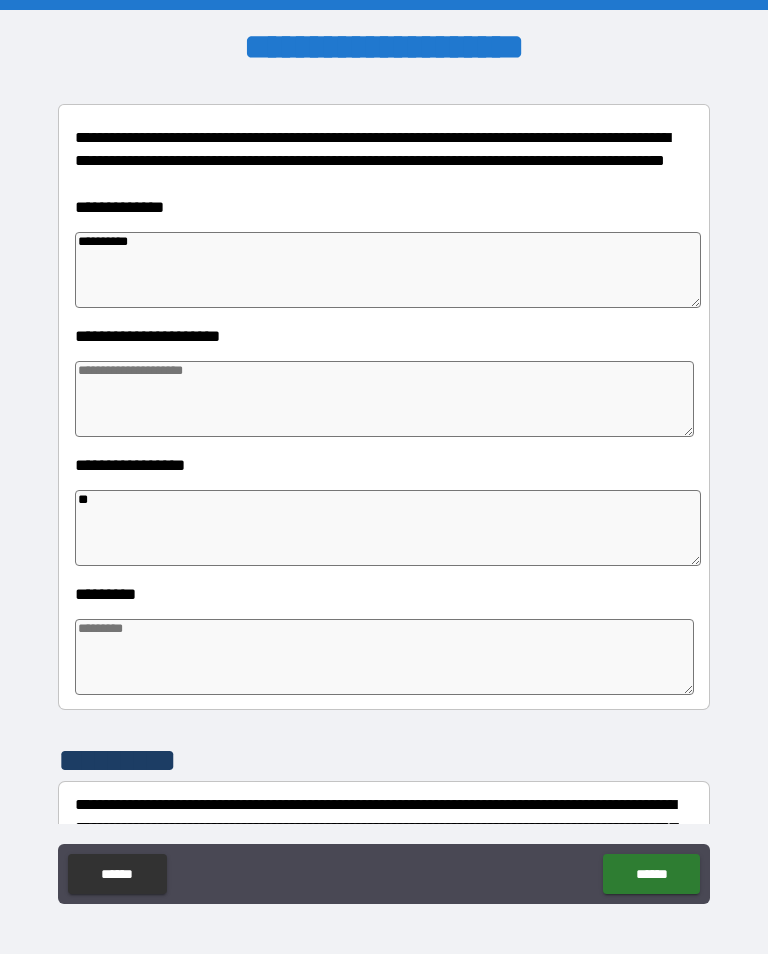 type on "*" 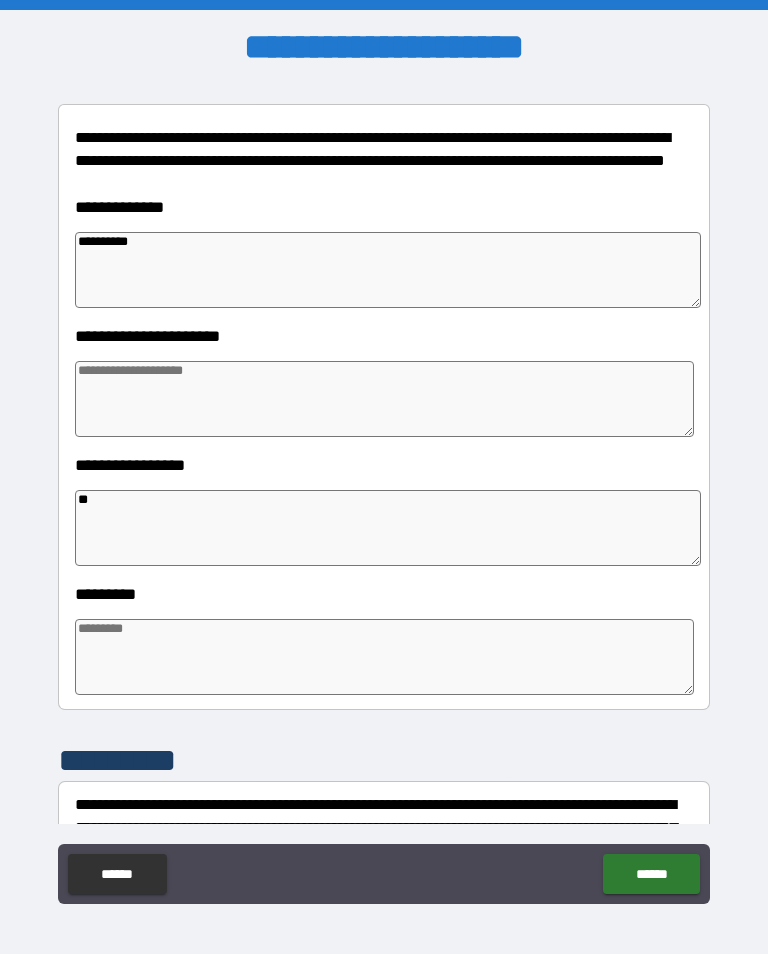 type on "*" 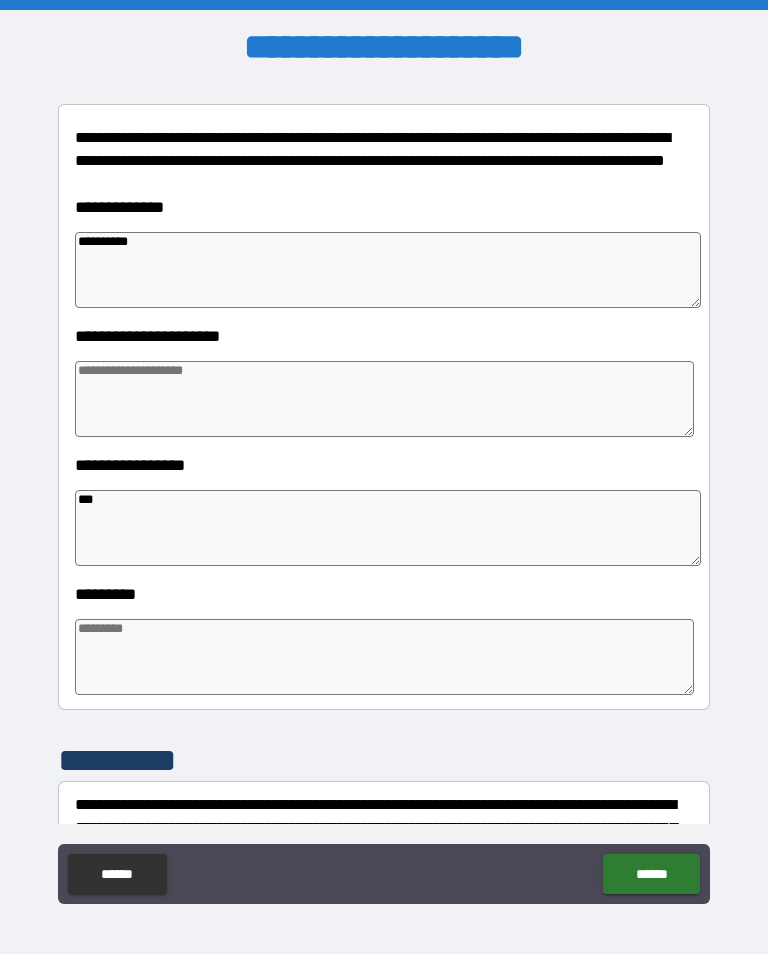 type on "*" 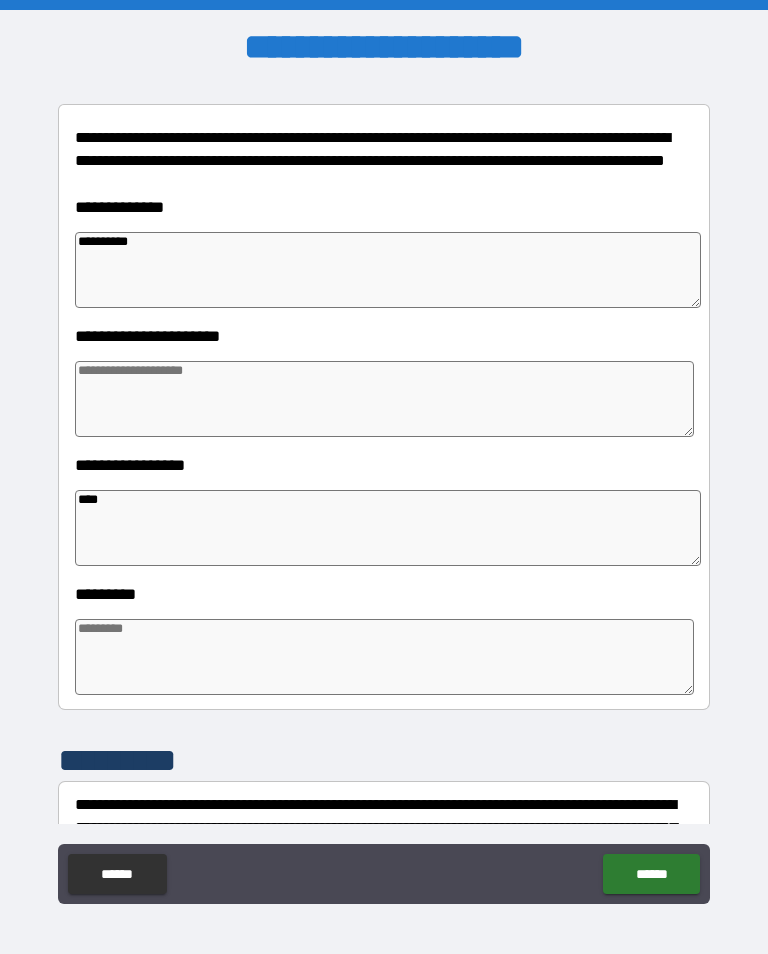type on "*" 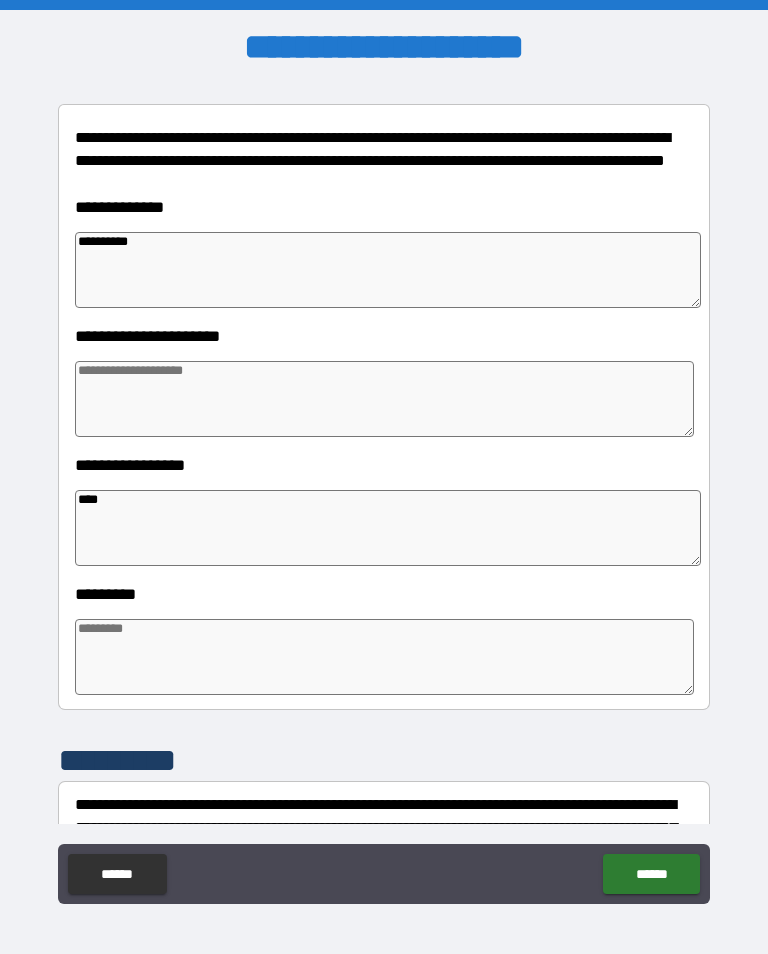 type on "*" 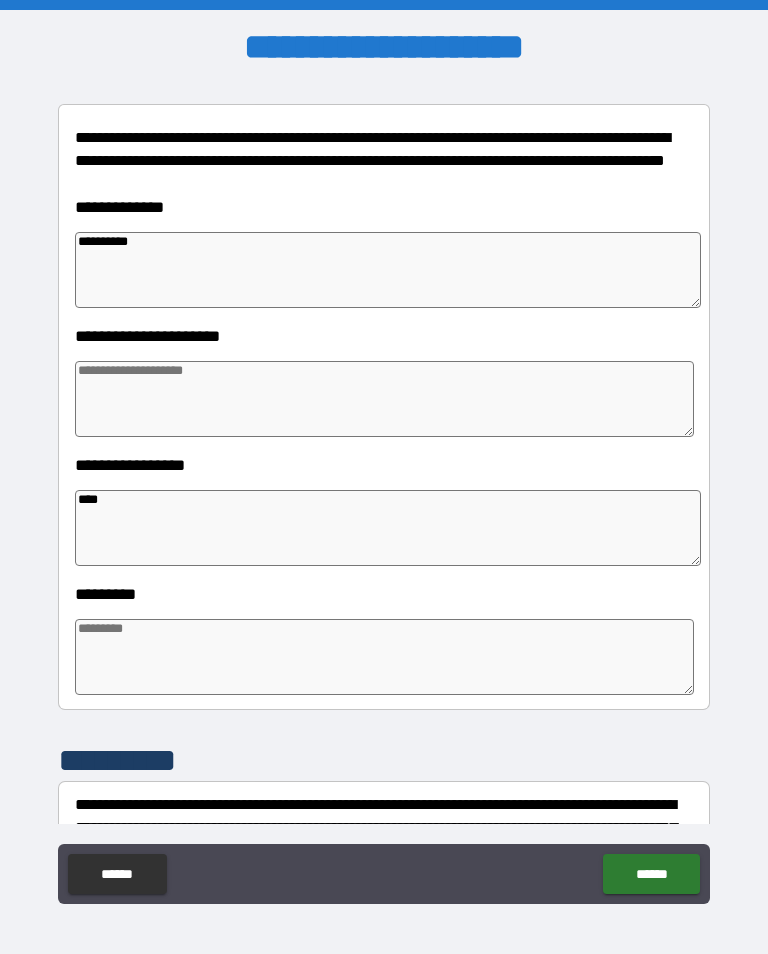 type on "*" 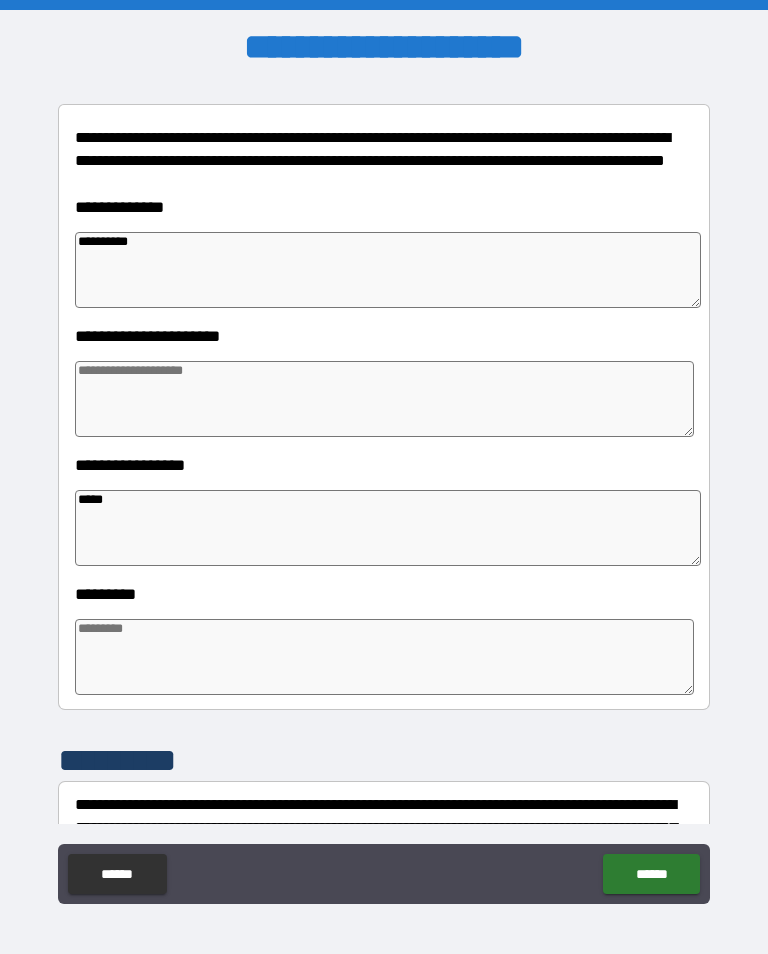 type on "*" 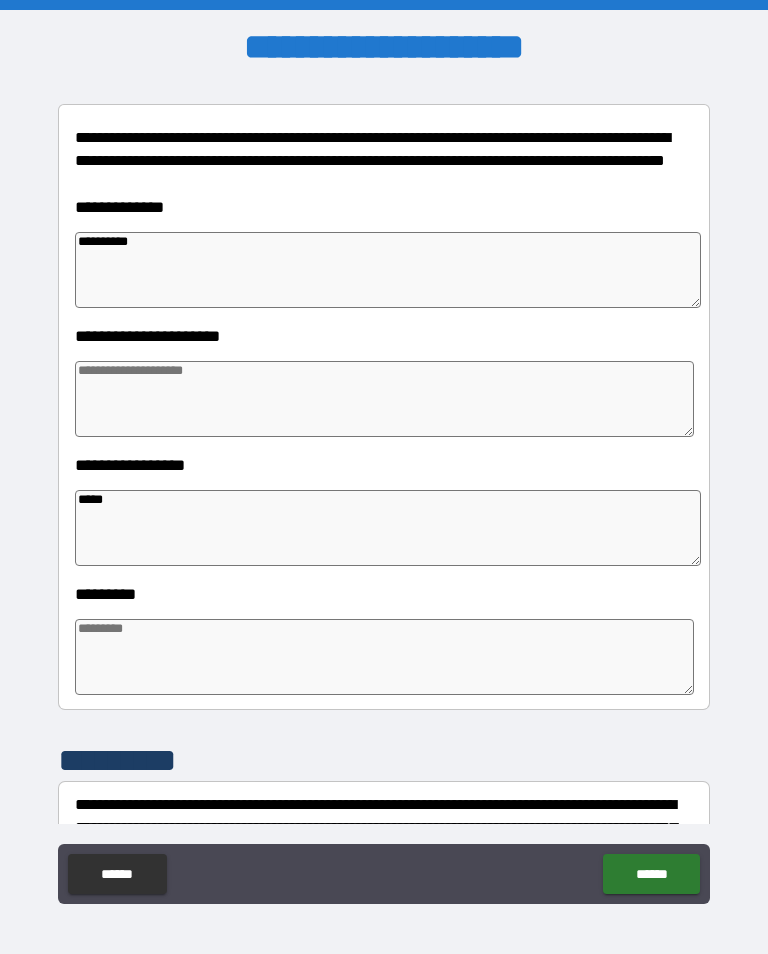 type on "*" 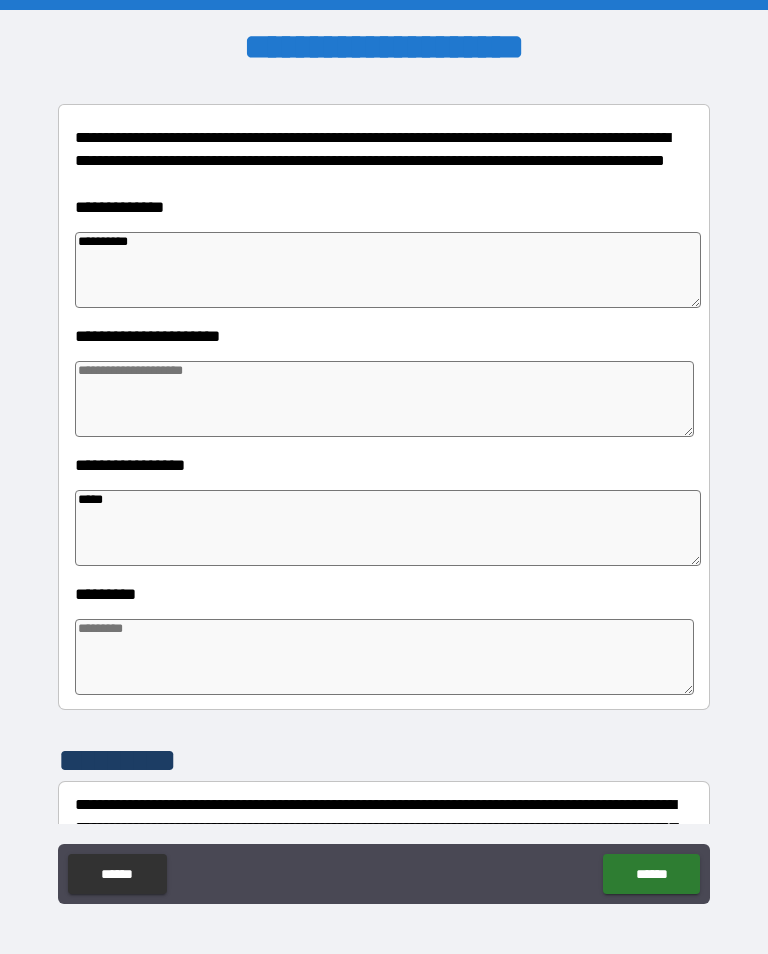 type on "*" 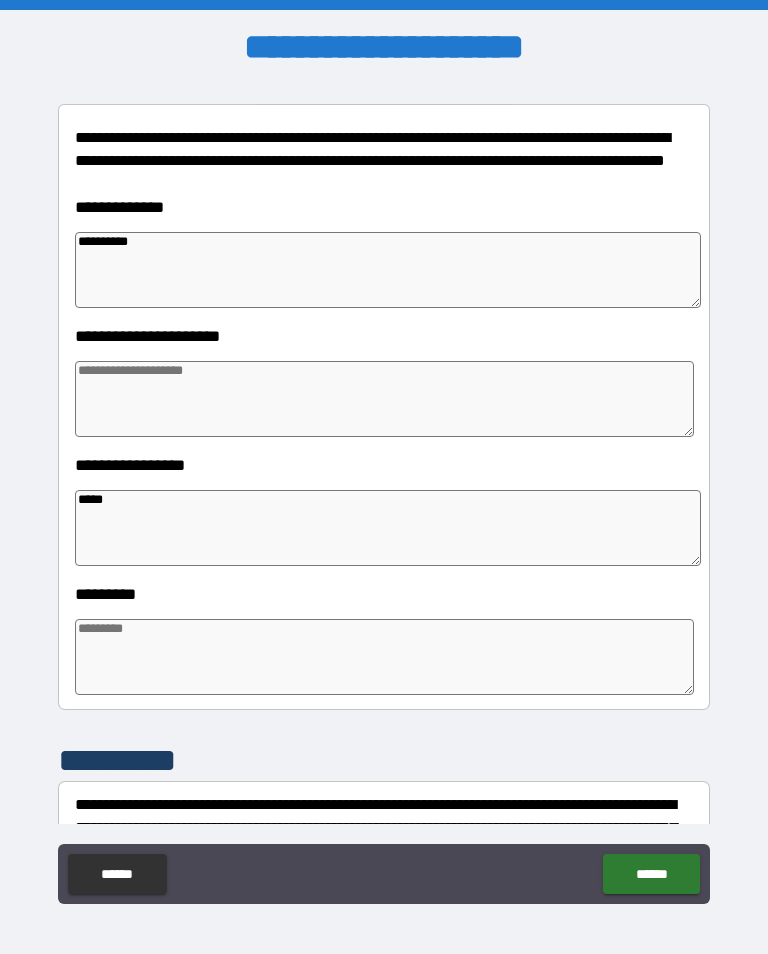 type on "******" 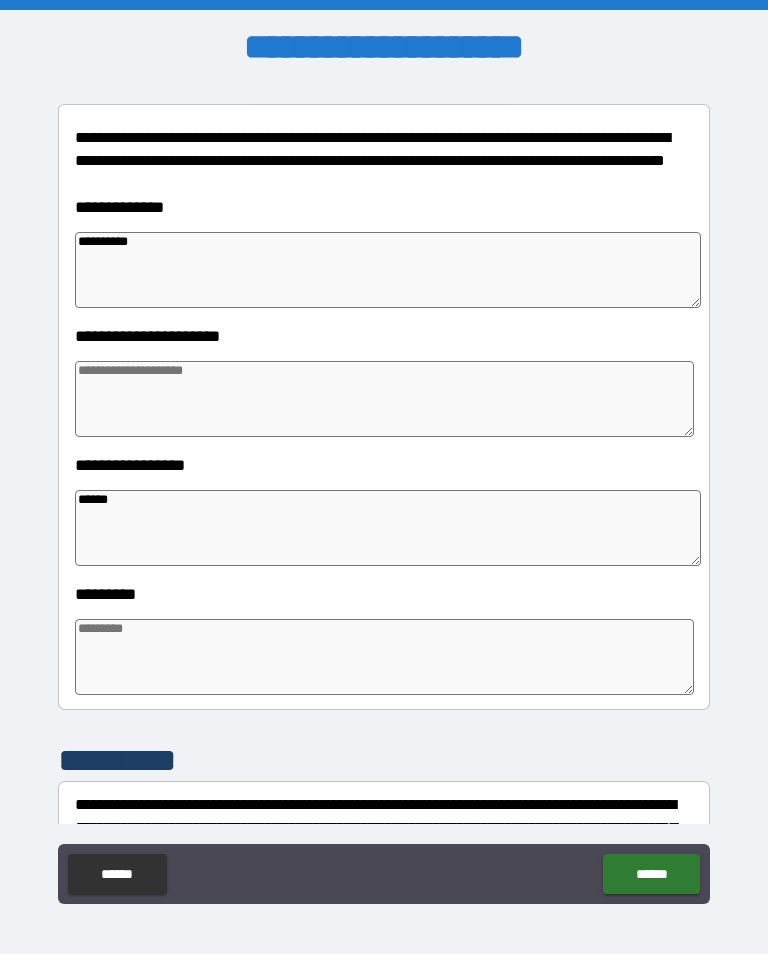 type on "*" 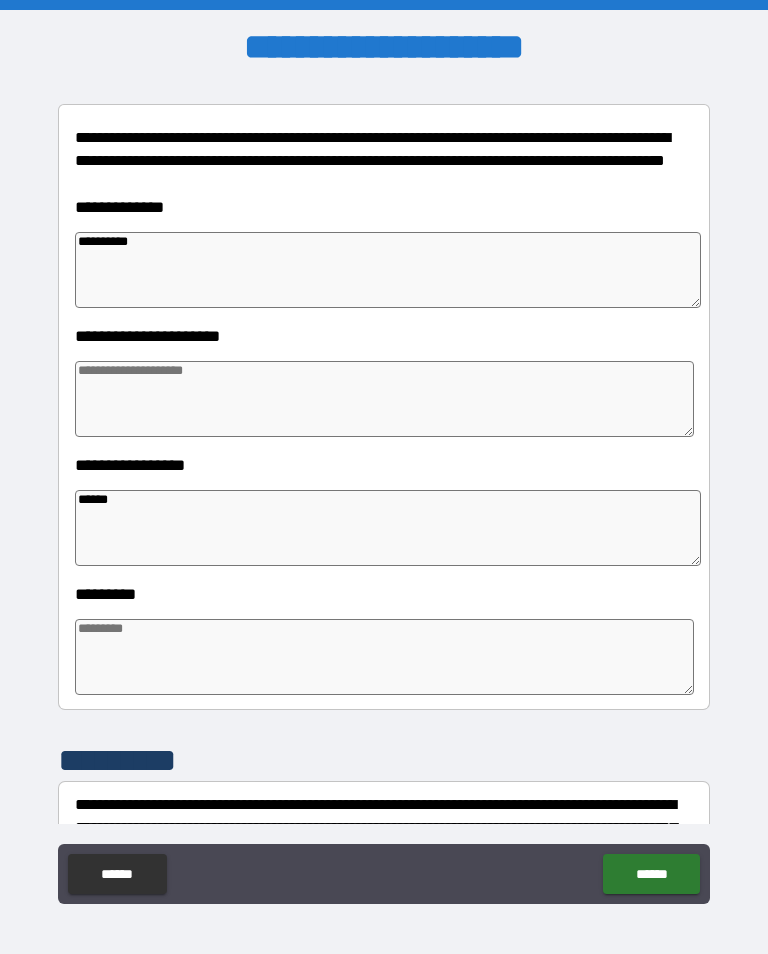 type on "*" 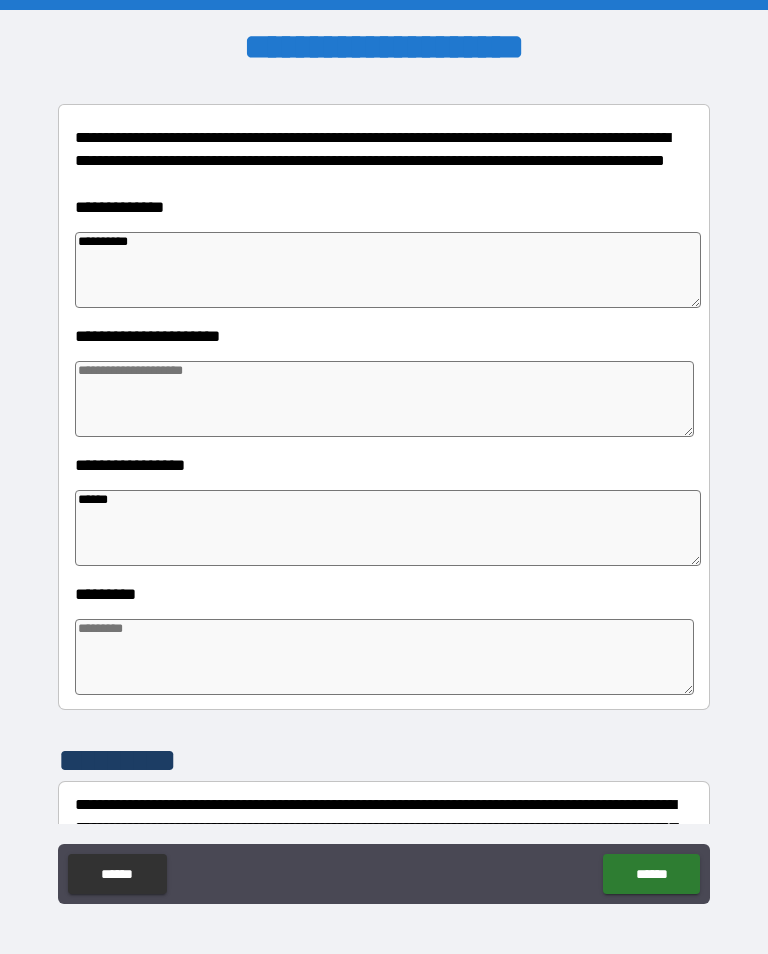 type on "*******" 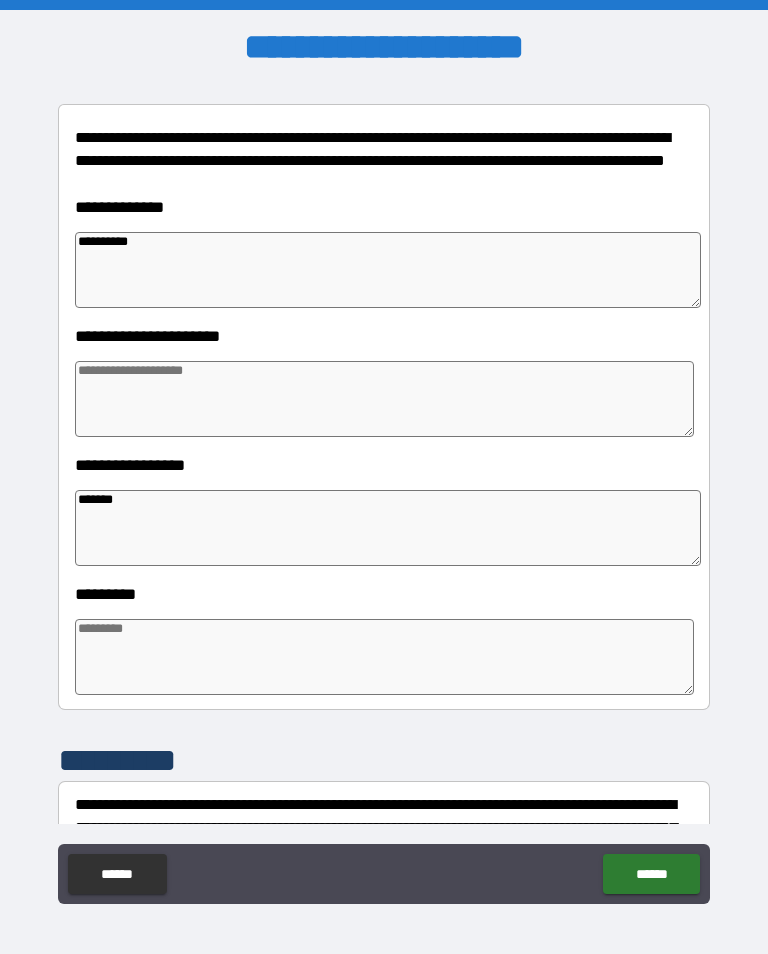 type on "*" 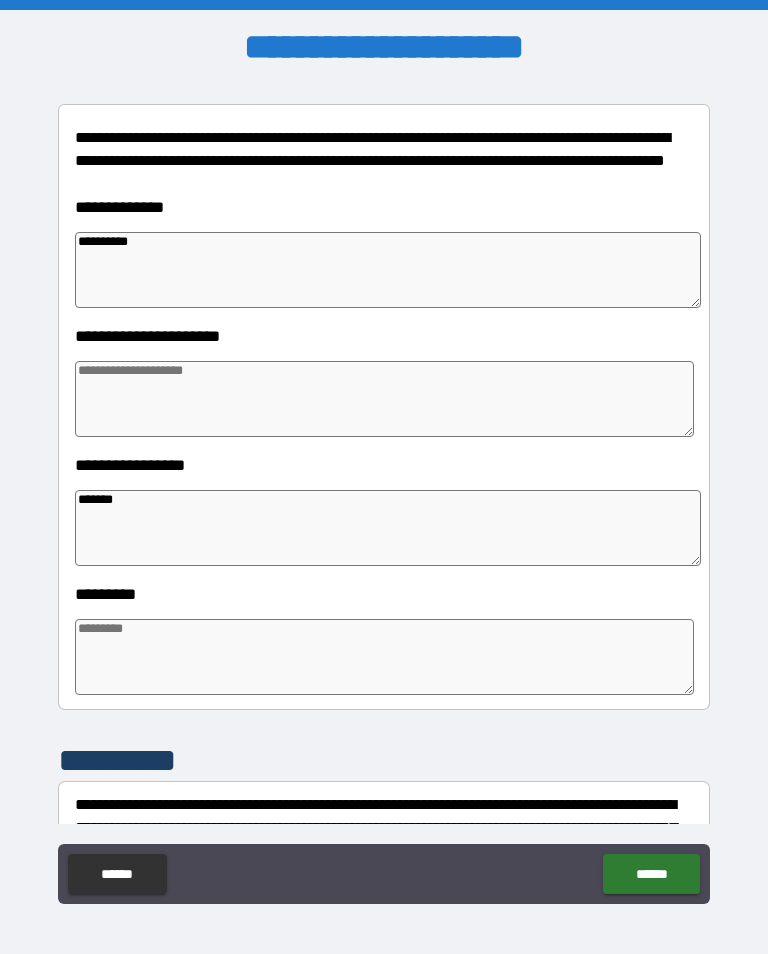 type on "*" 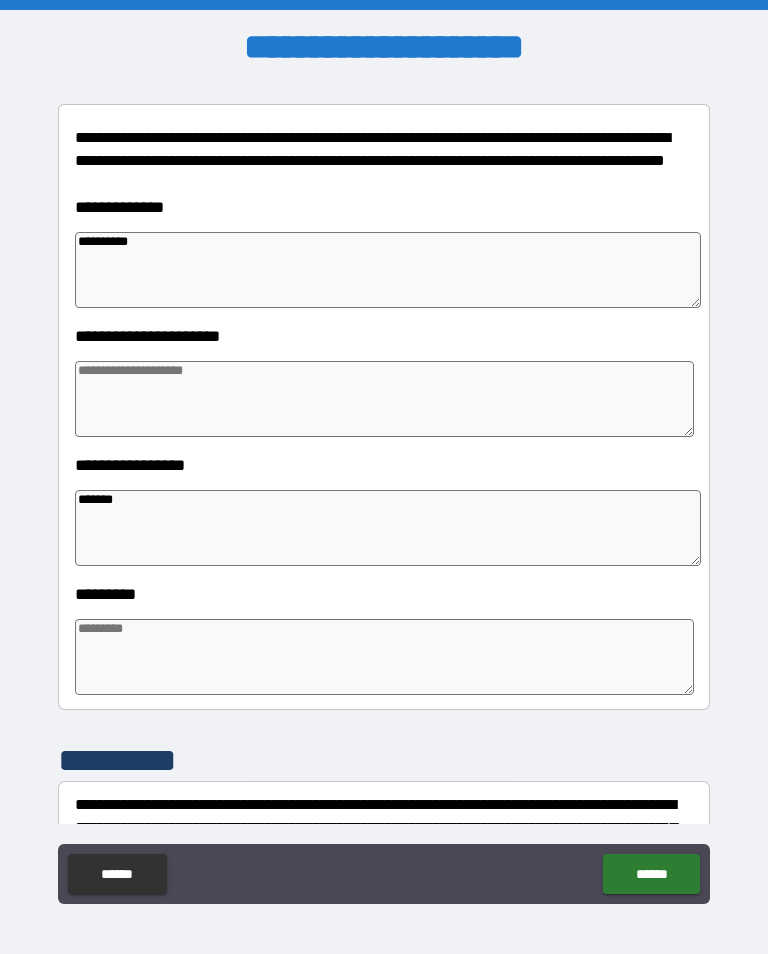 type on "*" 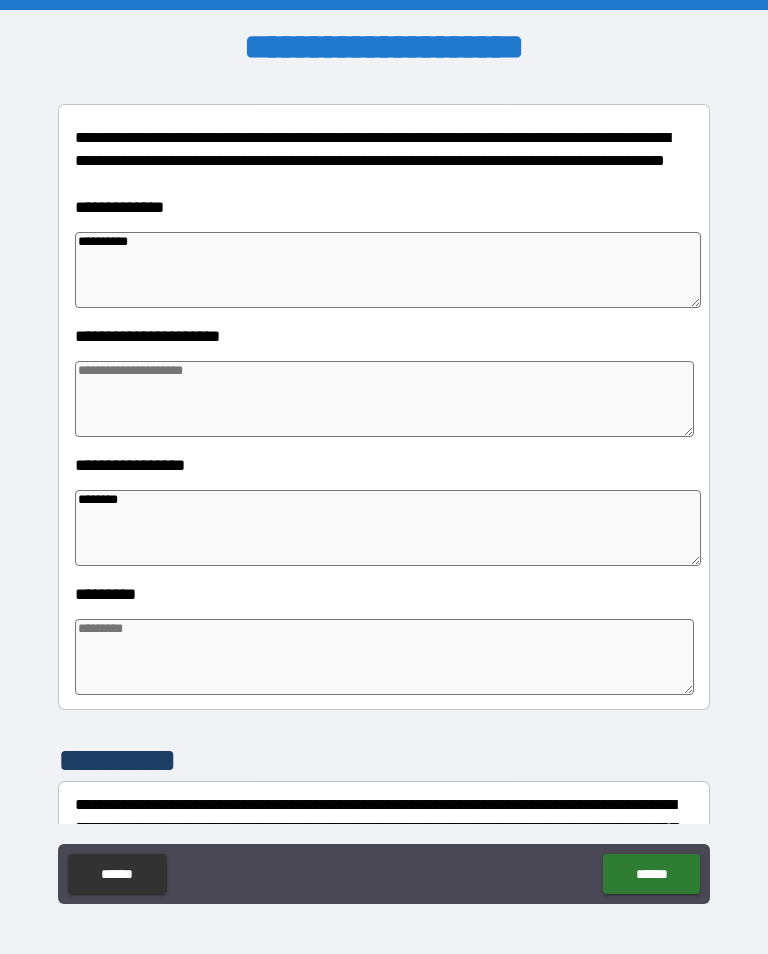 type on "*" 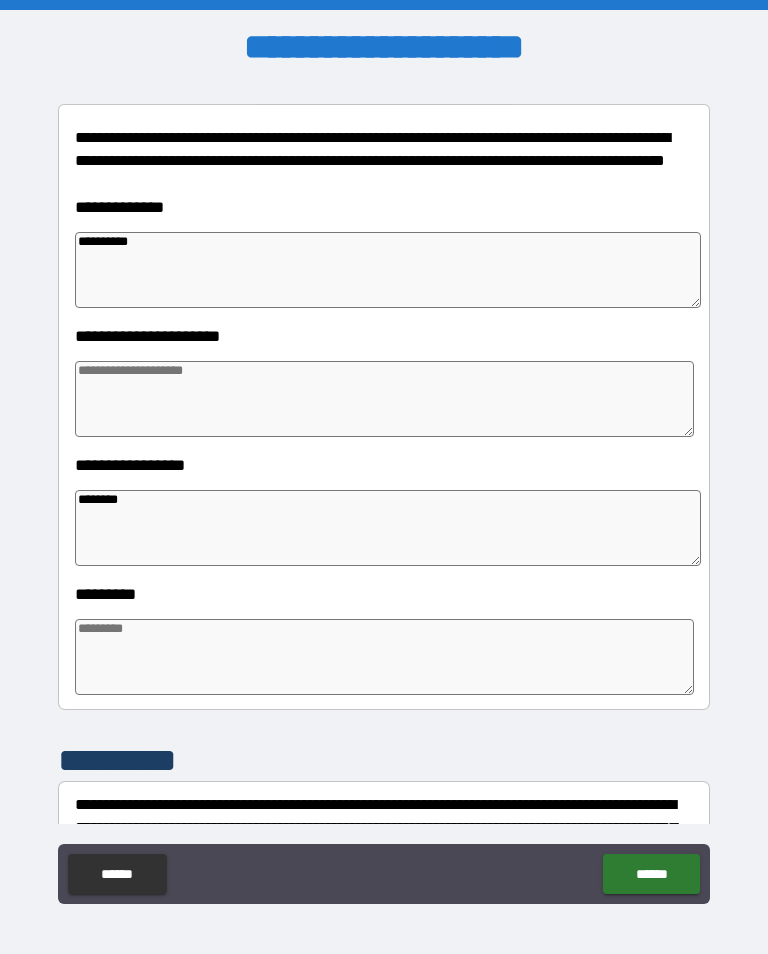 type on "*" 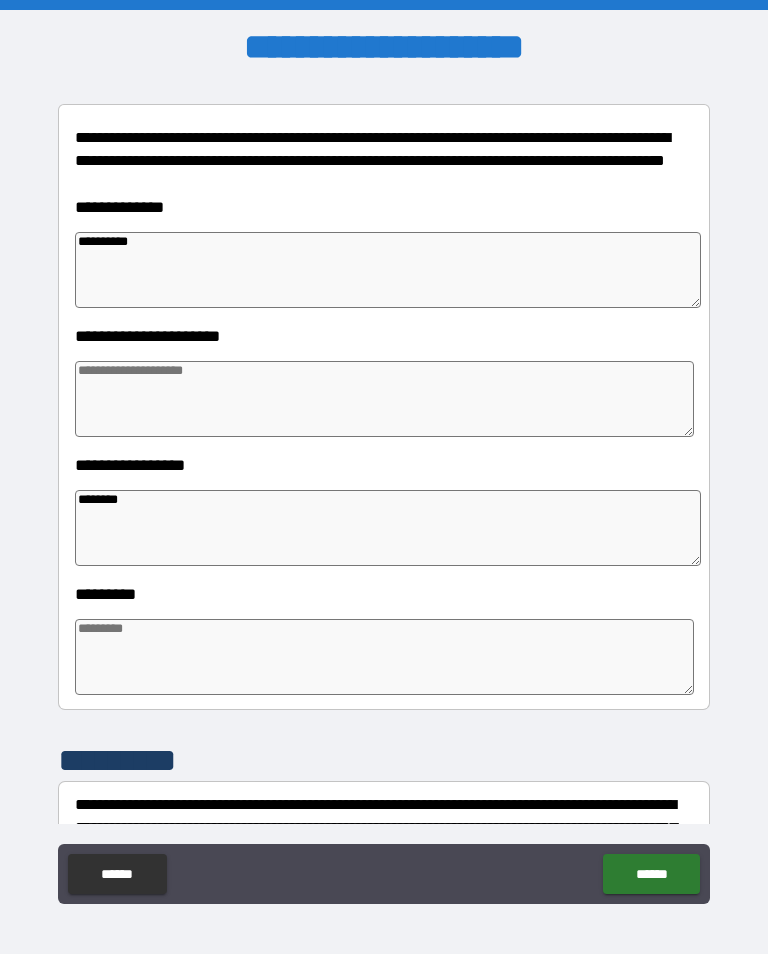 type on "*" 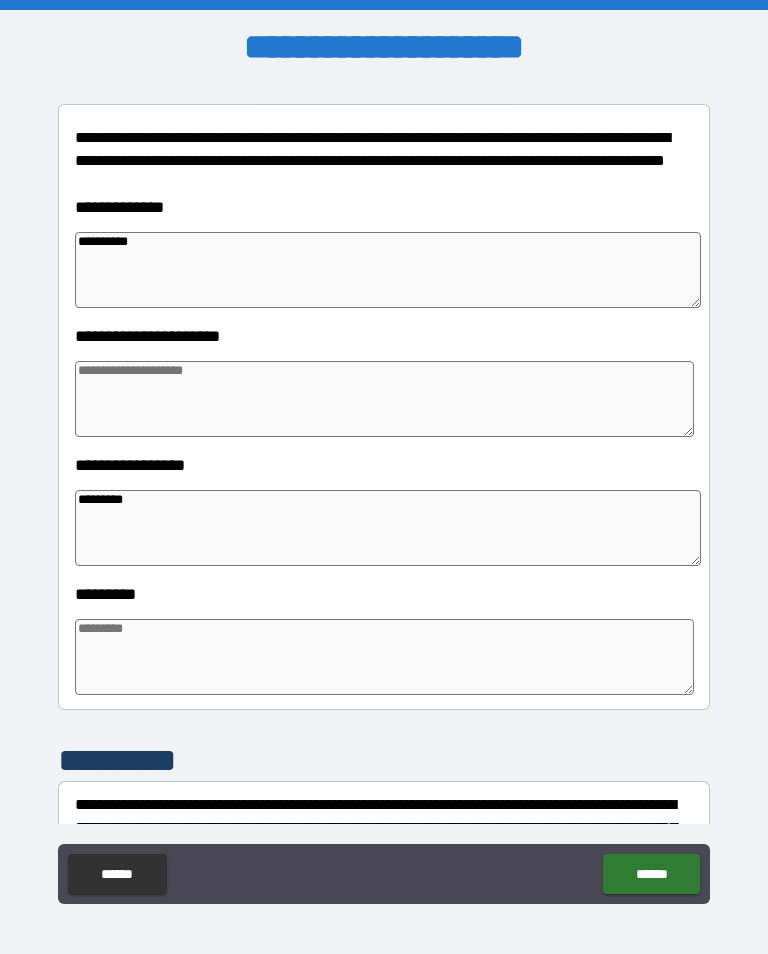 type on "*" 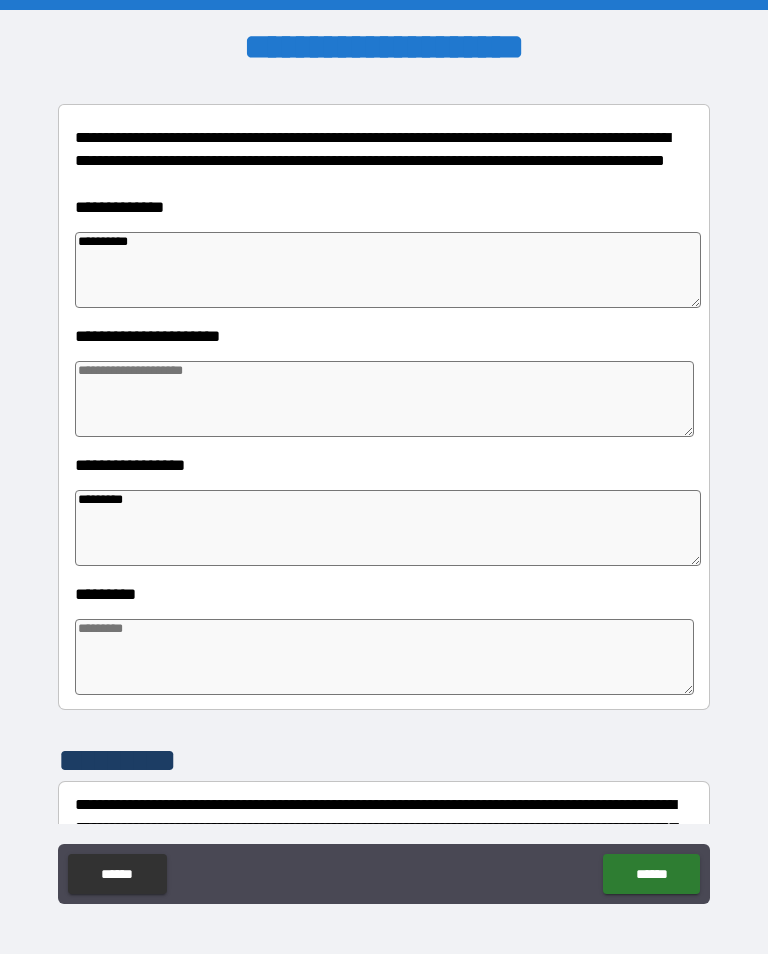 type on "*" 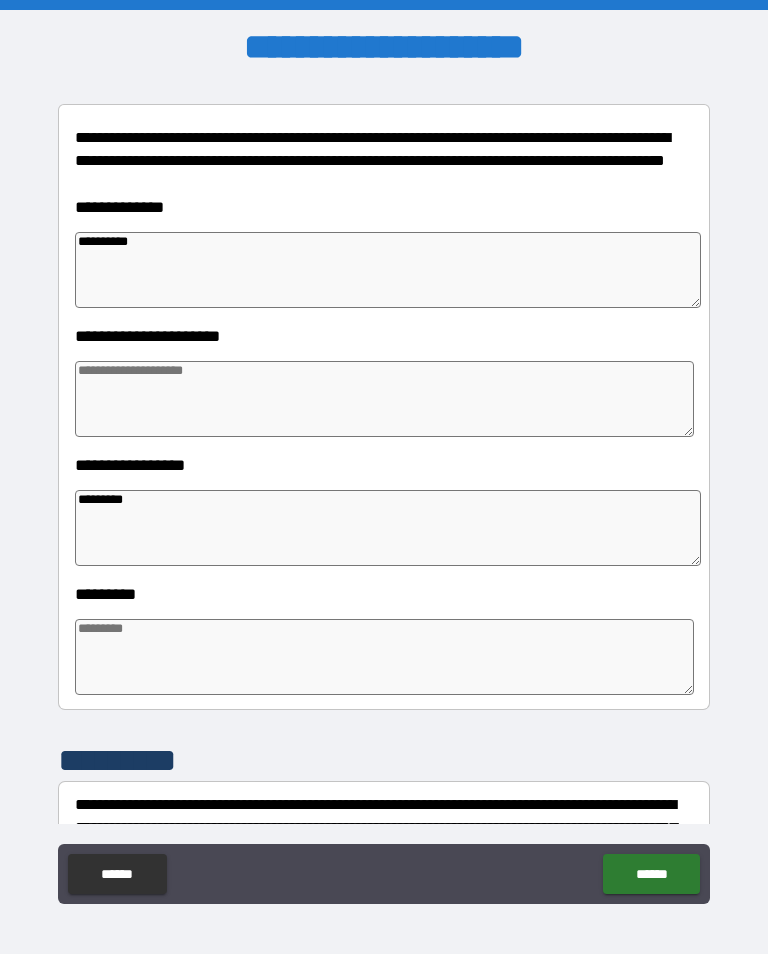 type on "*" 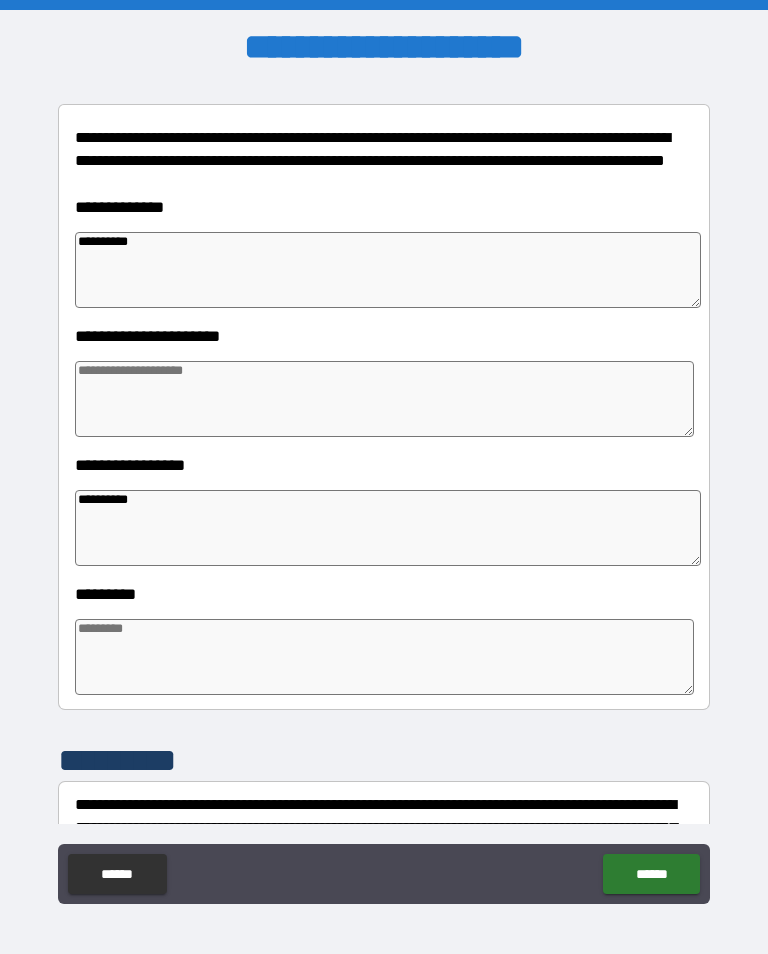type on "*" 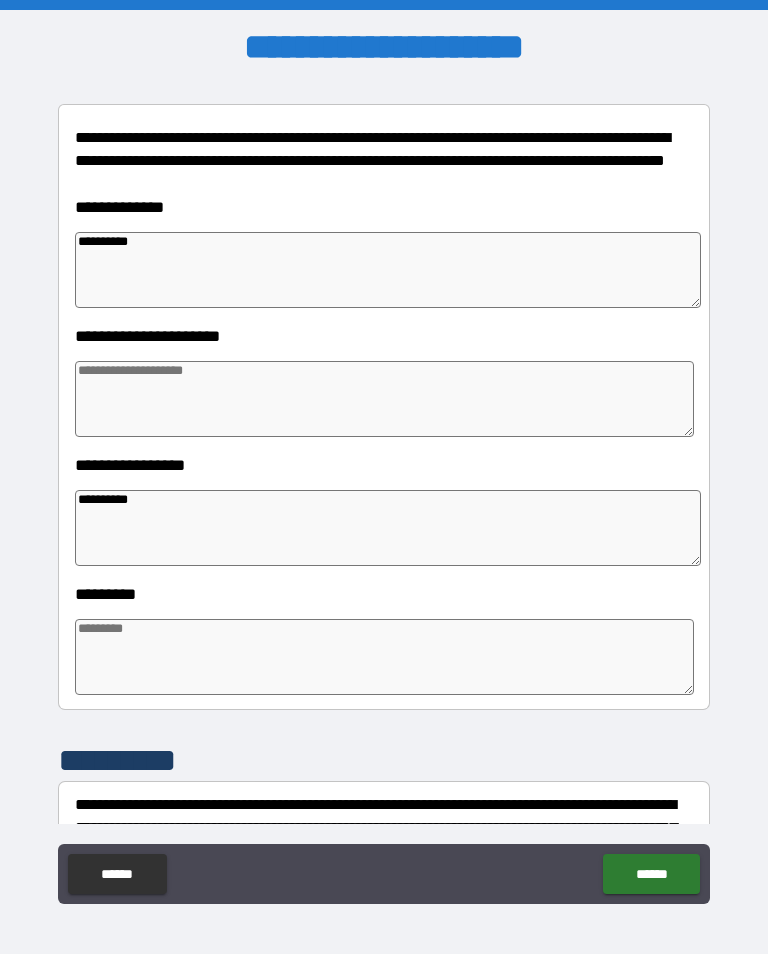 type on "*" 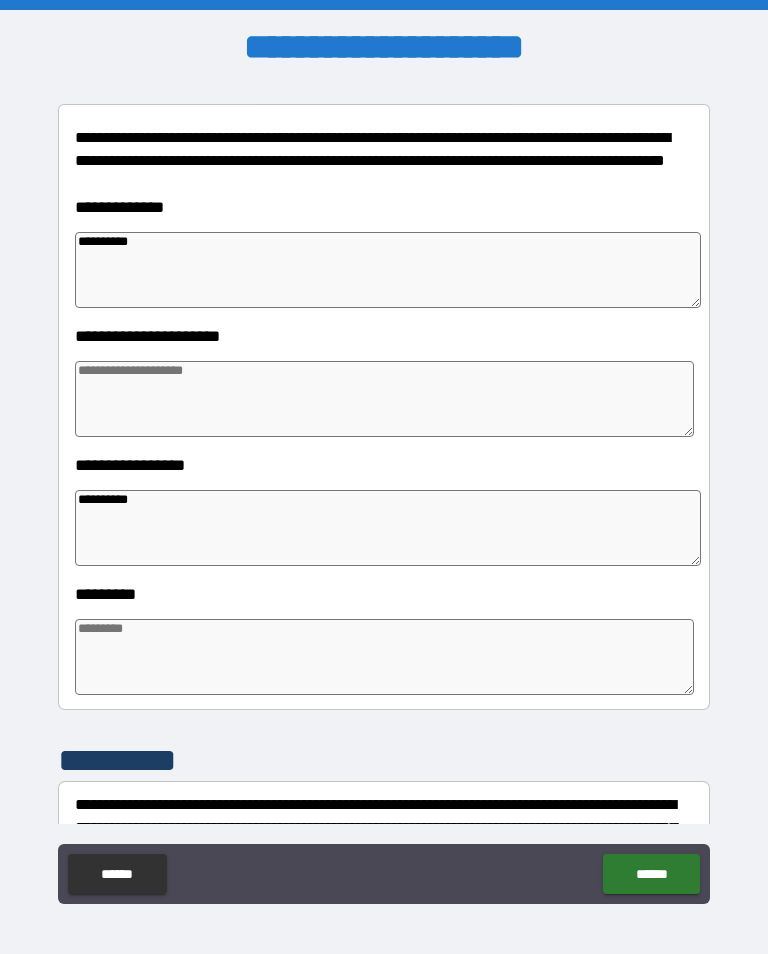 type on "*" 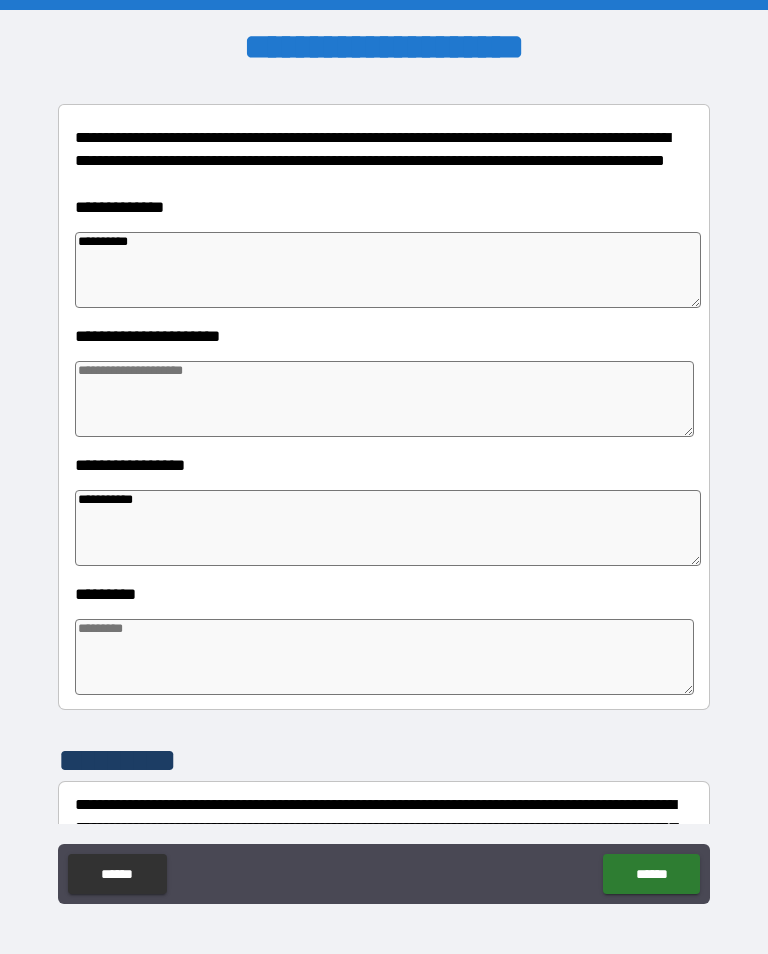 type on "*" 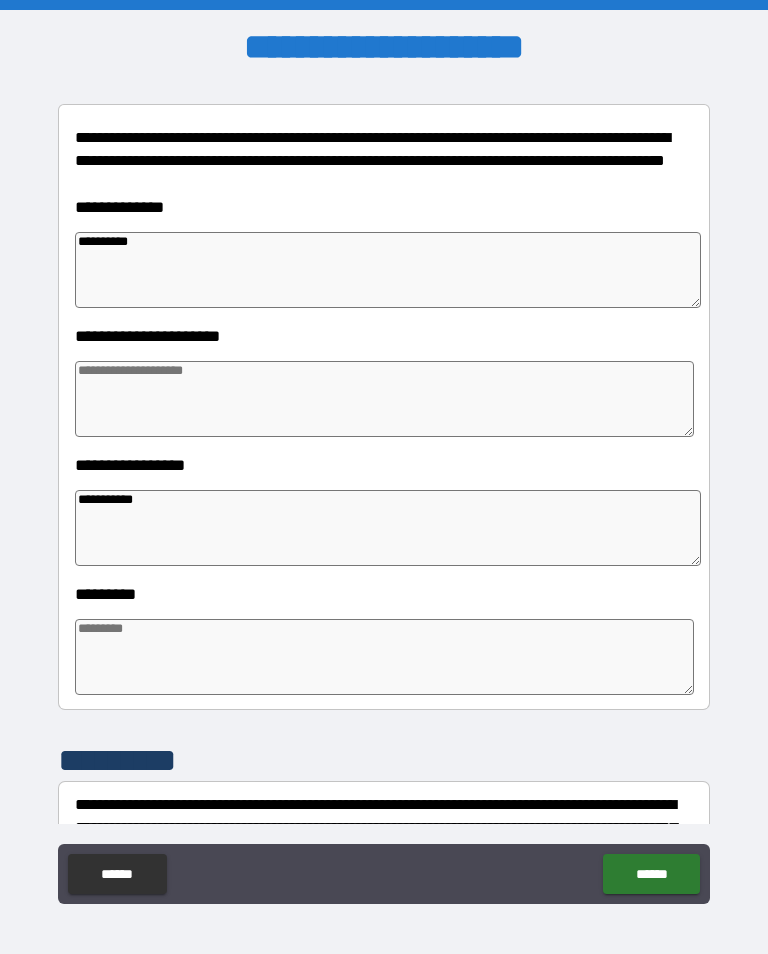type on "*" 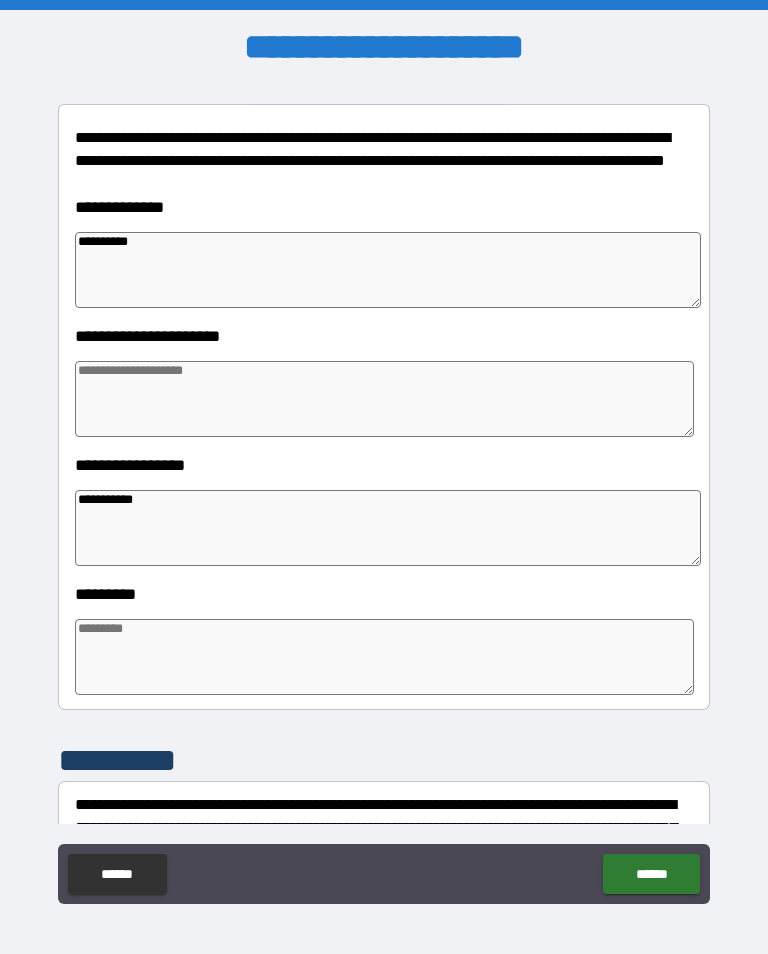 type on "*" 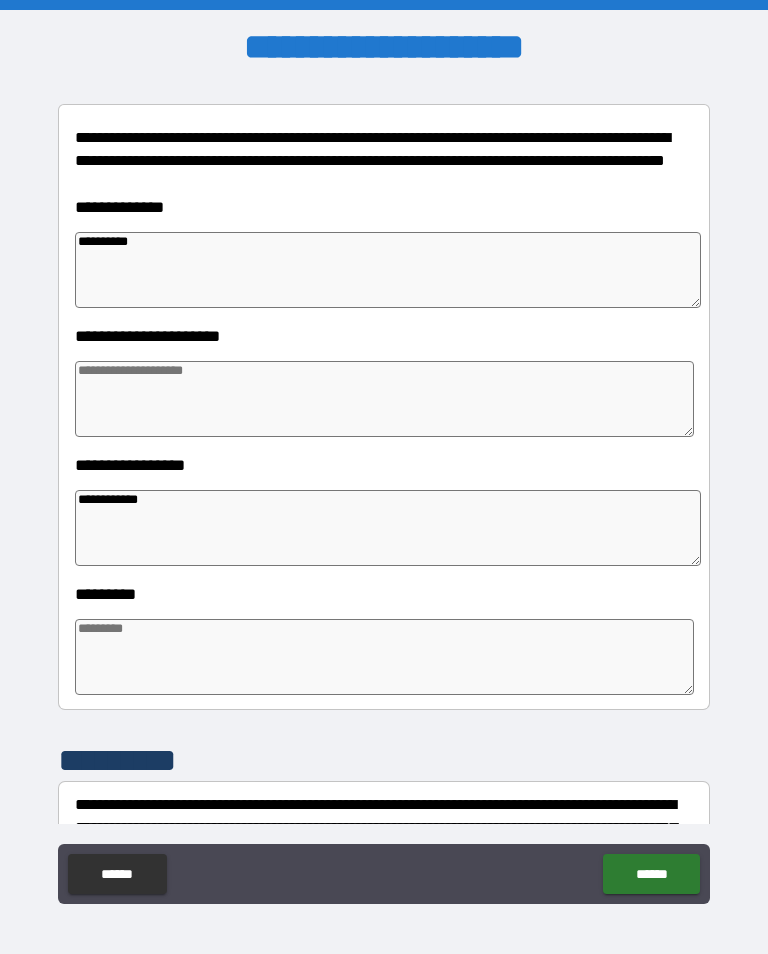 type on "*" 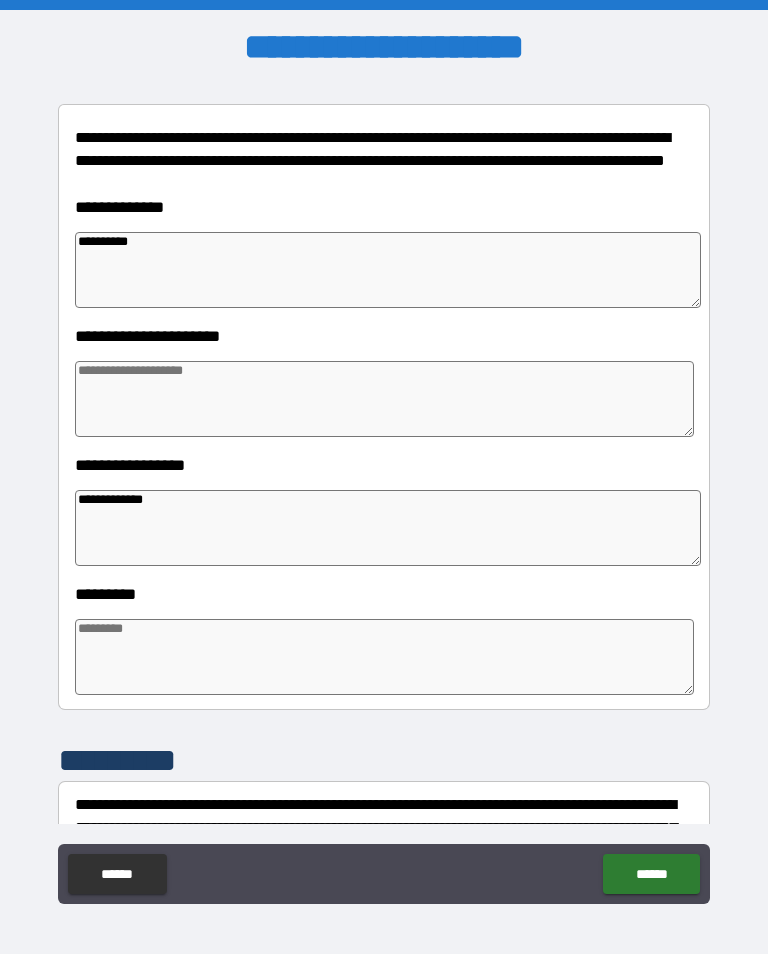 type 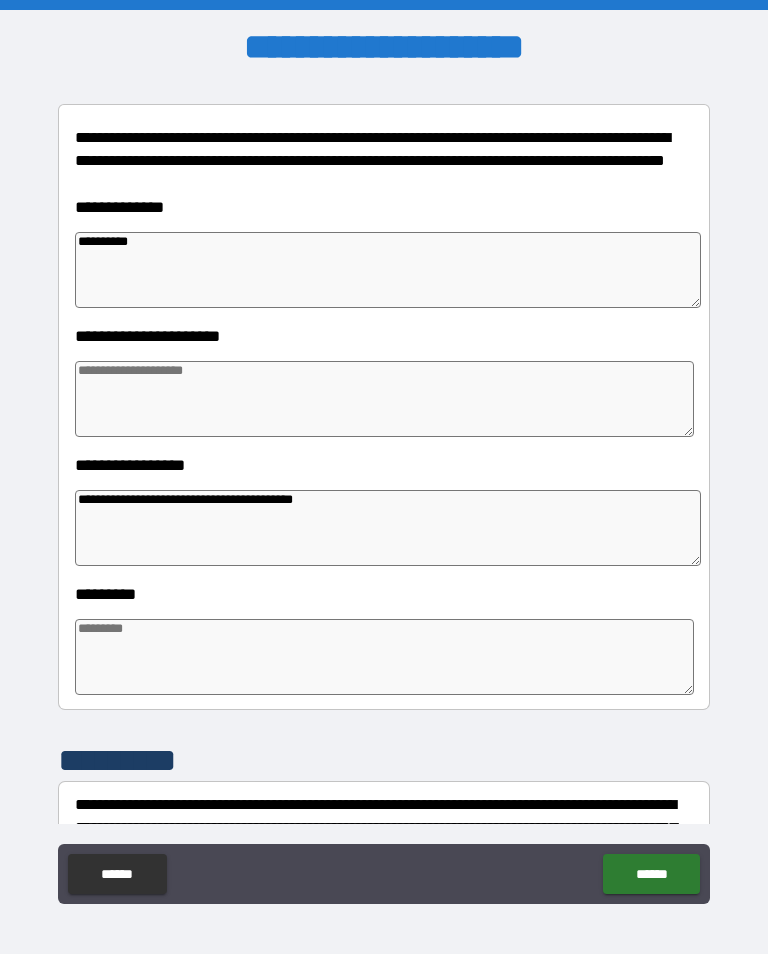 click at bounding box center [384, 399] 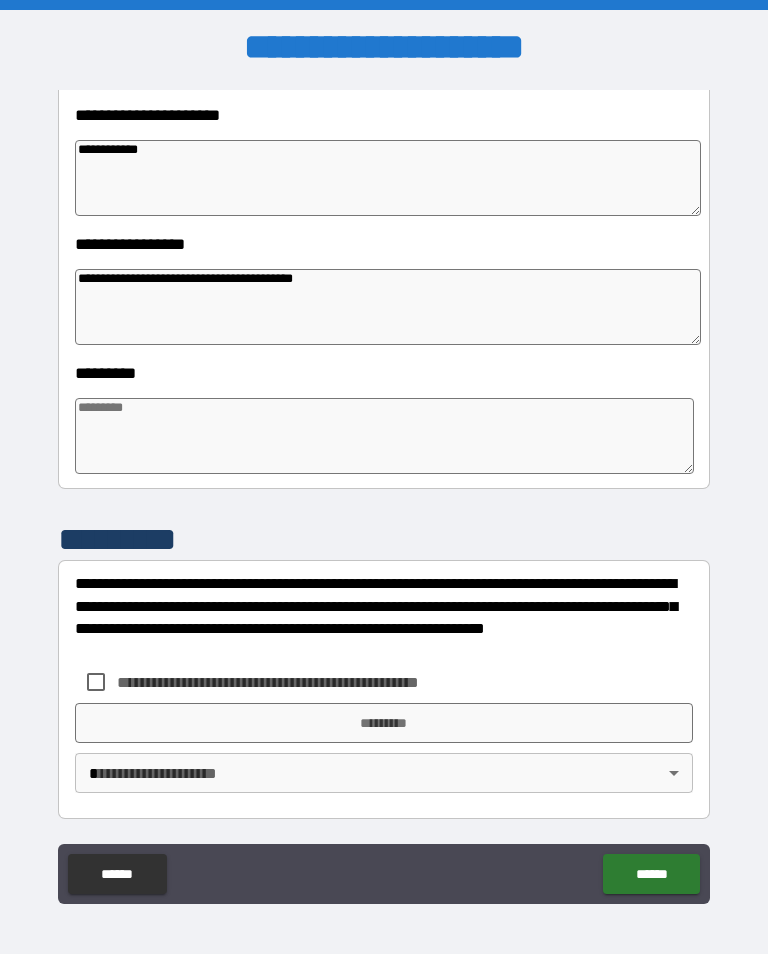 scroll, scrollTop: 466, scrollLeft: 0, axis: vertical 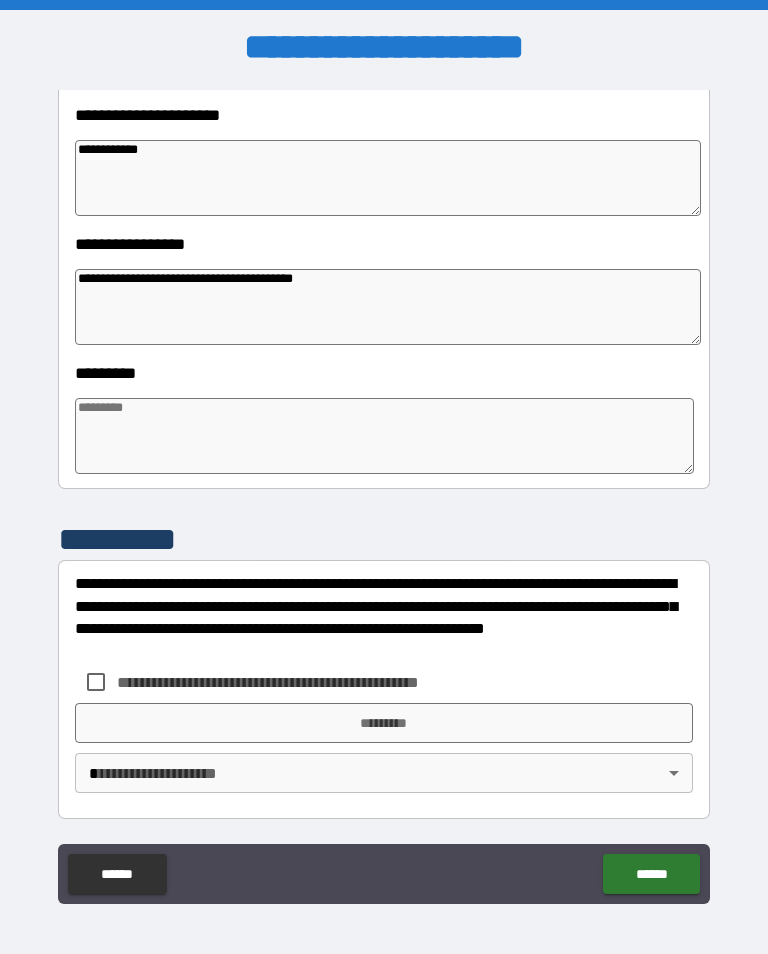 click on "**********" at bounding box center [384, 495] 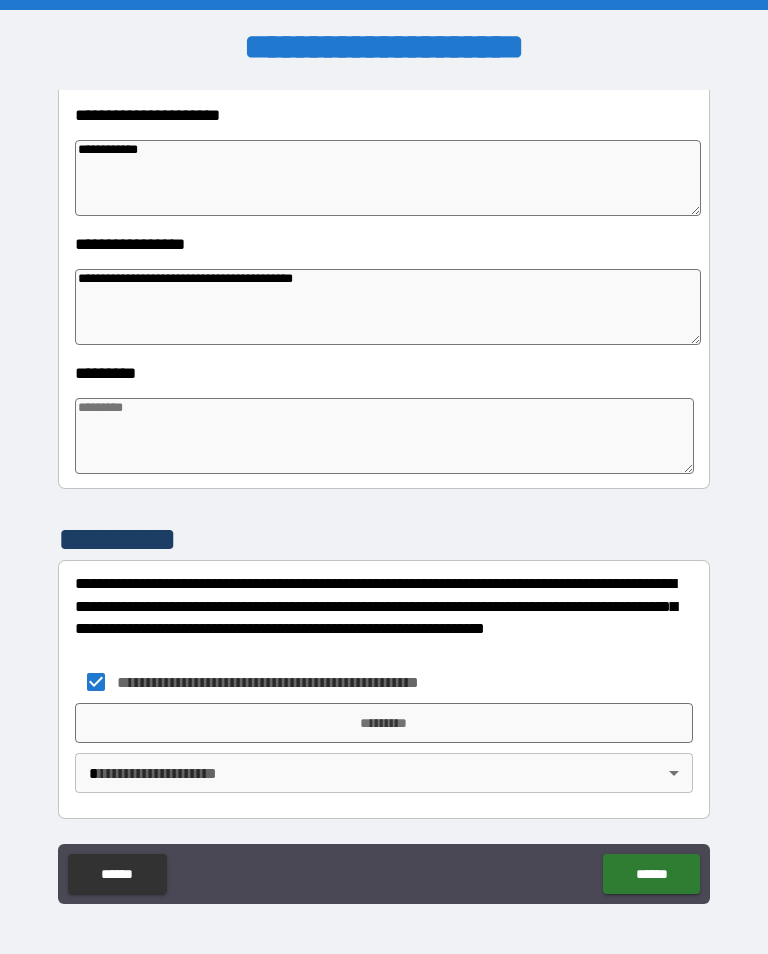 click on "*********" at bounding box center [384, 723] 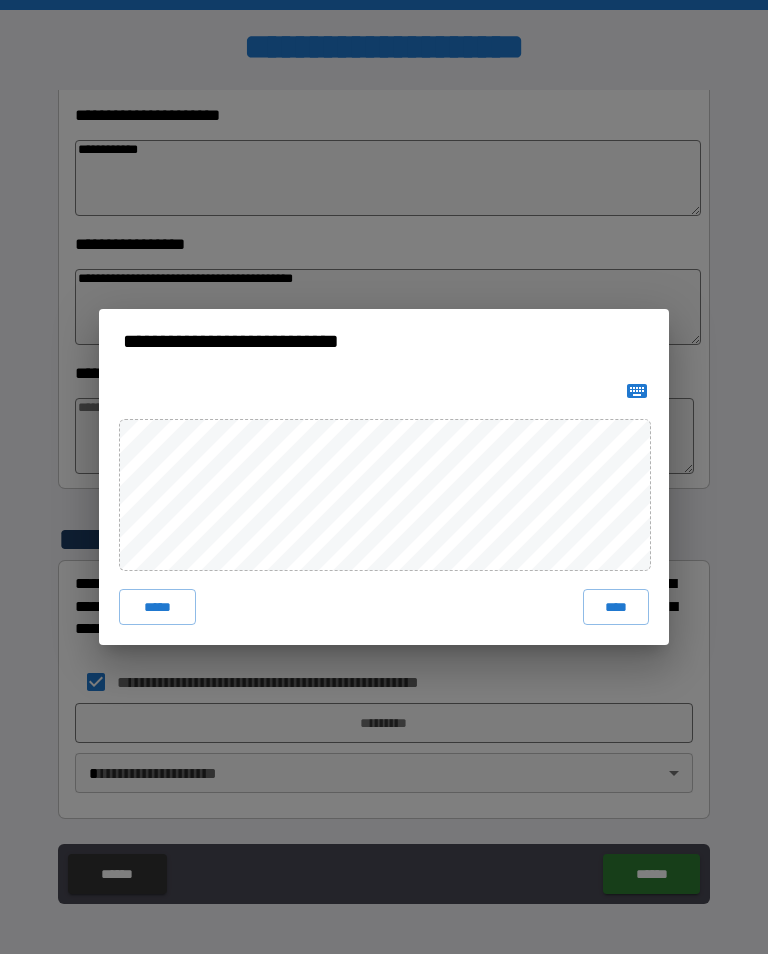click on "****" at bounding box center (616, 607) 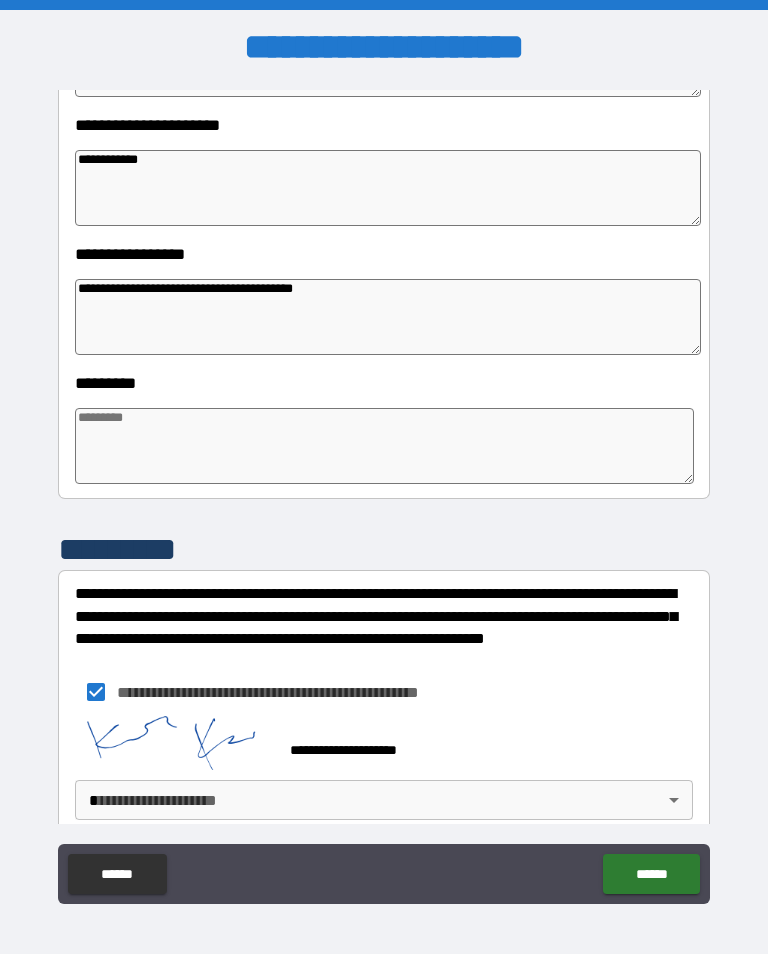click on "**********" at bounding box center [384, 492] 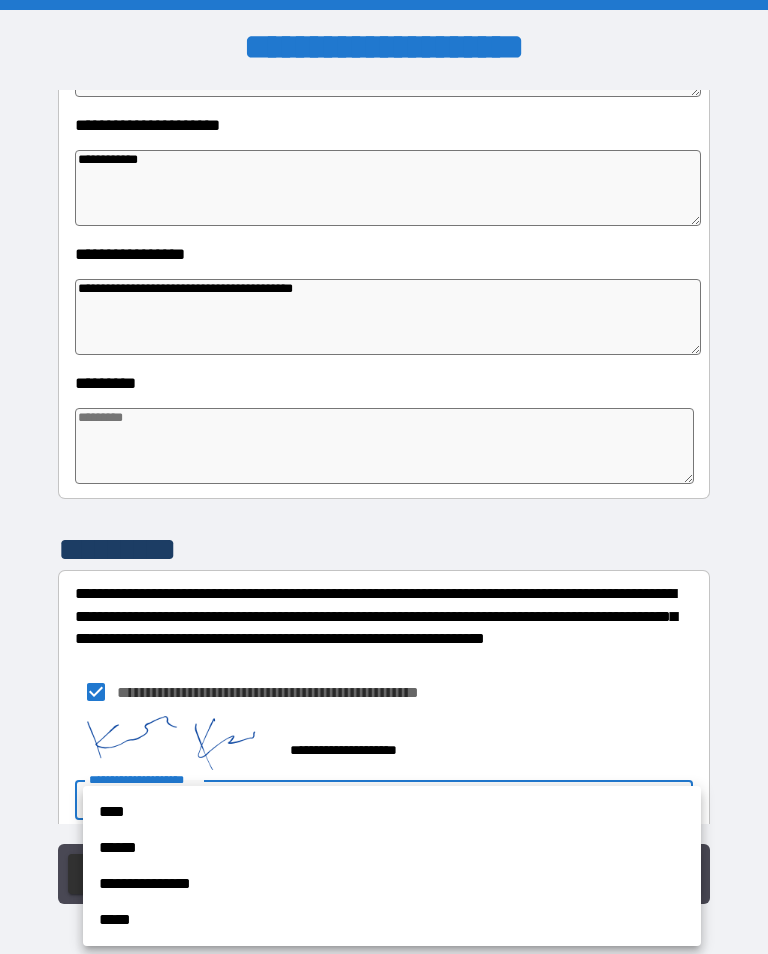 click on "**********" at bounding box center [392, 884] 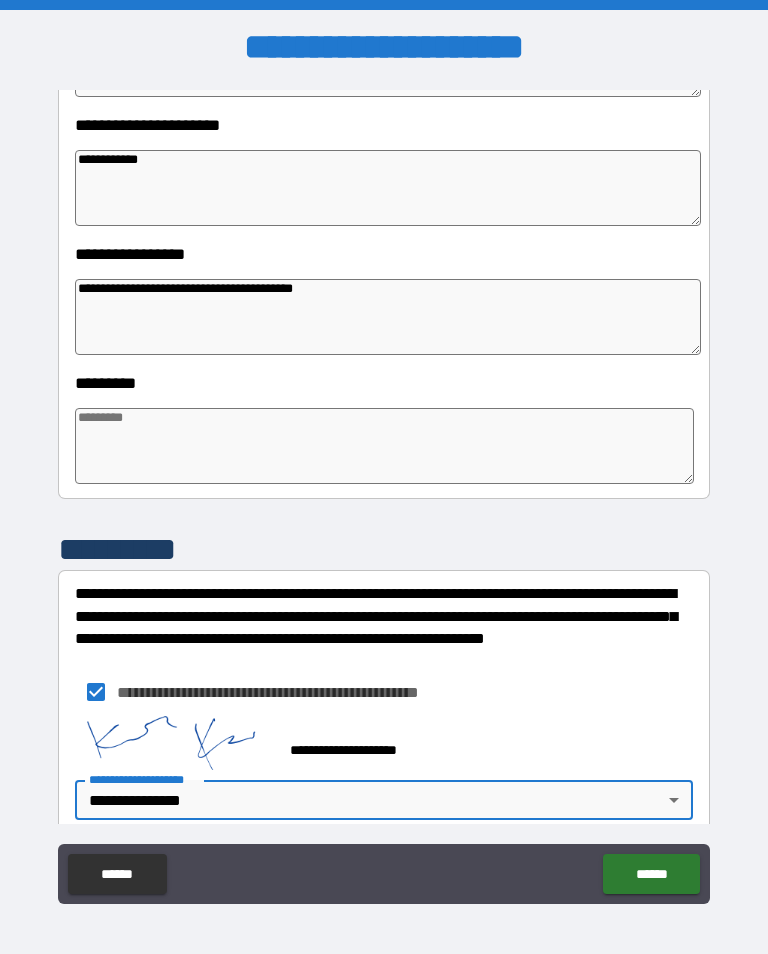click on "******" at bounding box center (651, 874) 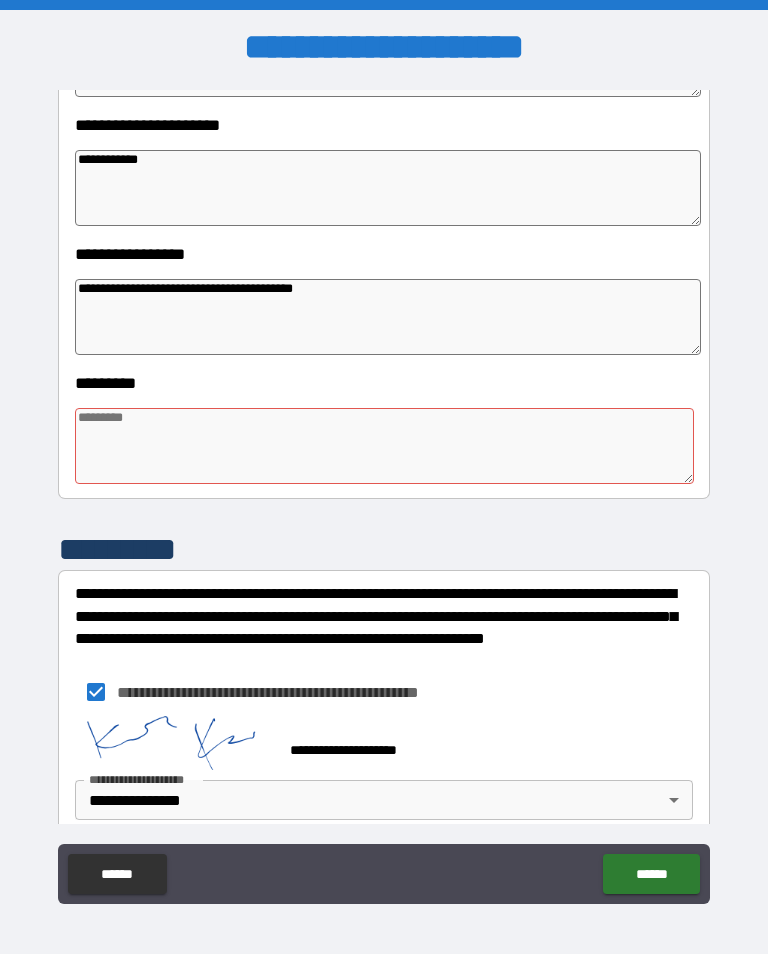 click at bounding box center [384, 446] 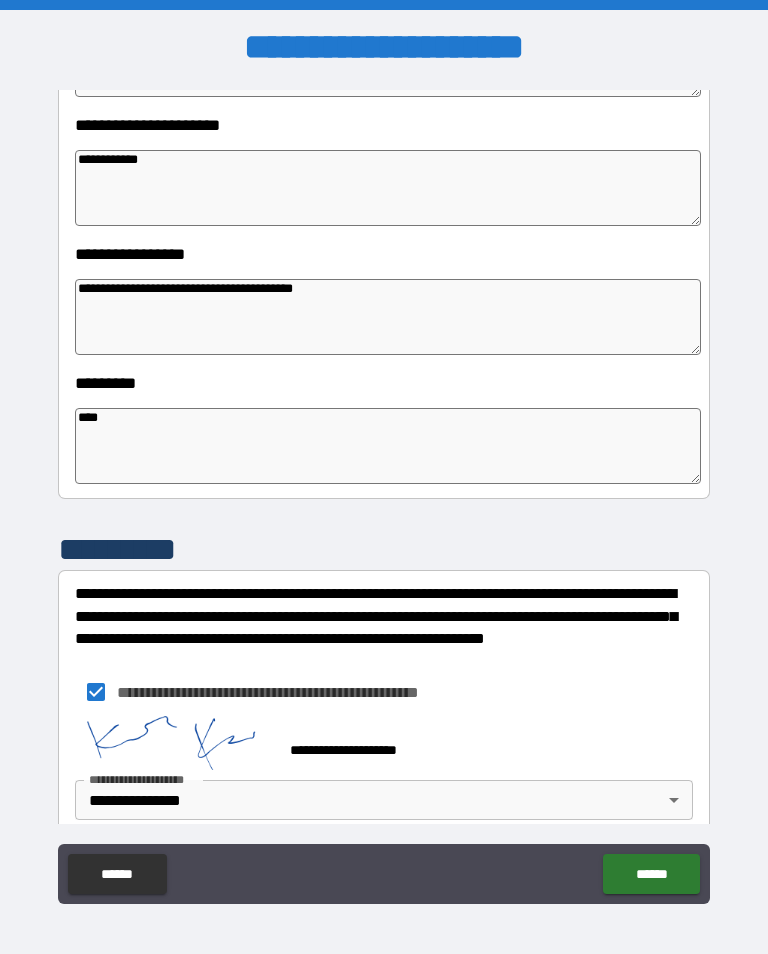 click on "**********" at bounding box center [384, 495] 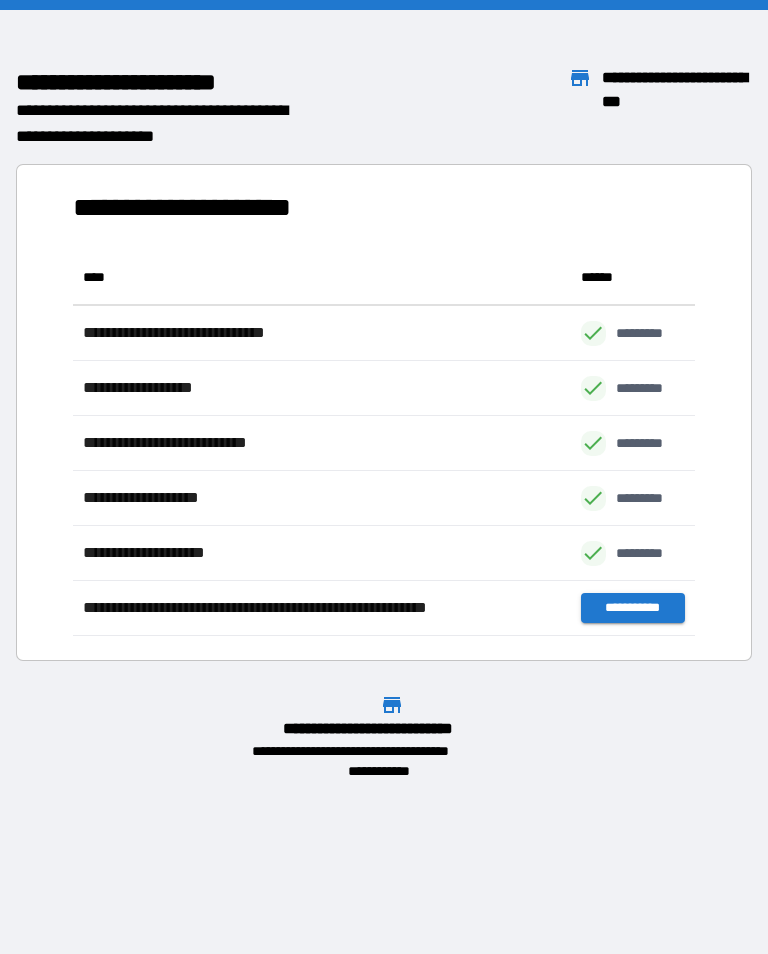 scroll, scrollTop: 1, scrollLeft: 1, axis: both 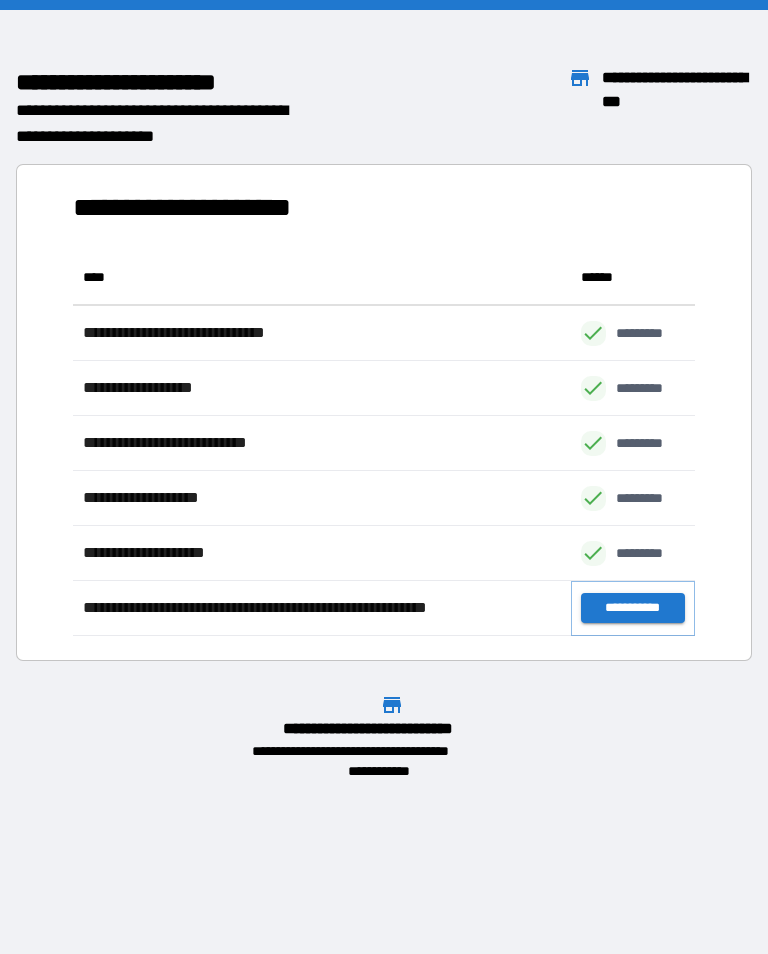 click on "**********" at bounding box center [633, 608] 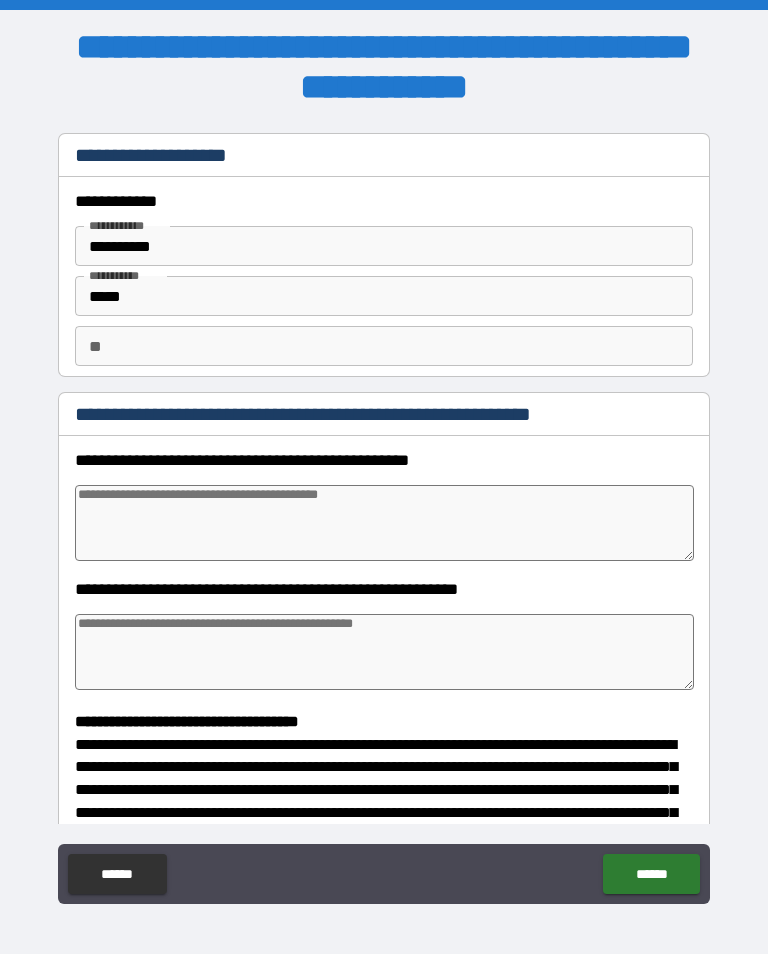 click on "**" at bounding box center (384, 346) 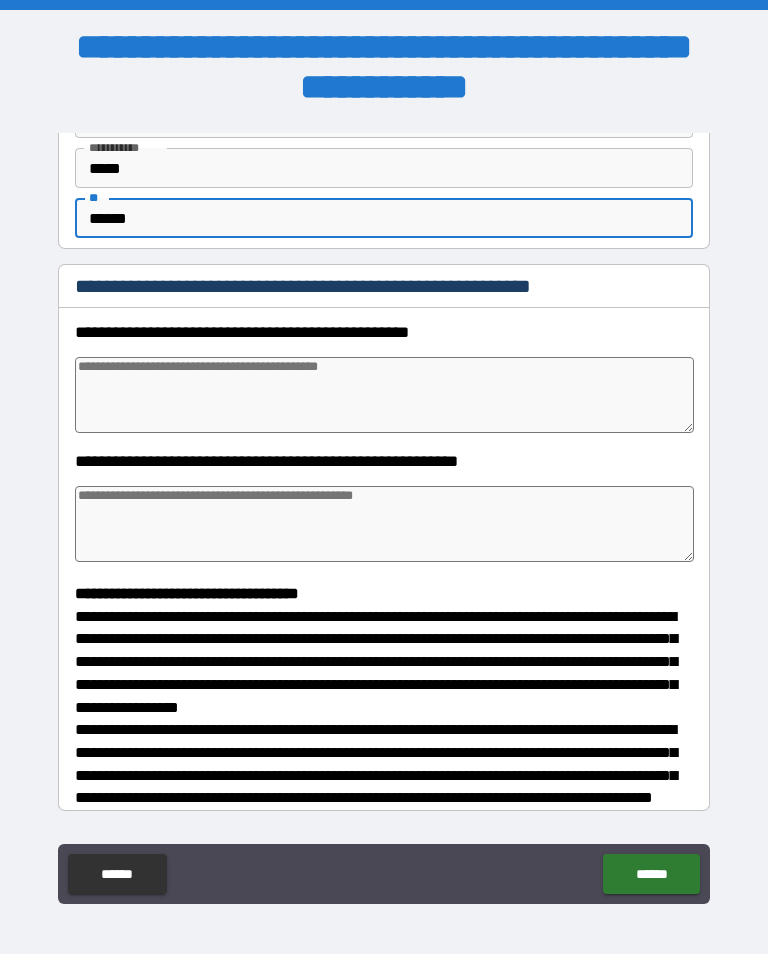 scroll, scrollTop: 143, scrollLeft: 0, axis: vertical 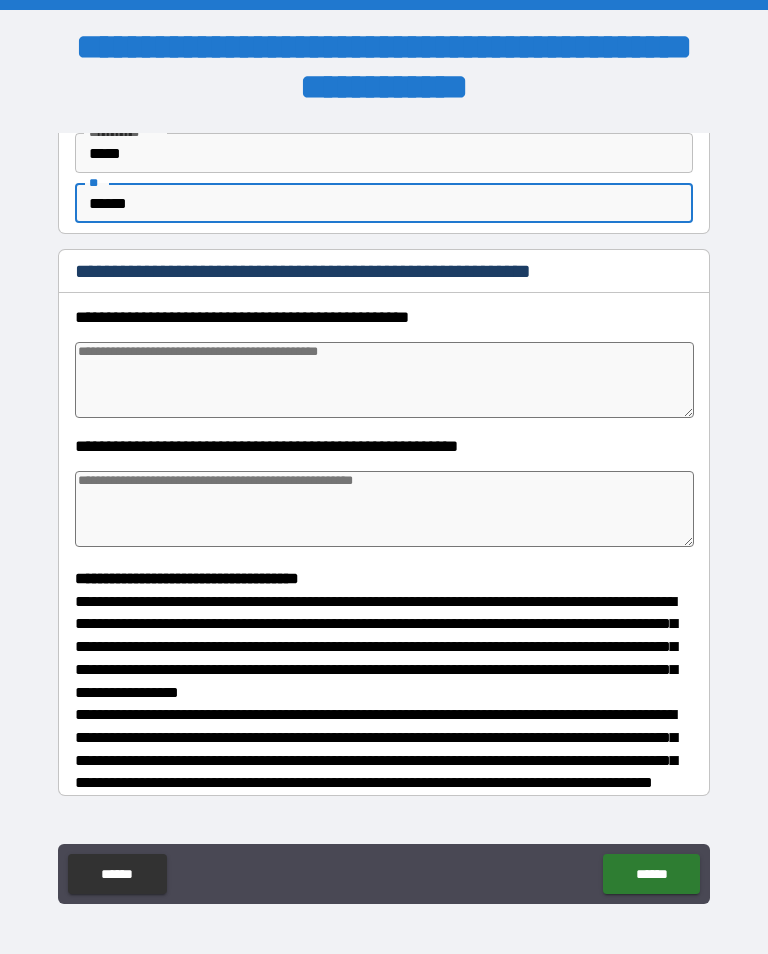 click at bounding box center (384, 380) 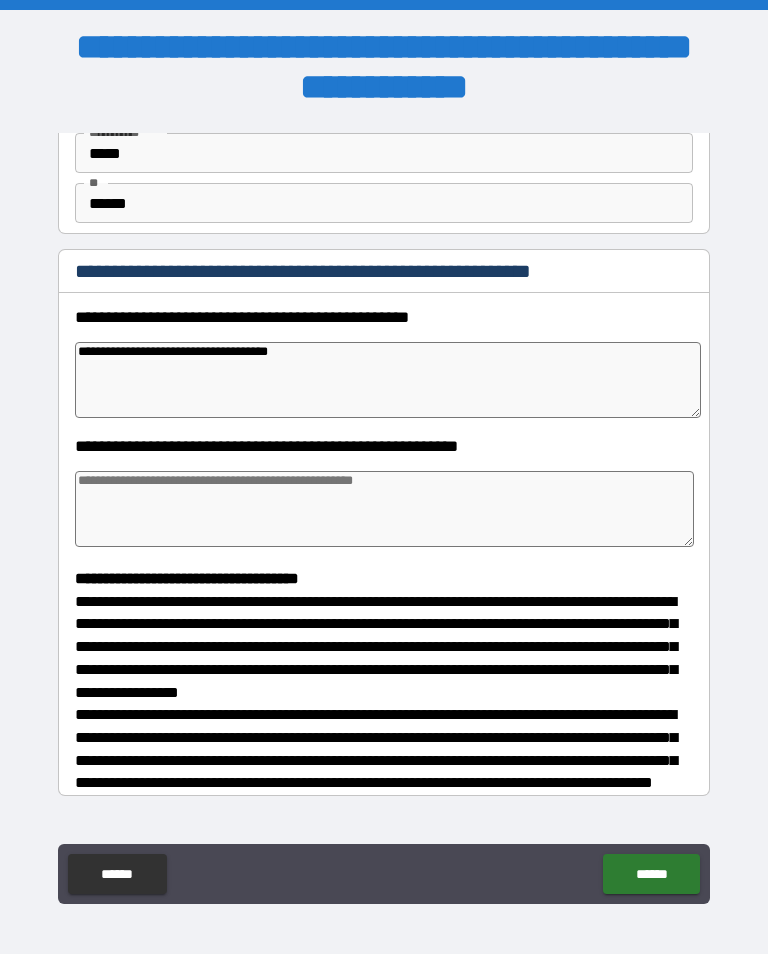 click at bounding box center (384, 509) 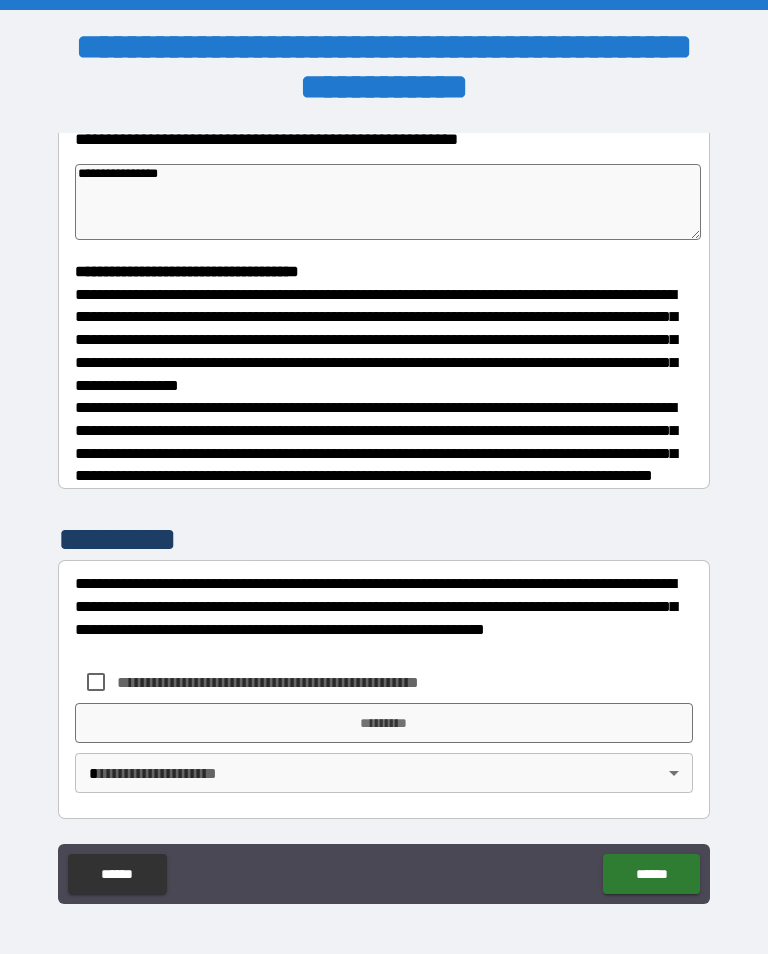 scroll, scrollTop: 465, scrollLeft: 0, axis: vertical 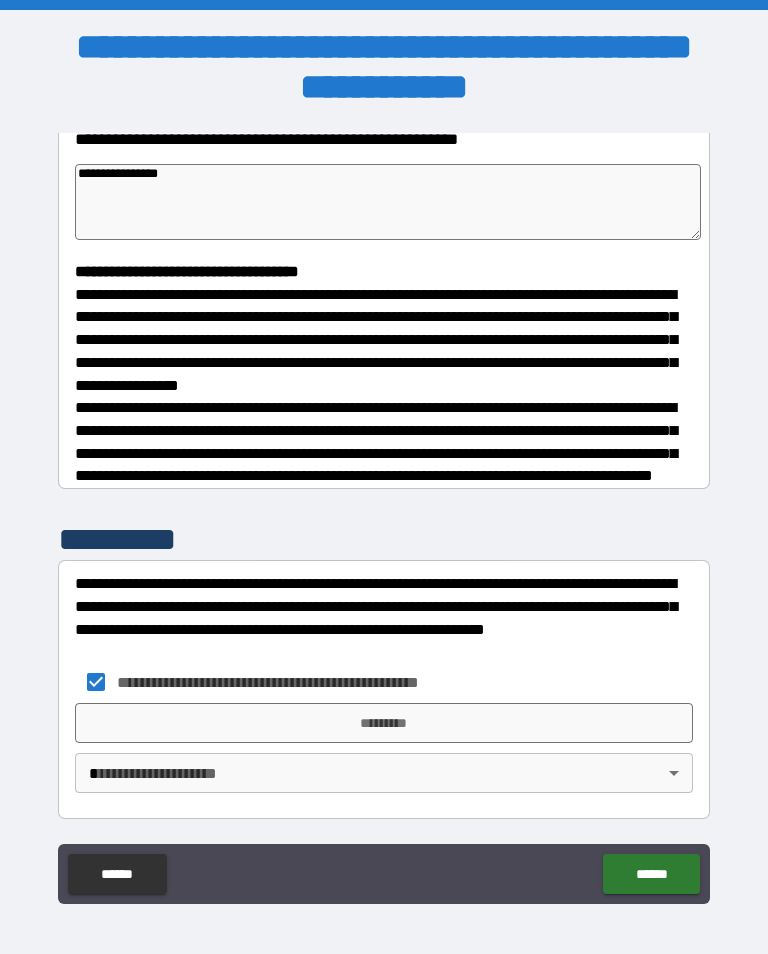 click on "*********" at bounding box center (384, 723) 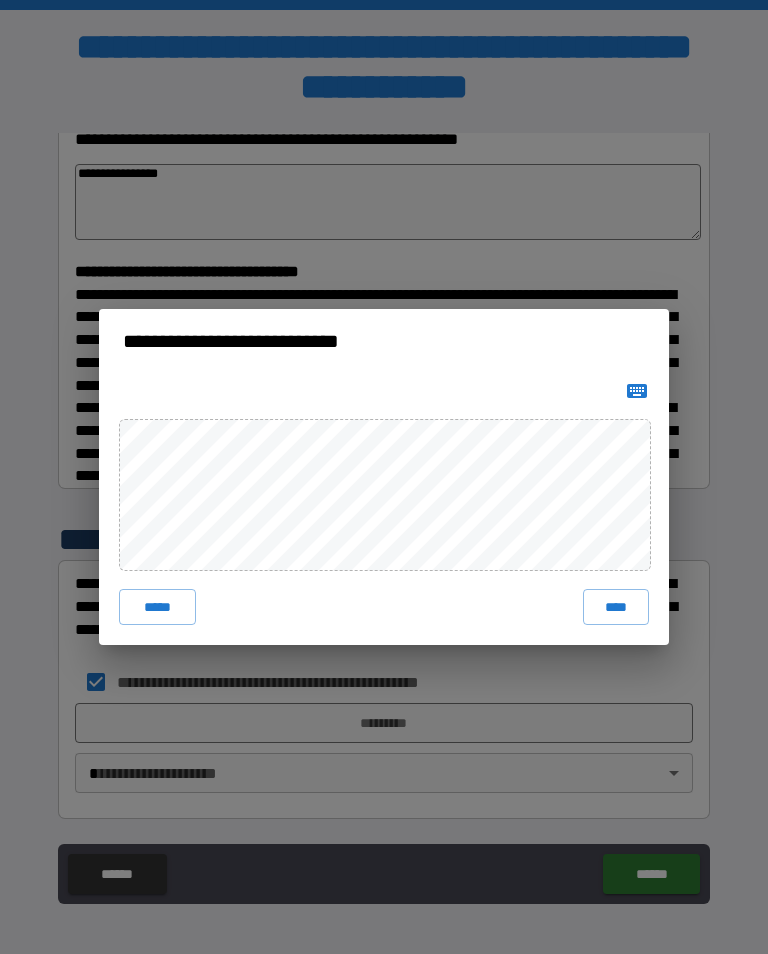 click on "****" at bounding box center [616, 607] 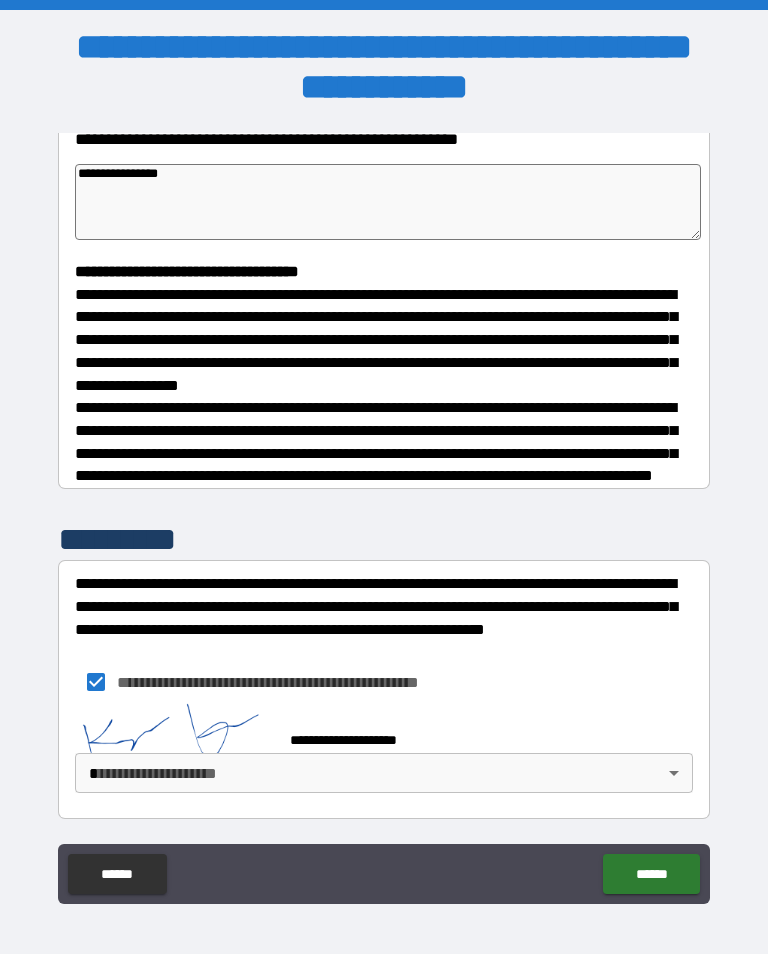 scroll, scrollTop: 455, scrollLeft: 0, axis: vertical 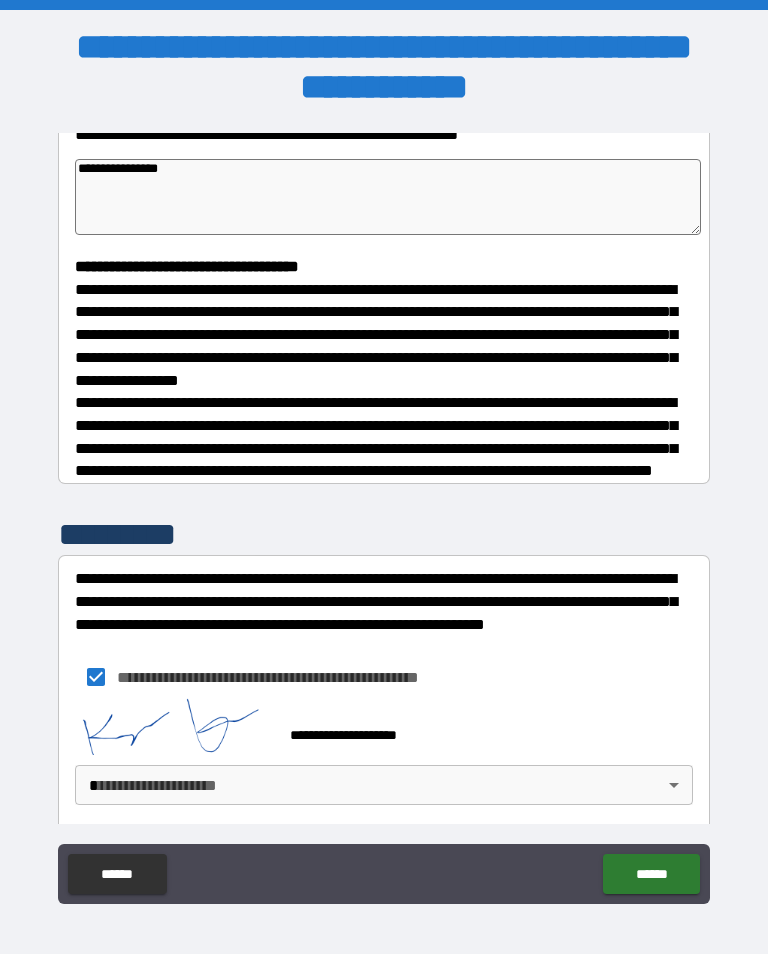 click on "**********" at bounding box center [384, 492] 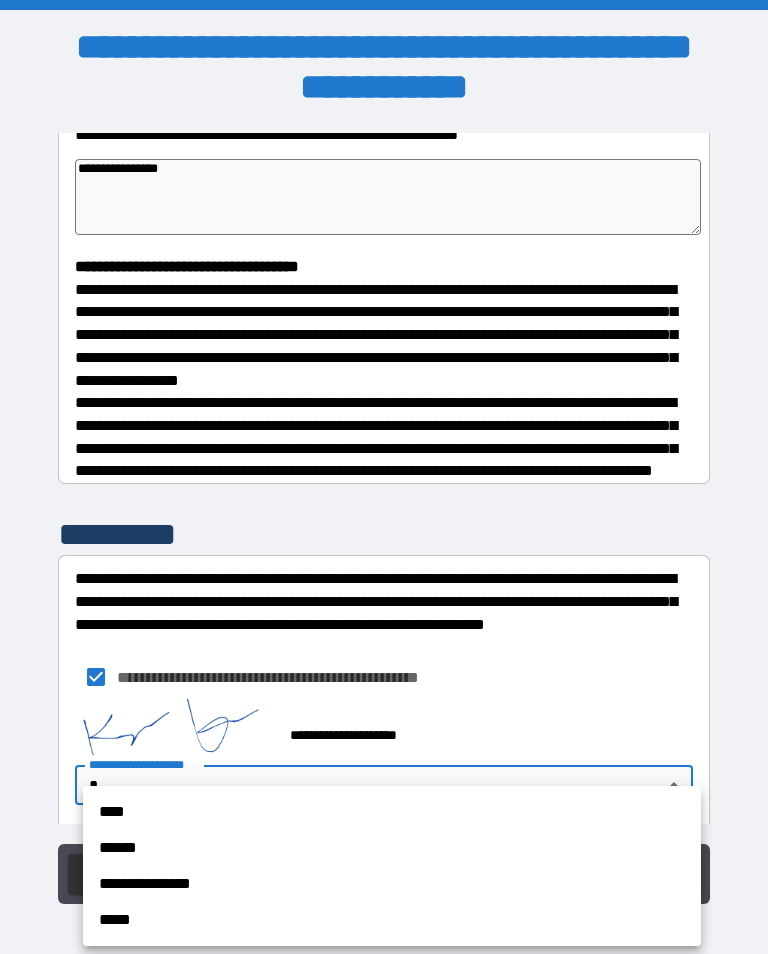 click on "**********" at bounding box center (392, 884) 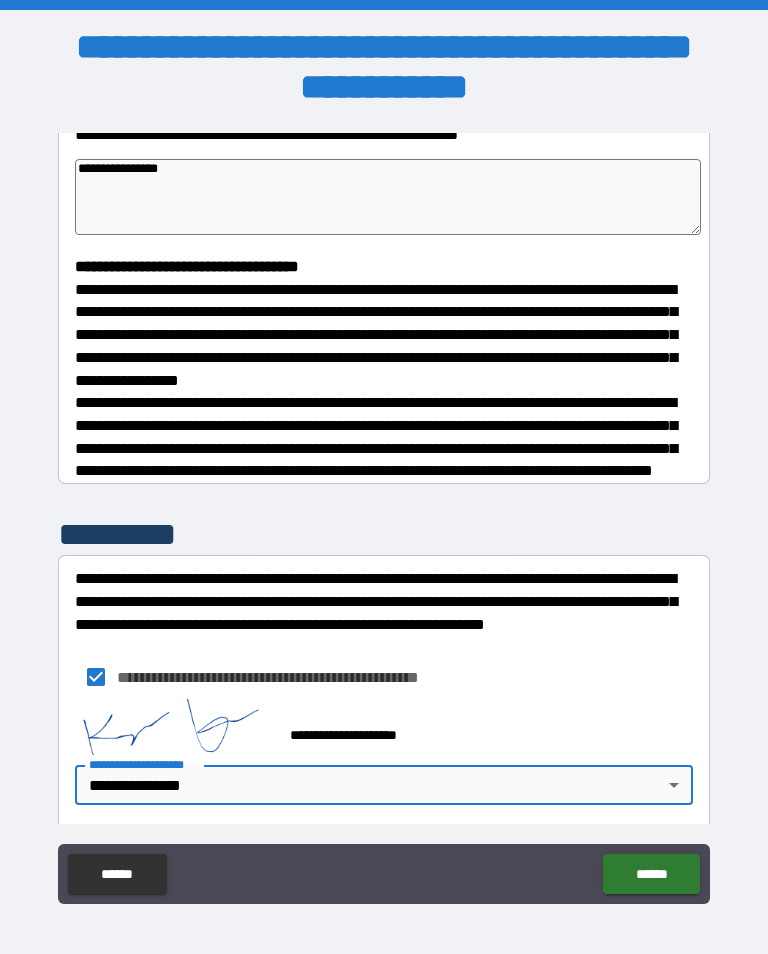 click on "******" at bounding box center (651, 874) 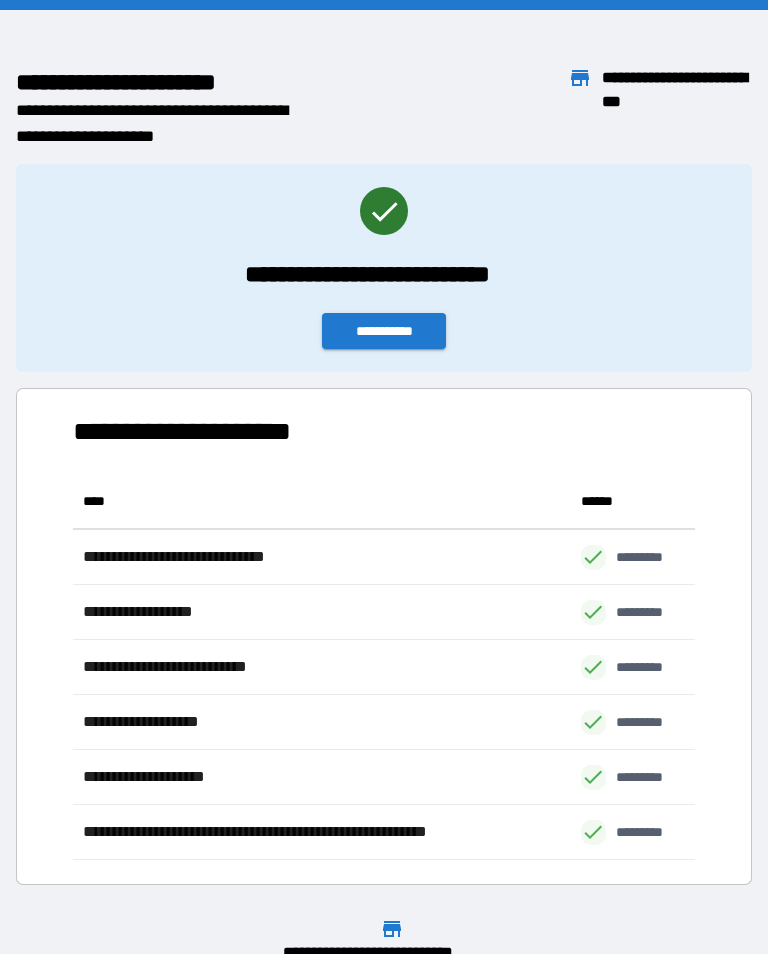 scroll, scrollTop: 1, scrollLeft: 1, axis: both 